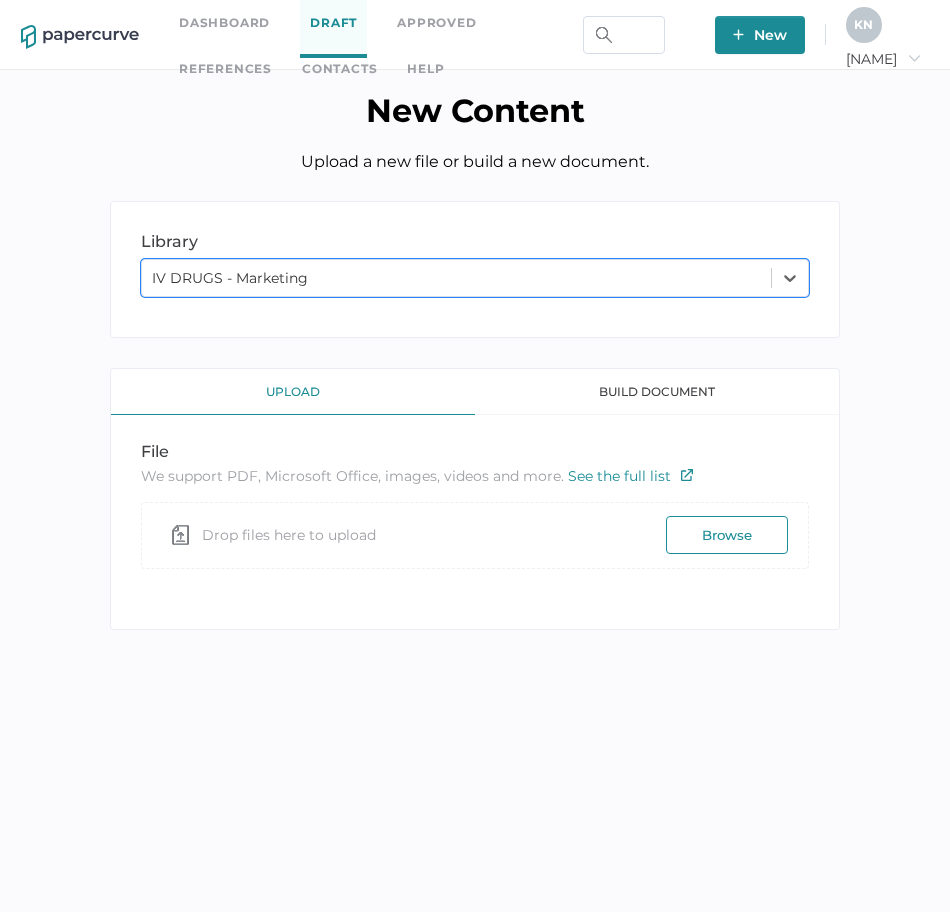 scroll, scrollTop: 0, scrollLeft: 0, axis: both 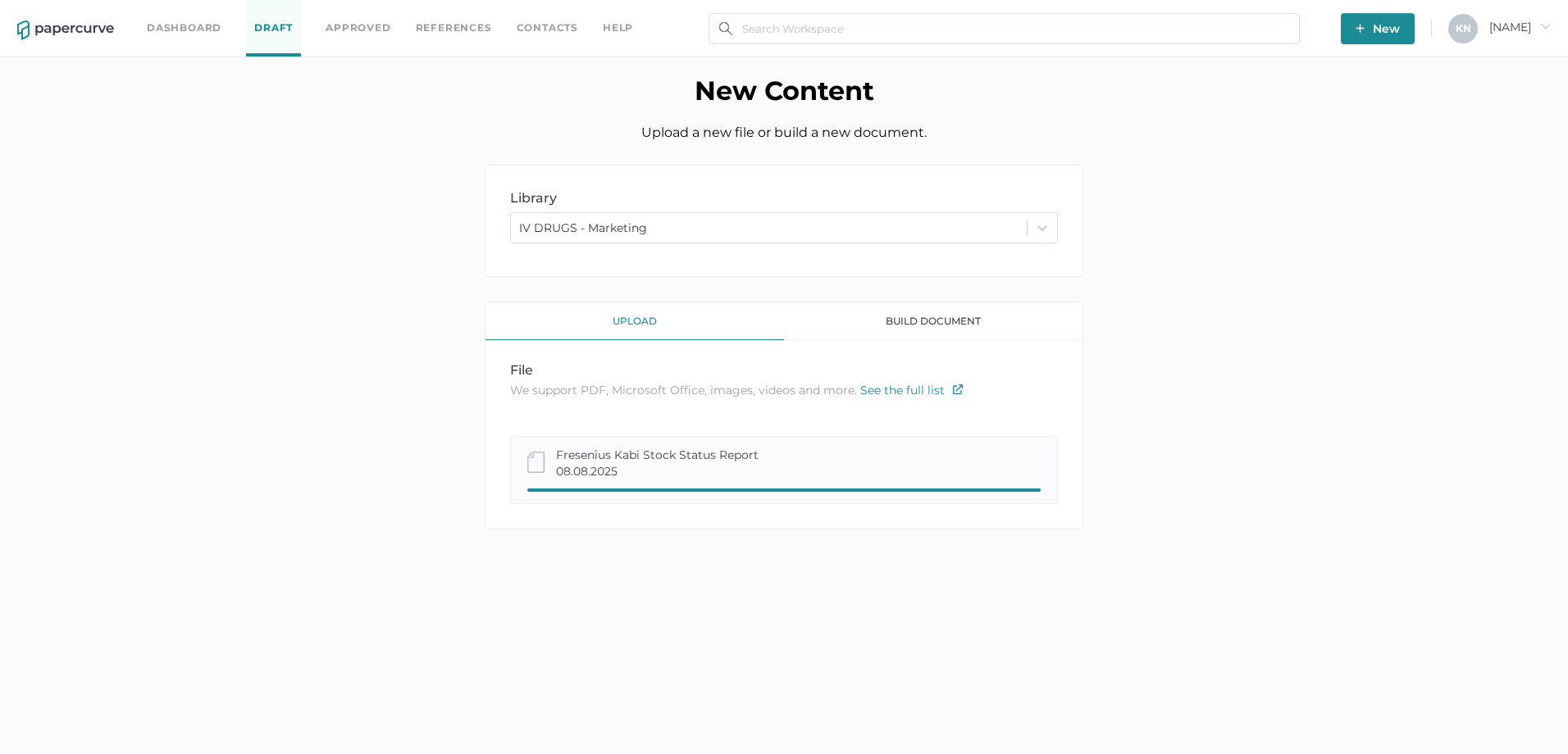 click on "library LIBRARY IV DRUGS - Marketing upload build document file We support PDF, Microsoft Office, images, videos and more. See the full list Confirm Delete Are you sure you want to delete this template? Delete Cancel Rename Template TEMPLATE NAME Save Cancel Fresenius Kabi Stock Status Report 08.08.2025" at bounding box center (784, 359) 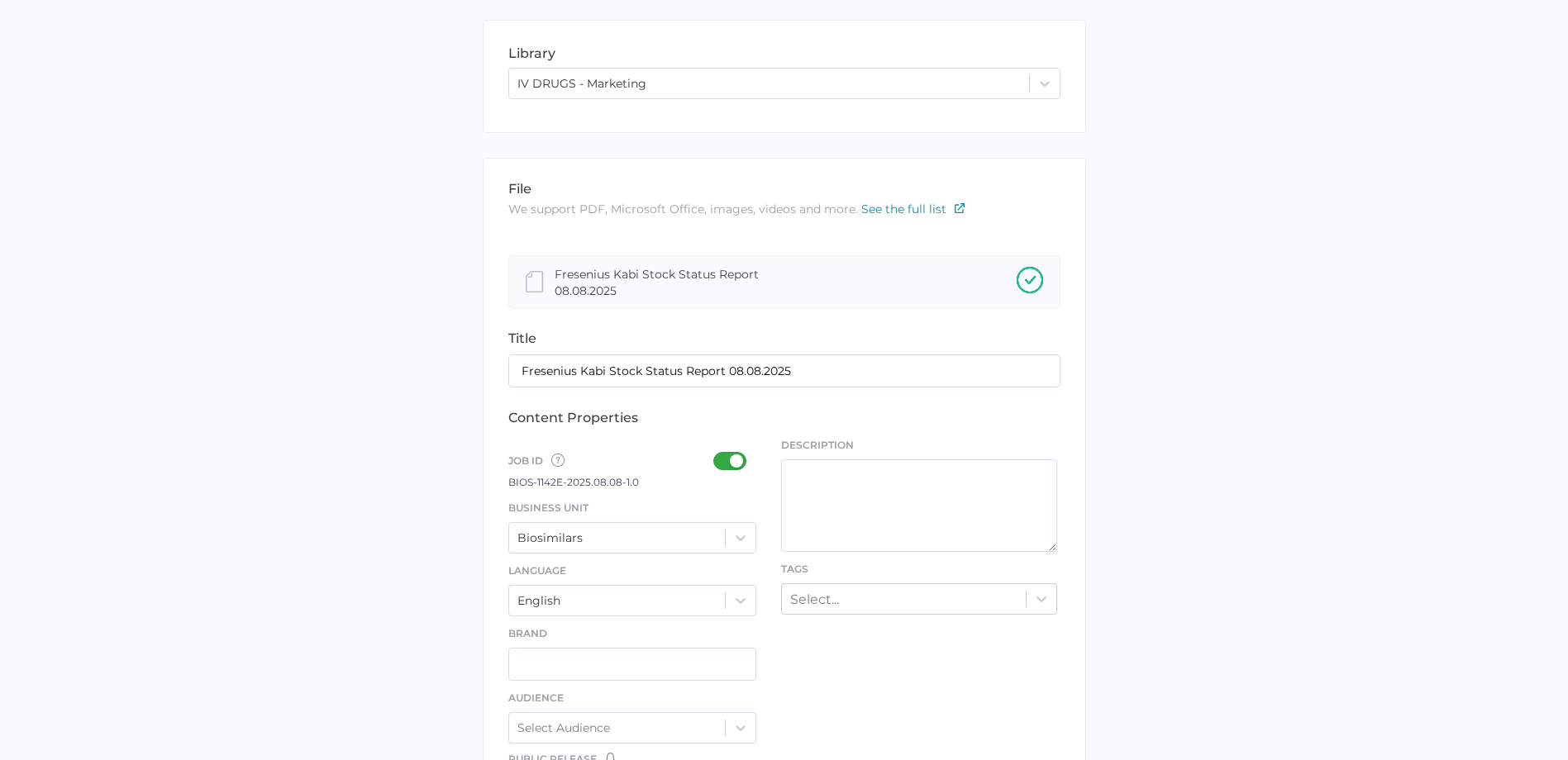 scroll, scrollTop: 151, scrollLeft: 0, axis: vertical 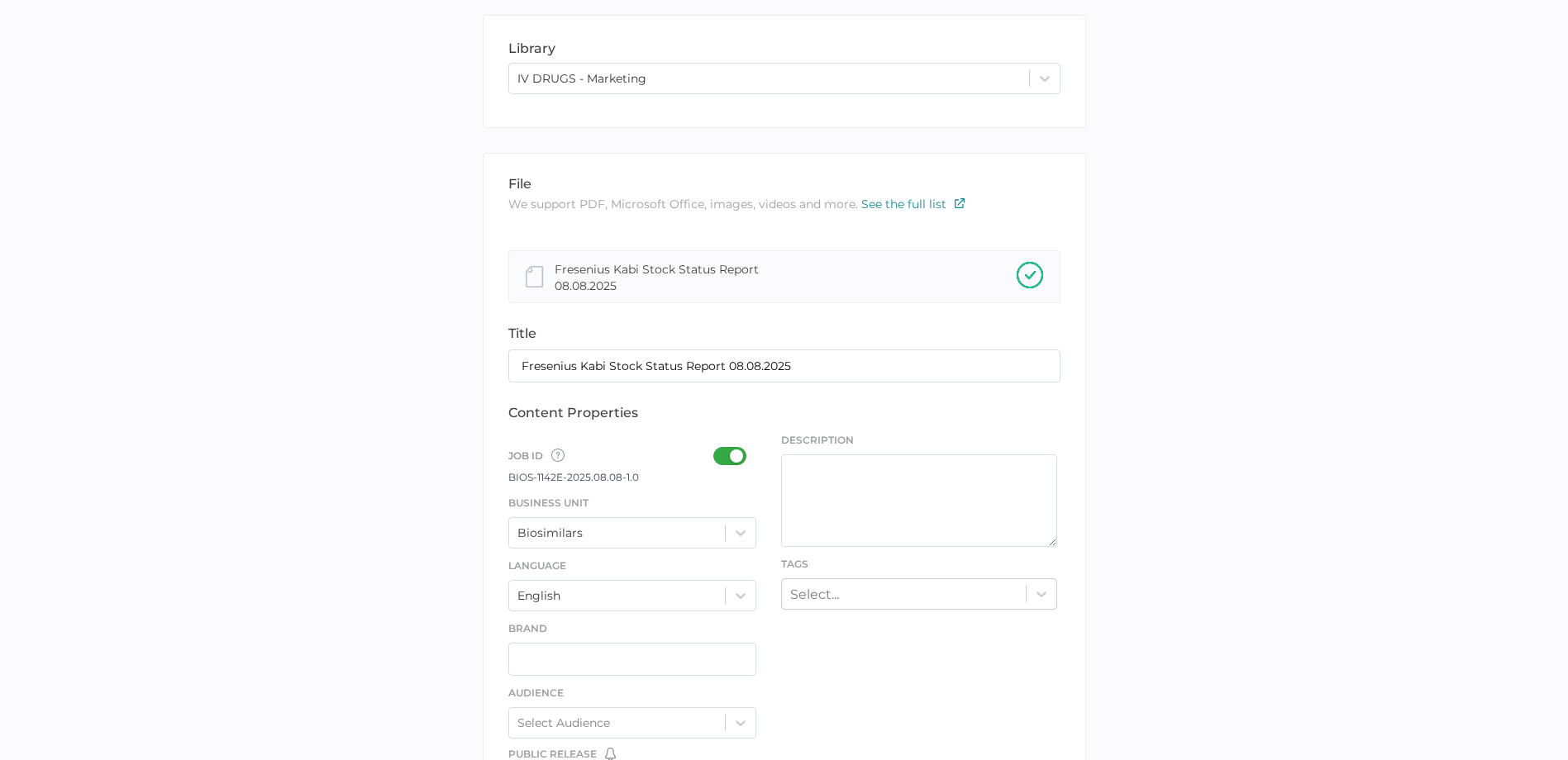 click at bounding box center [735, 456] 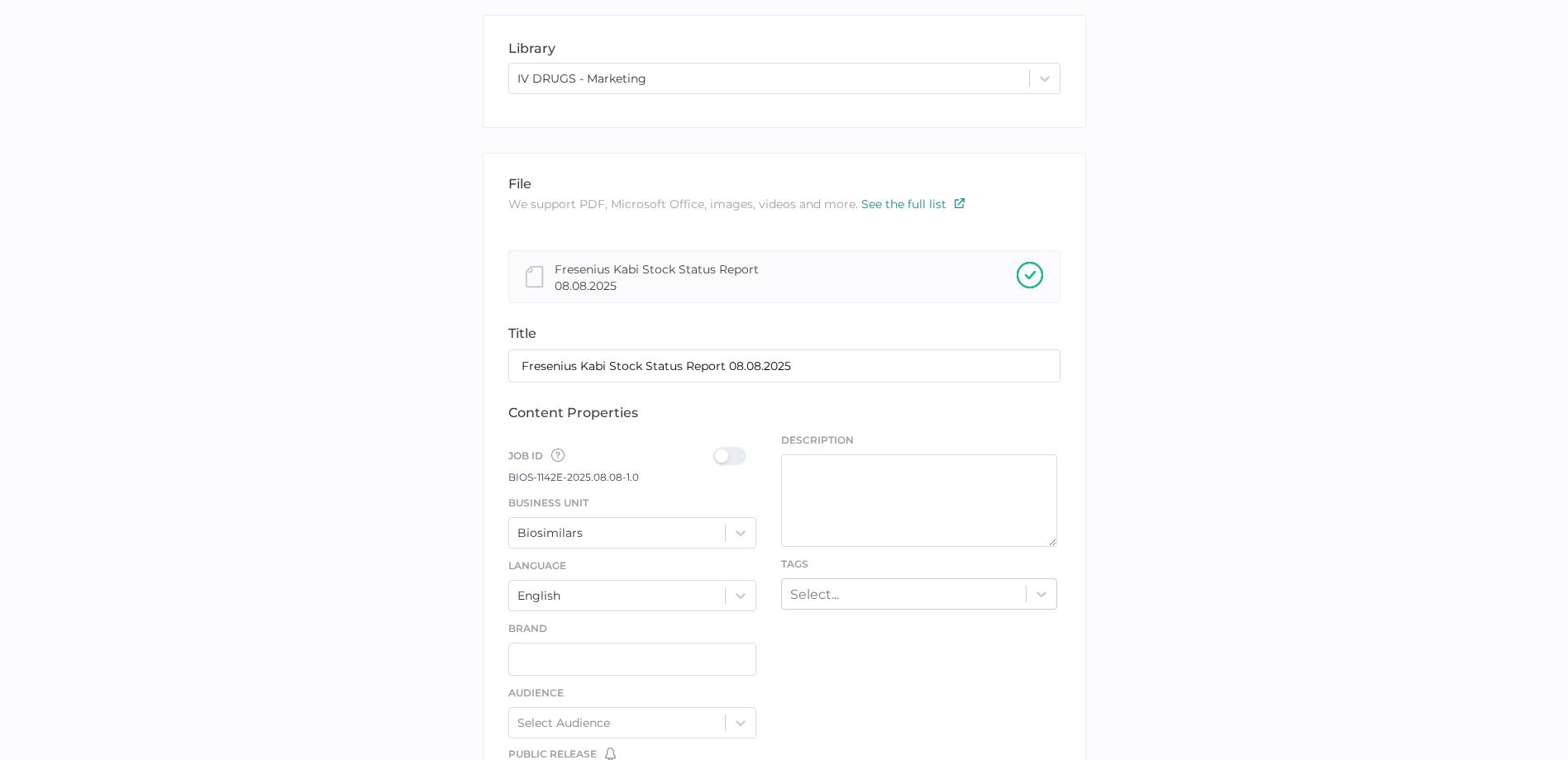 scroll, scrollTop: 201, scrollLeft: 0, axis: vertical 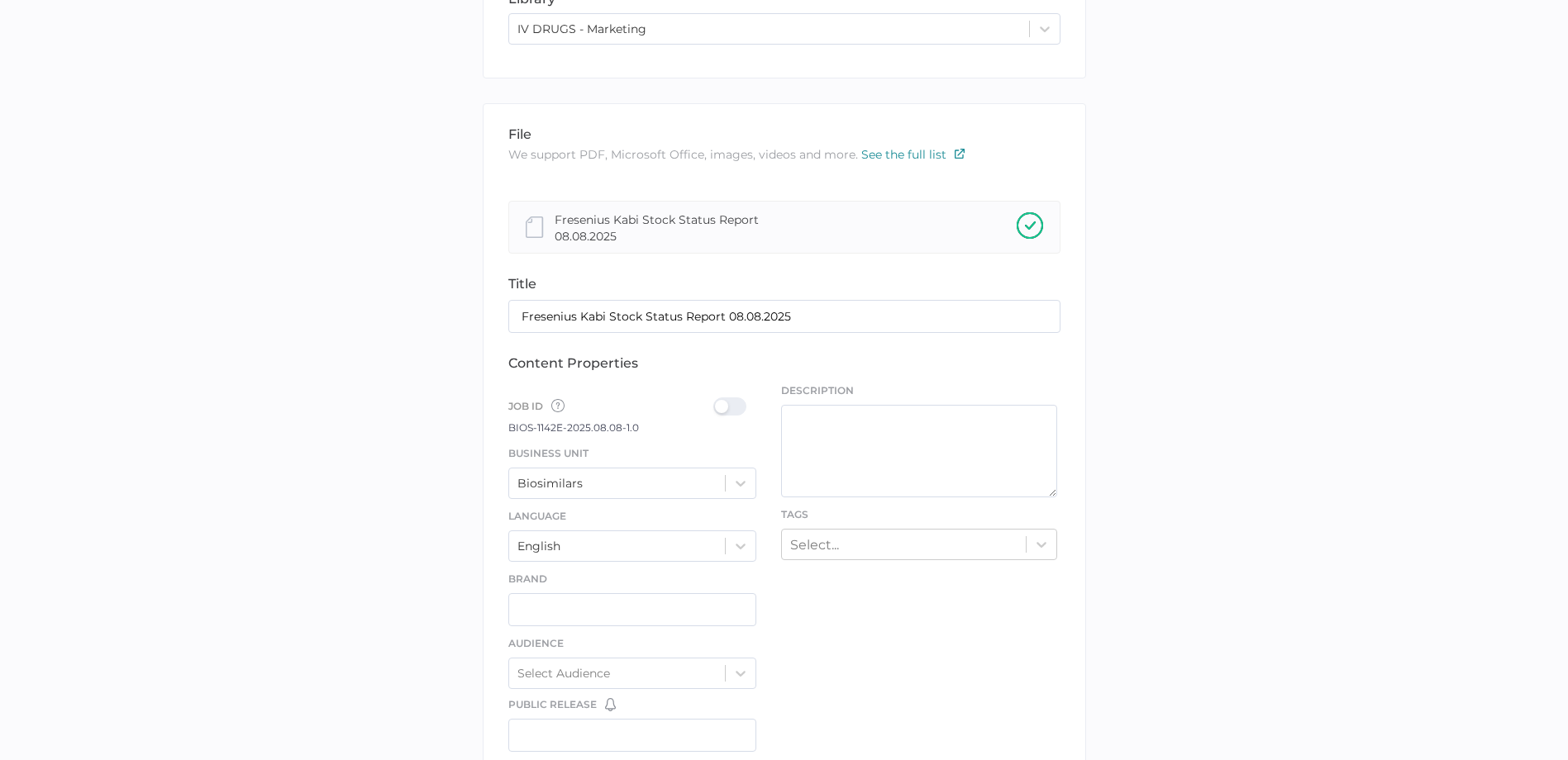click on "Biosimilars" at bounding box center (632, 483) 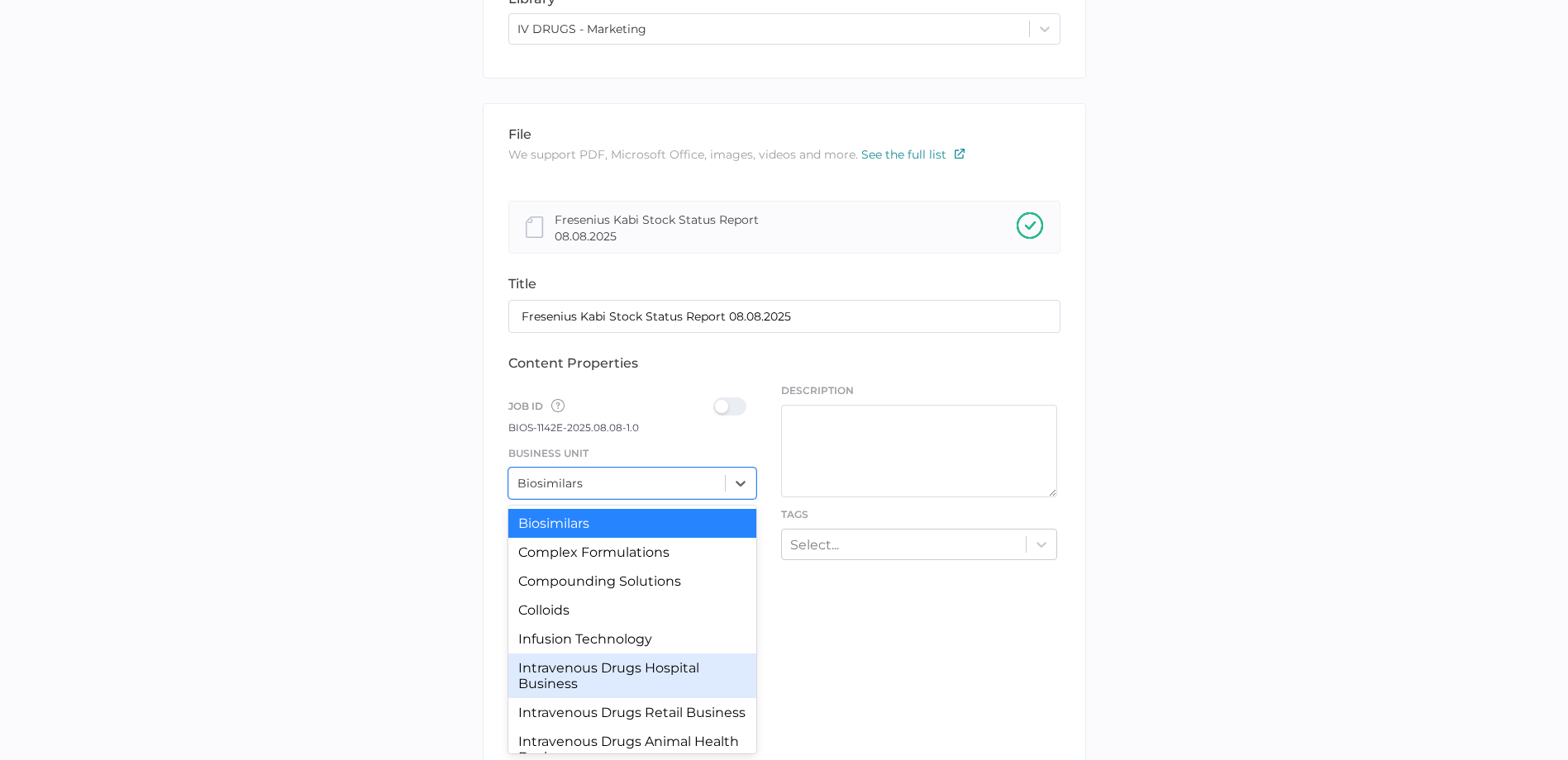 click on "Intravenous Drugs Hospital Business" at bounding box center (632, 676) 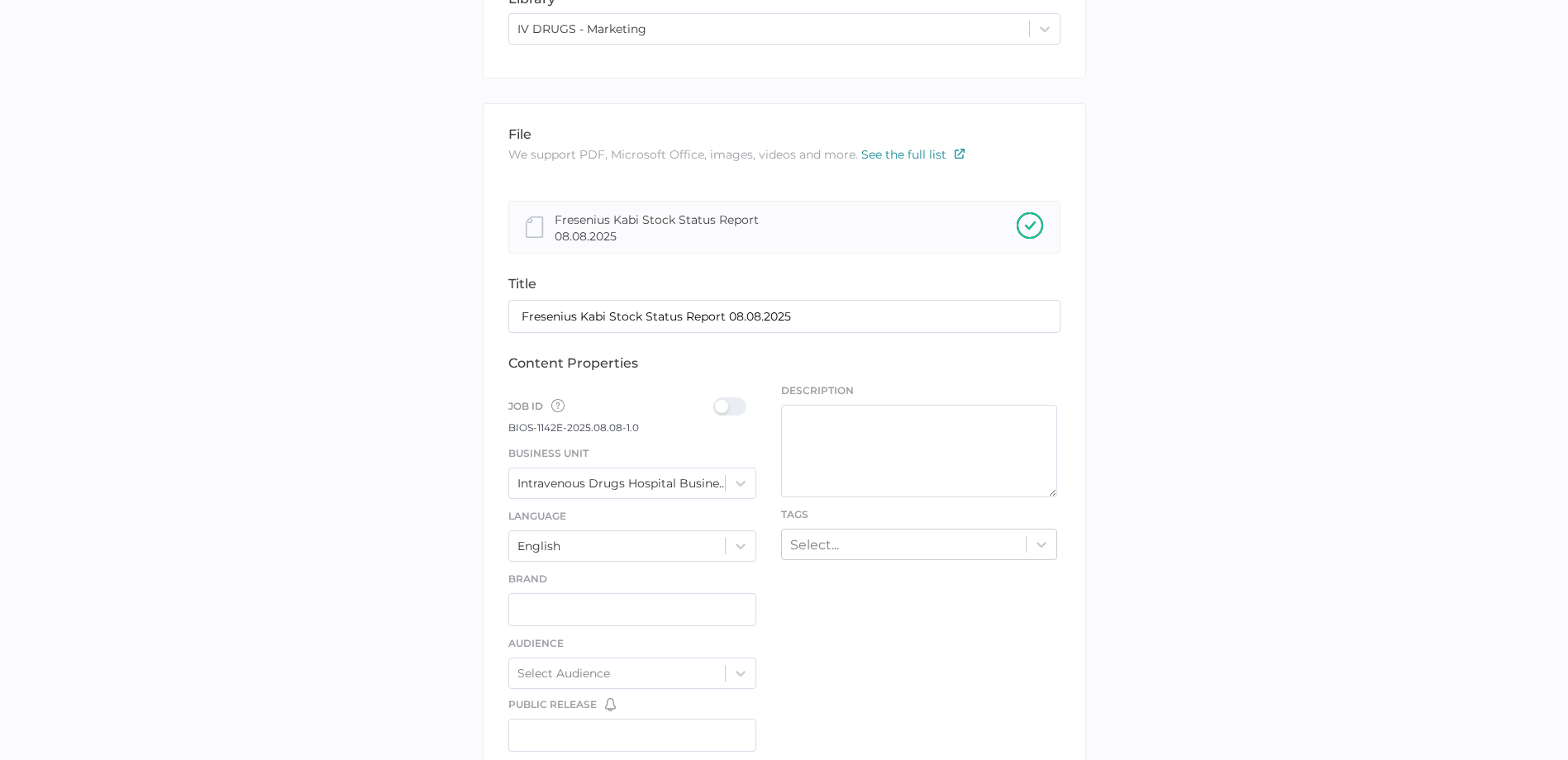 click at bounding box center (735, 406) 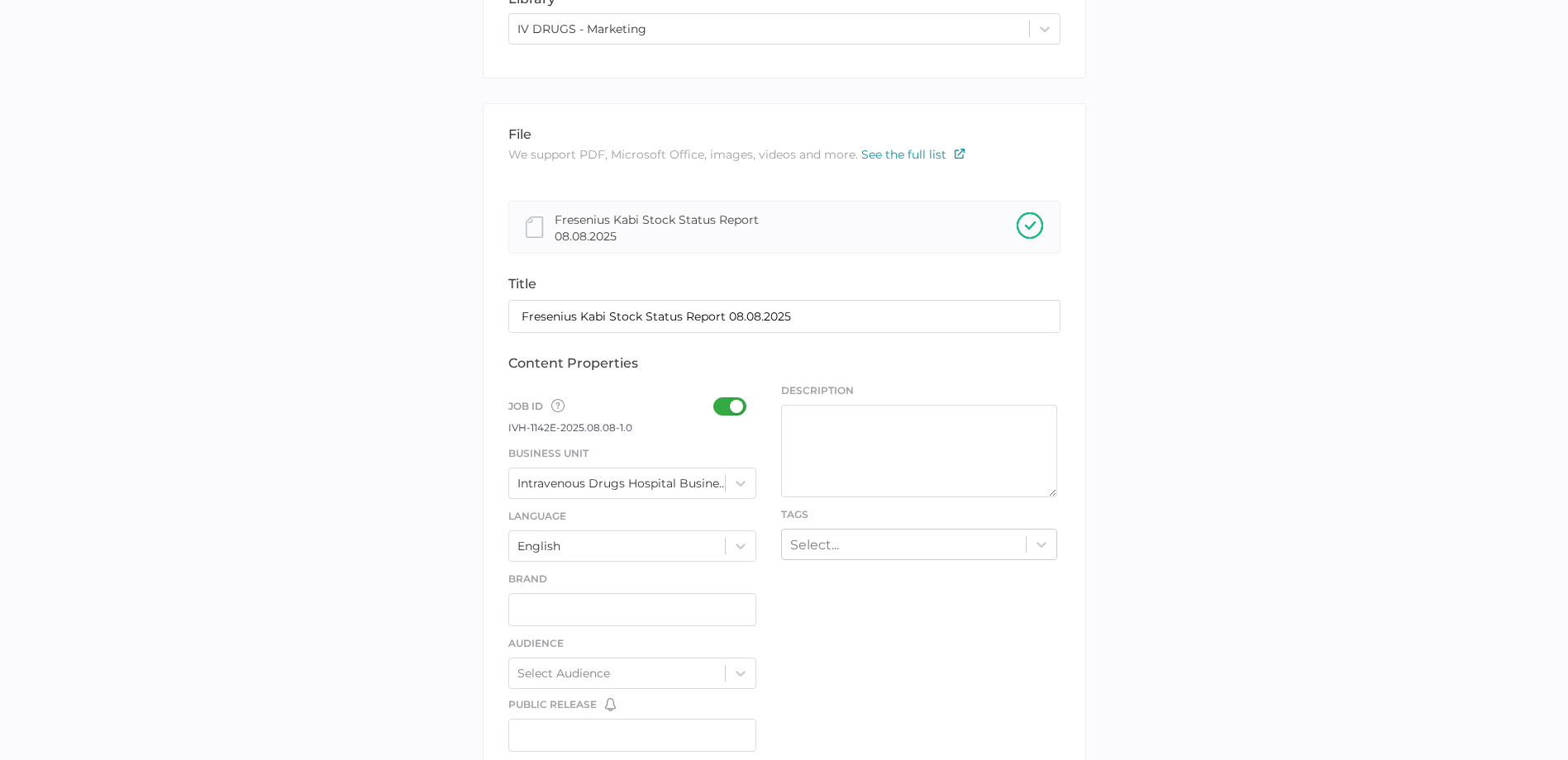 scroll, scrollTop: 262, scrollLeft: 0, axis: vertical 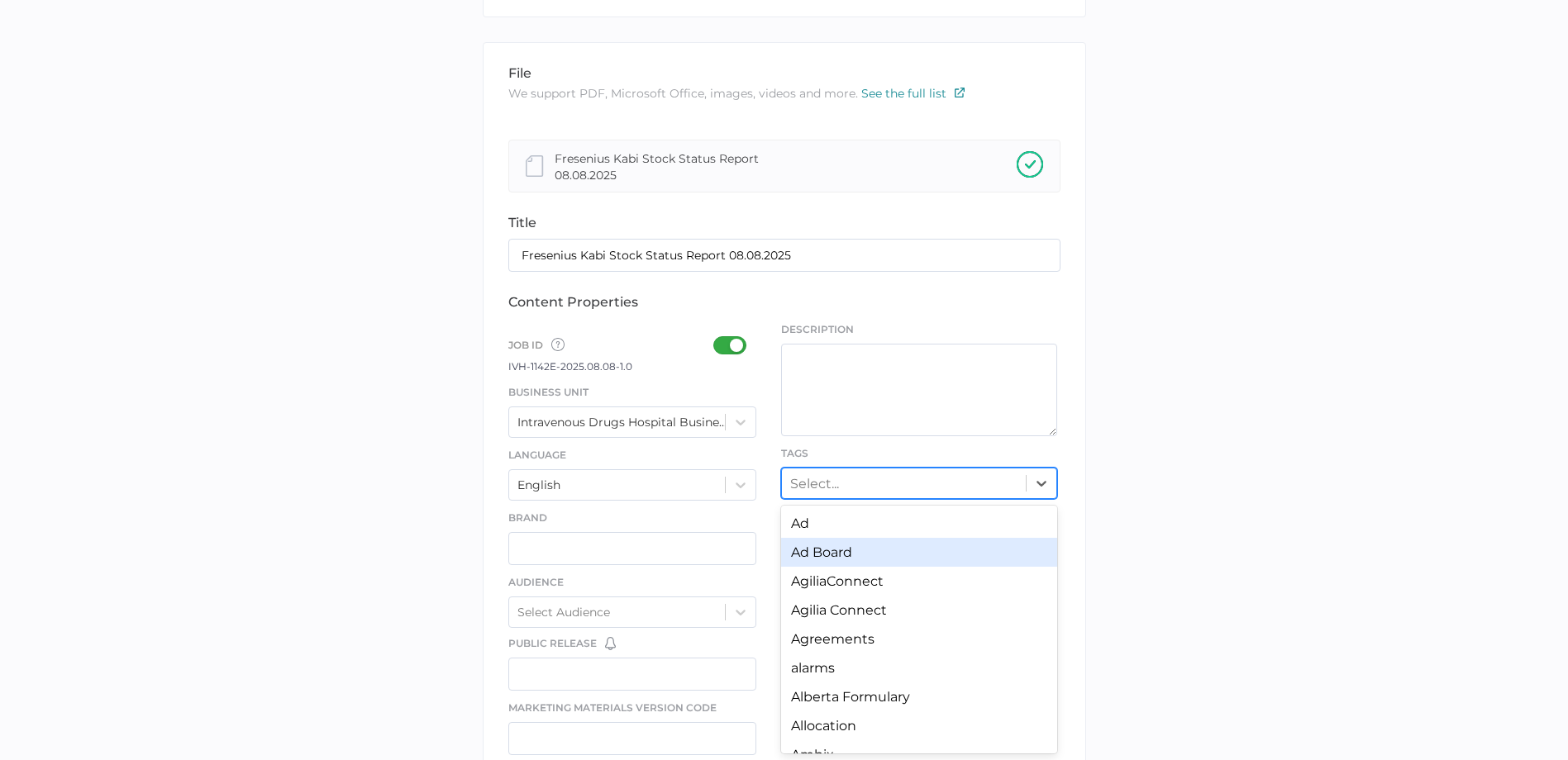 click on "option Ad Board focused, 2 of 246. 246 results available. Use Up and Down to choose options, press Enter to select the currently focused option, press Escape to exit the menu, press Tab to select the option and exit the menu. Select... Ad Ad Board AgiliaConnect Agilia Connect Agreements alarms Alberta Formulary Allocation Ambix Amendment amicus Amika+ apheresis arthritis Arthrotis Society assessment assistance attributes Aurora Xi autoimmune Auto-Injector Availability Notice Azacitidine backdrop Backorder Change Backorder Extension Backorder Resolution banner BASDAI BASFI BC PharmaCare biomed Biosimilars Blog Booklet Bookmark booth Bounced Email brochure card carrier Carton Case Study CATSmart CBS Centerium Certificate of Approval complaints guide CompoLab Cuvettes CompoLab TM CompoSeal conference conferences Contact List Content Contract copay copy Correction CRM CSHP cstm cybersecurity datasheet demo derm dermatology Detail Aid DiaSpect Digital Ad disease display Distribution drug library Dynacare GI" at bounding box center [919, 483] 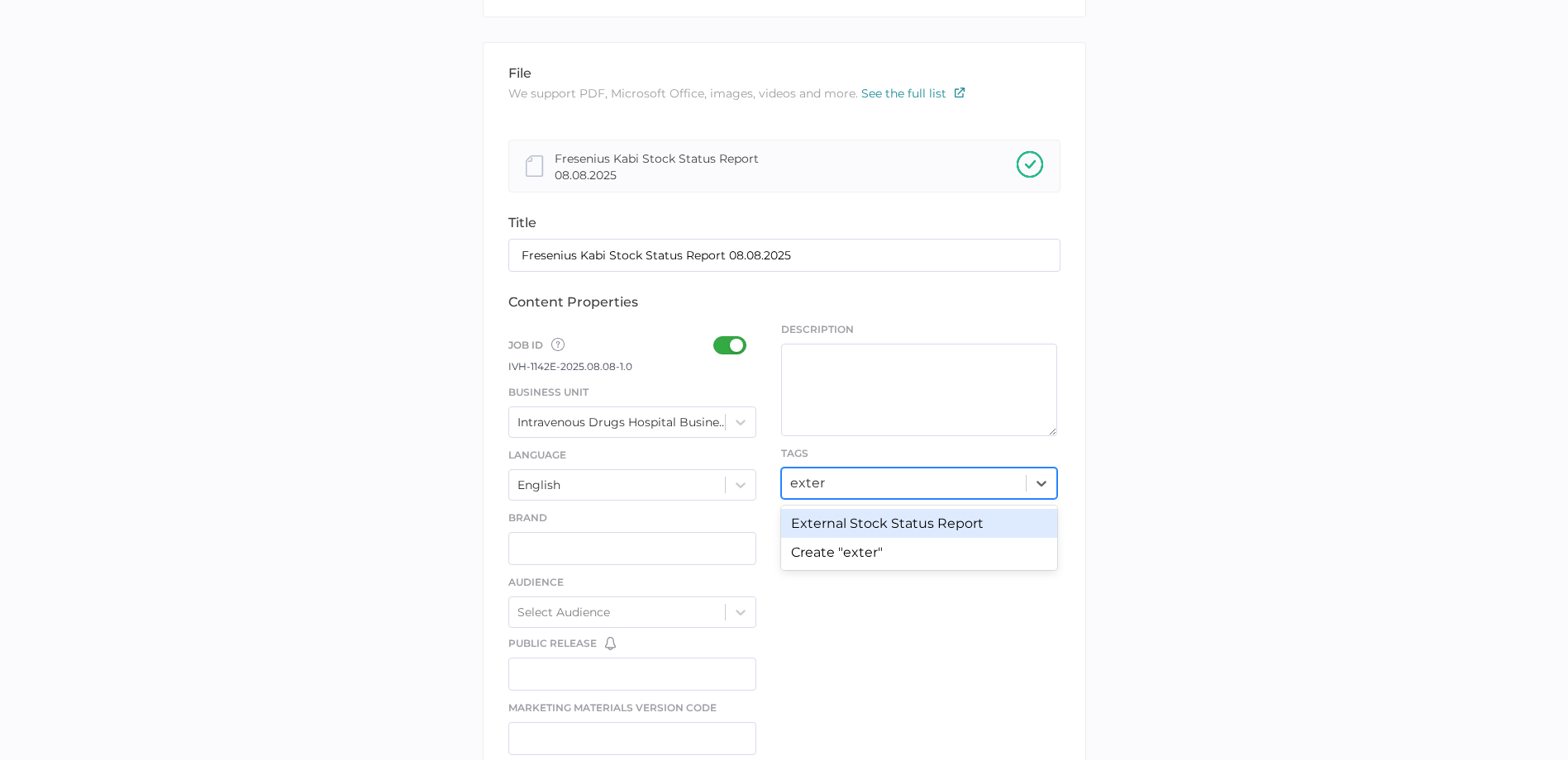 type on "extern" 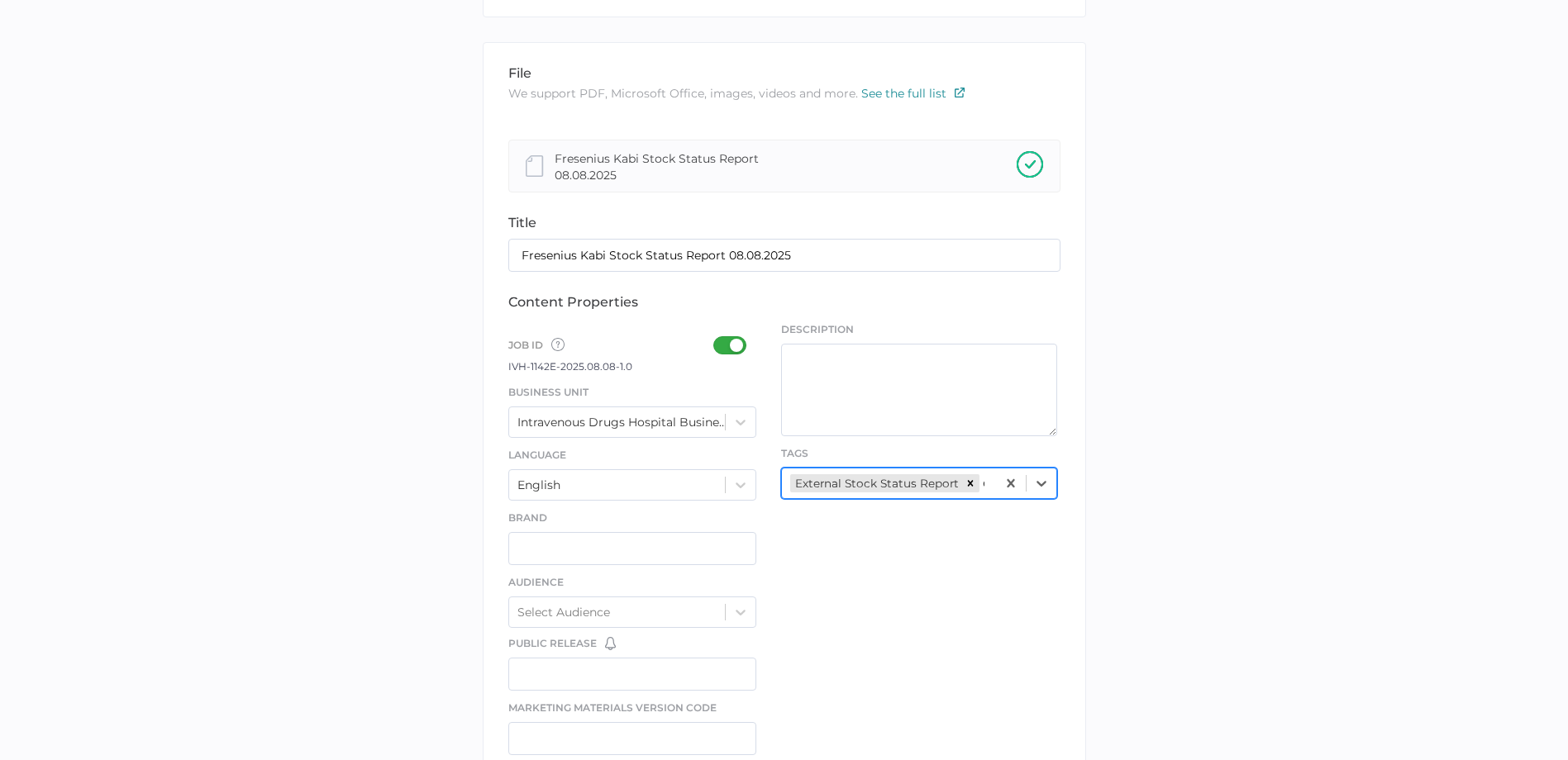 type 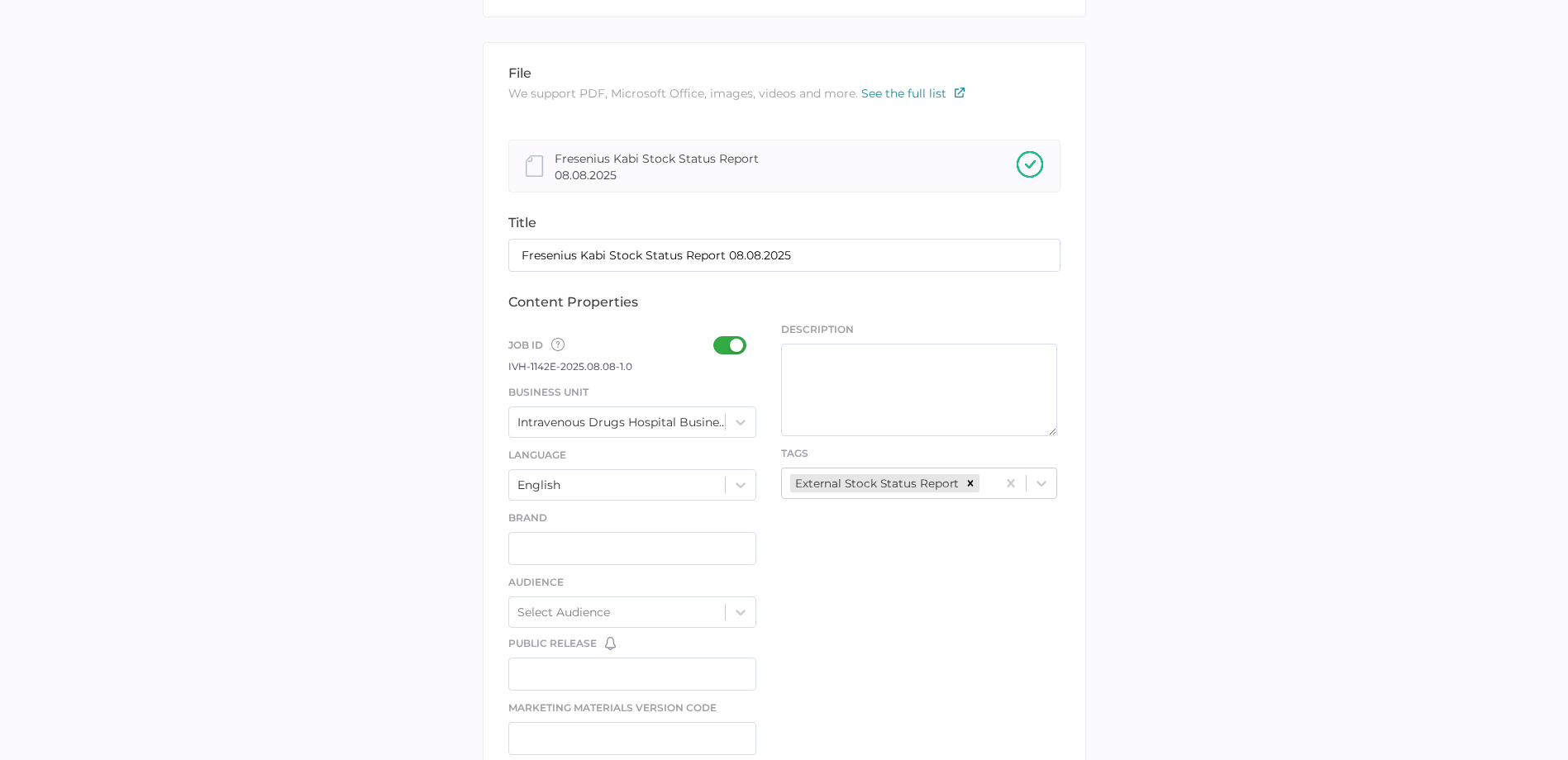 click on "file We support PDF, Microsoft Office, images, videos and more.   See the full list Confirm Delete Are you sure you want to delete this template? Delete Cancel Rename Template TEMPLATE NAME Save Cancel Fresenius Kabi Stock Status Report 08.08.2025 title Fresenius Kabi Stock Status Report 08.08.2025 content properties Job ID Job IDs can be disabled × If a Job ID is not required for specific content, it can easily be toggled off. Learn More   IVH-1142E-2025.08.08-1.0 Business Unit Intravenous Drugs Hospital Business Language English Brand Audience Select Audience Public Release You have no reminders for this date field. Create Date Reminders Marketing Materials Version Code French Translation Select French Translation Molecules Select Molecules Draft Due Date You setup reminders on this date field for 1   days before Manage Date Reminders Review Due Date You have no reminders for this date field. Create Date Reminders Notice Release Date You have no reminders for this date field. Create Date Reminders Assignee" at bounding box center (784, 605) 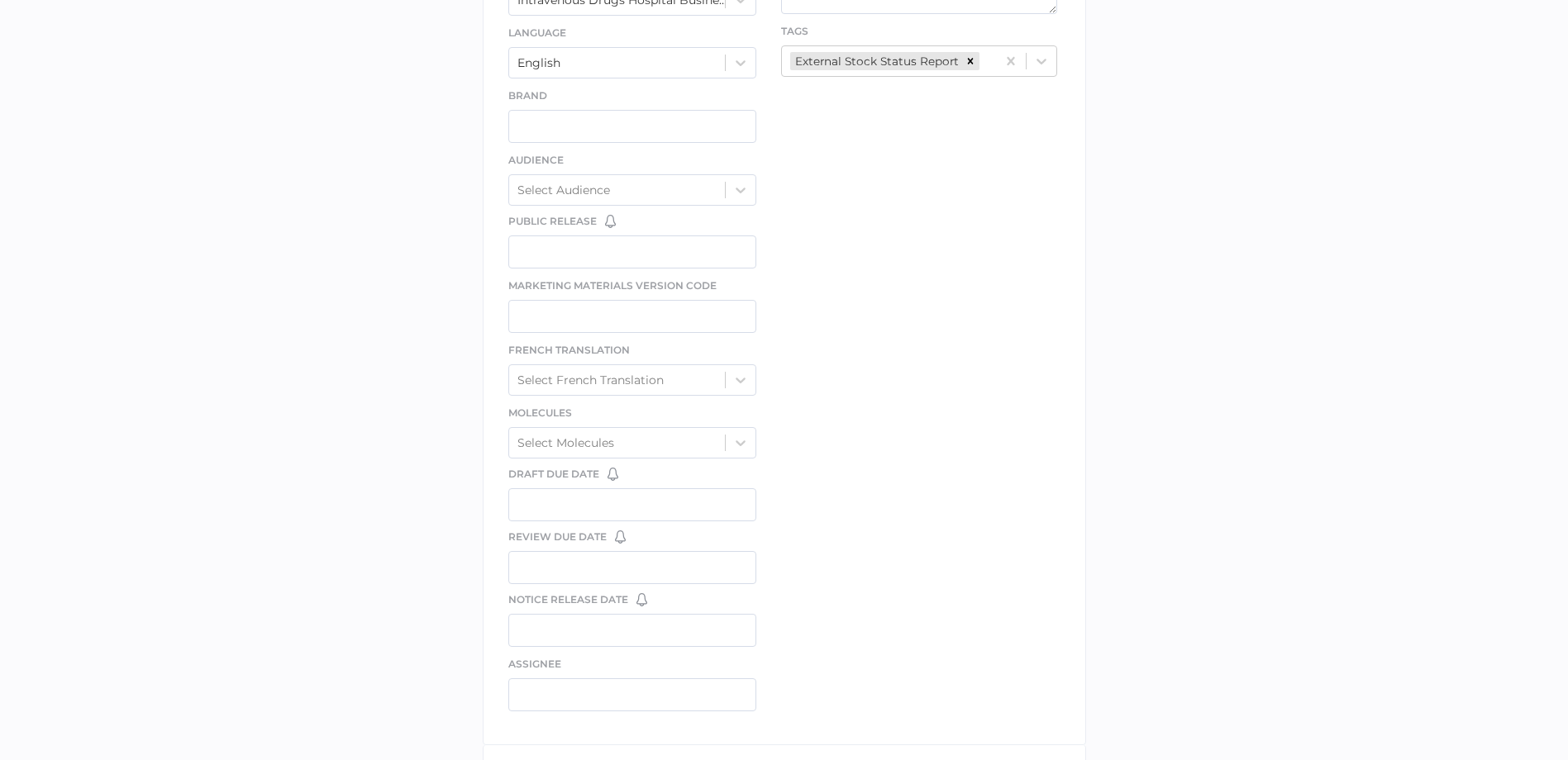 scroll, scrollTop: 834, scrollLeft: 0, axis: vertical 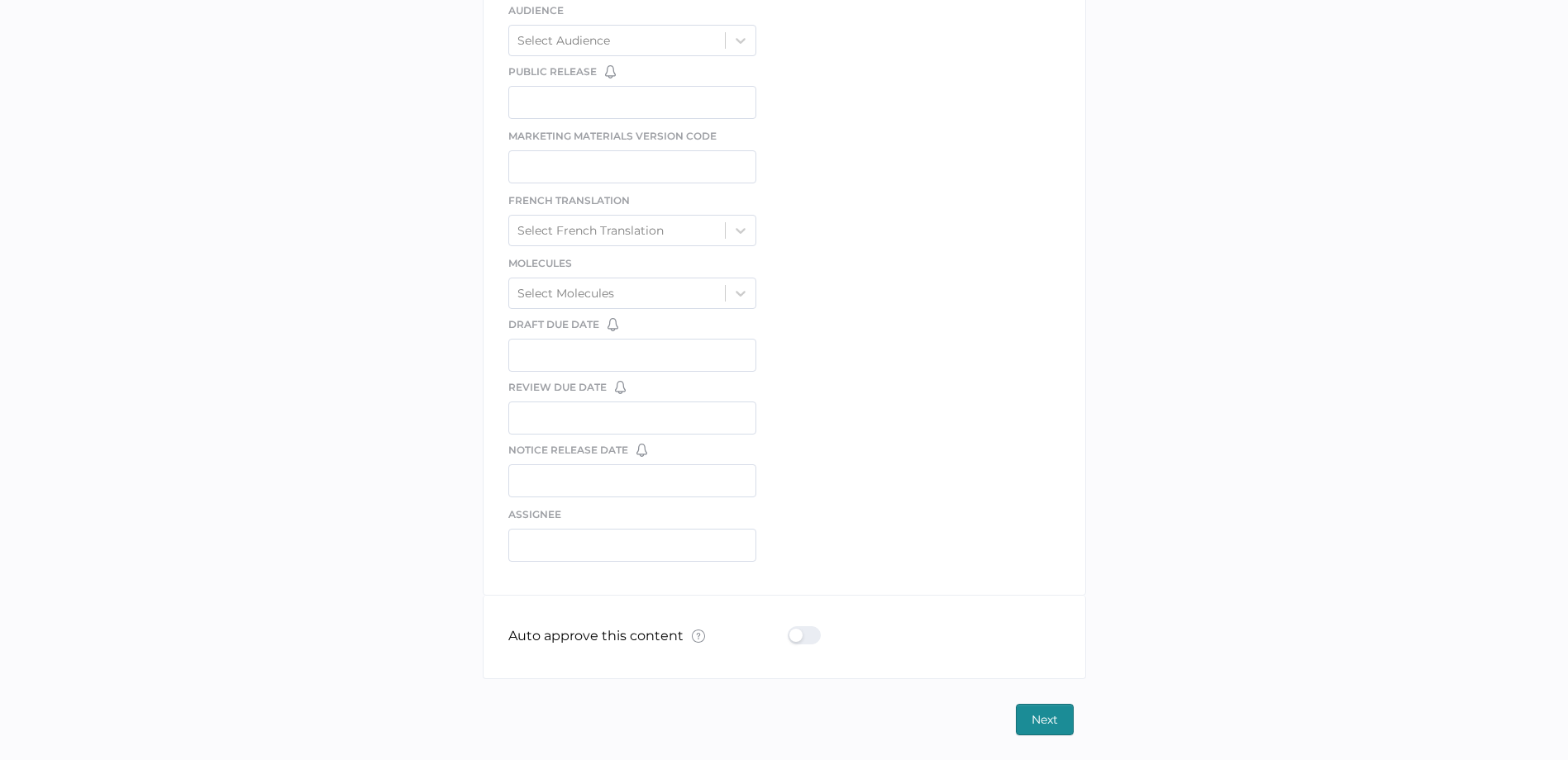 click at bounding box center (809, 635) 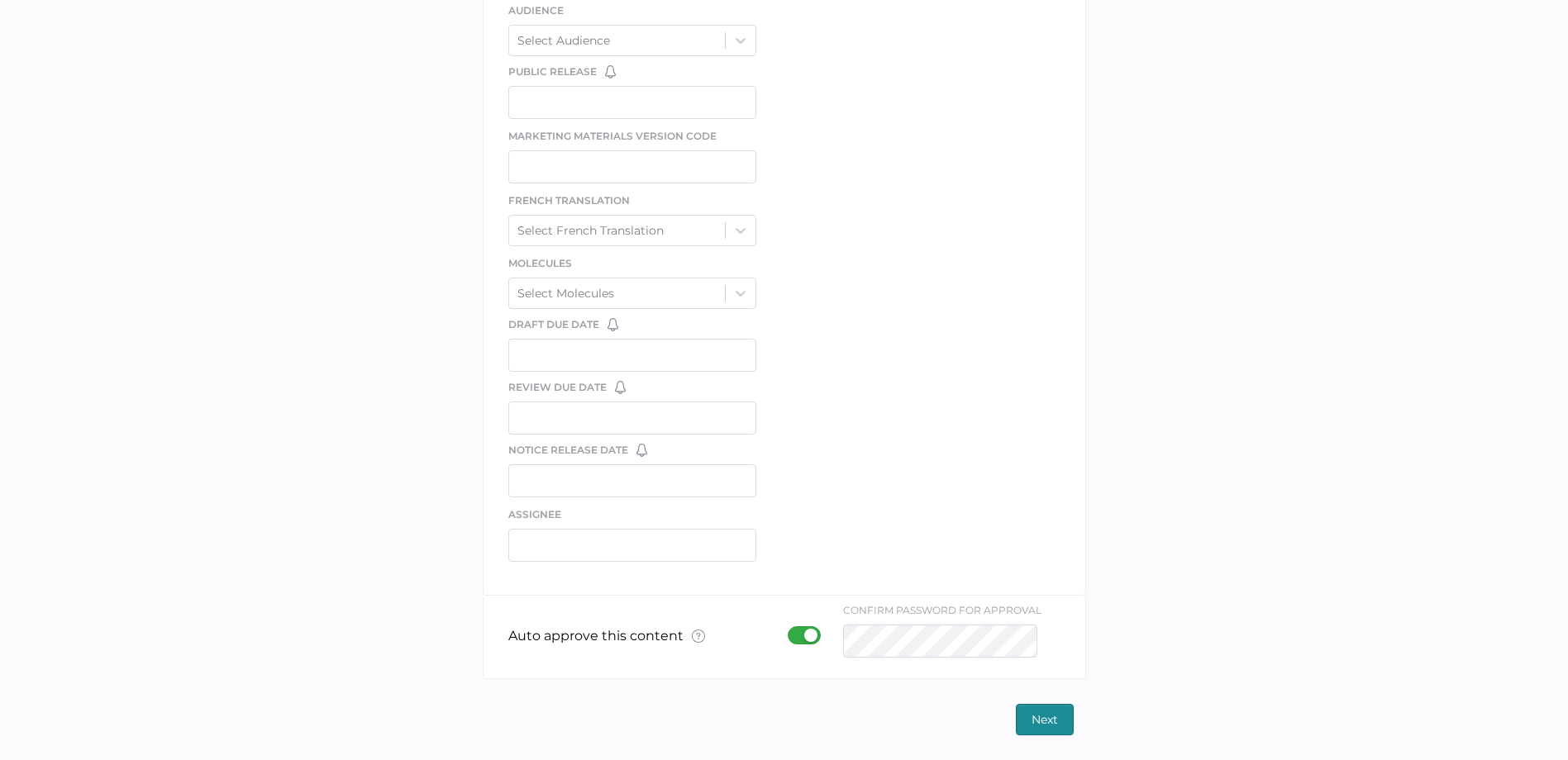 click on "Next" at bounding box center (1045, 720) 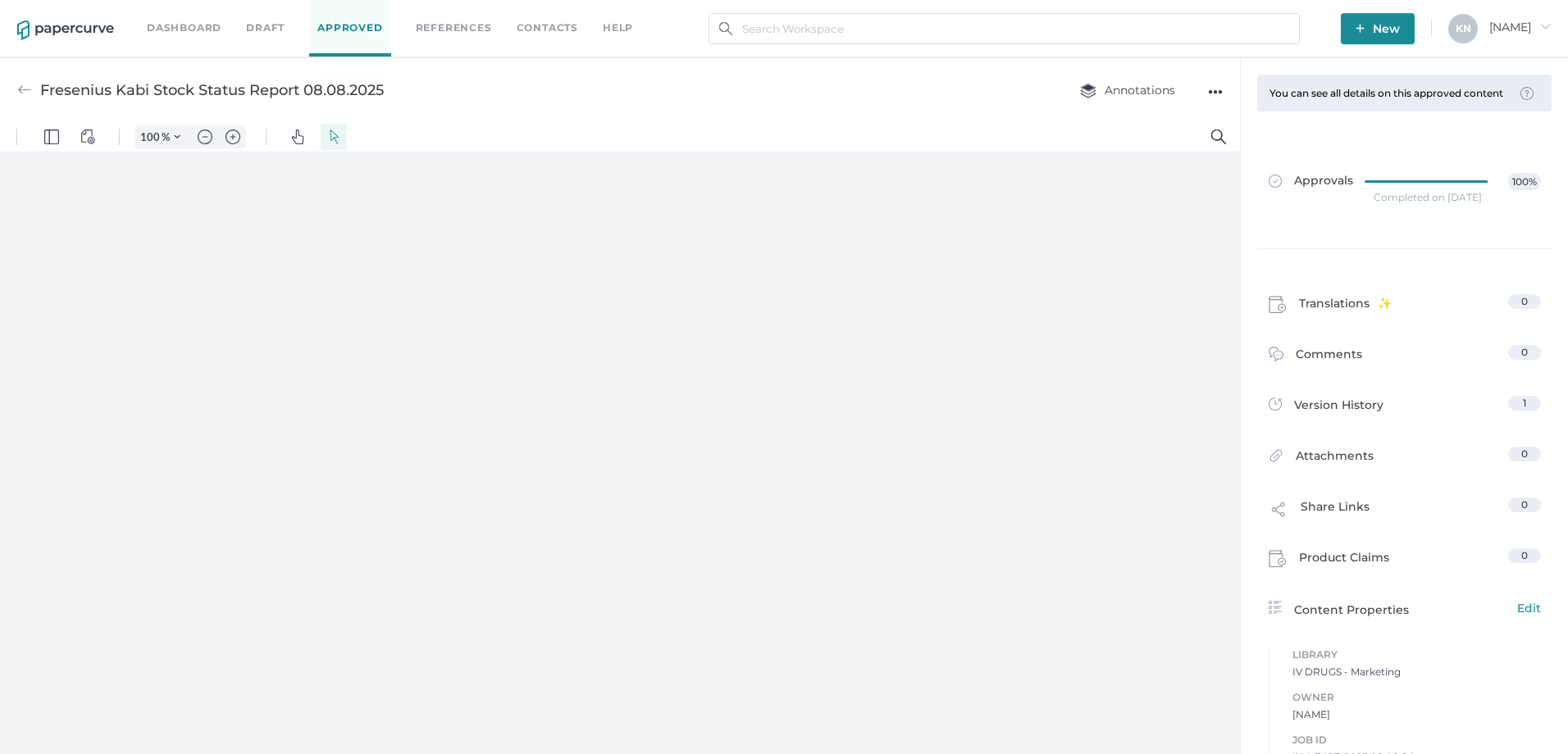 scroll, scrollTop: 0, scrollLeft: 0, axis: both 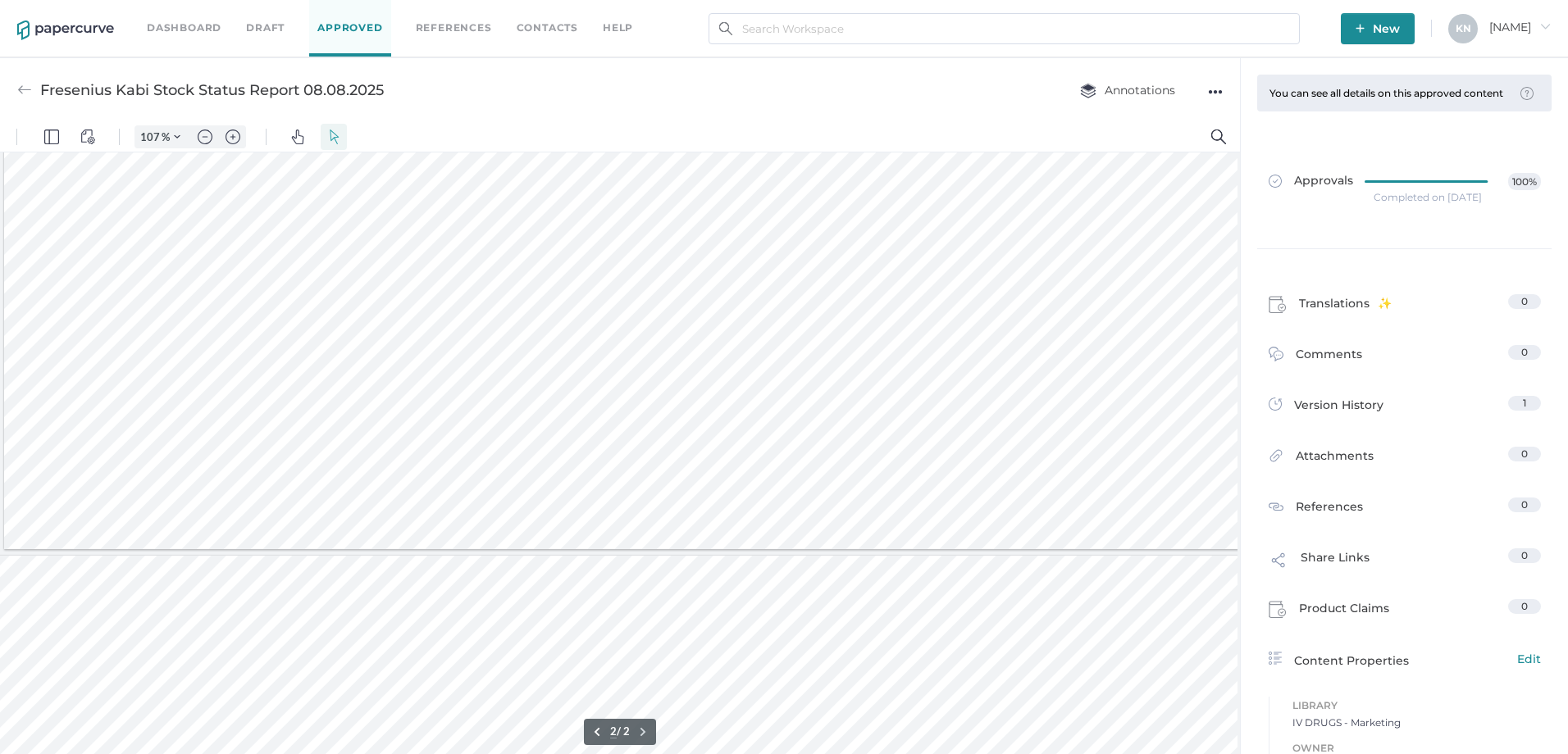 type on "1" 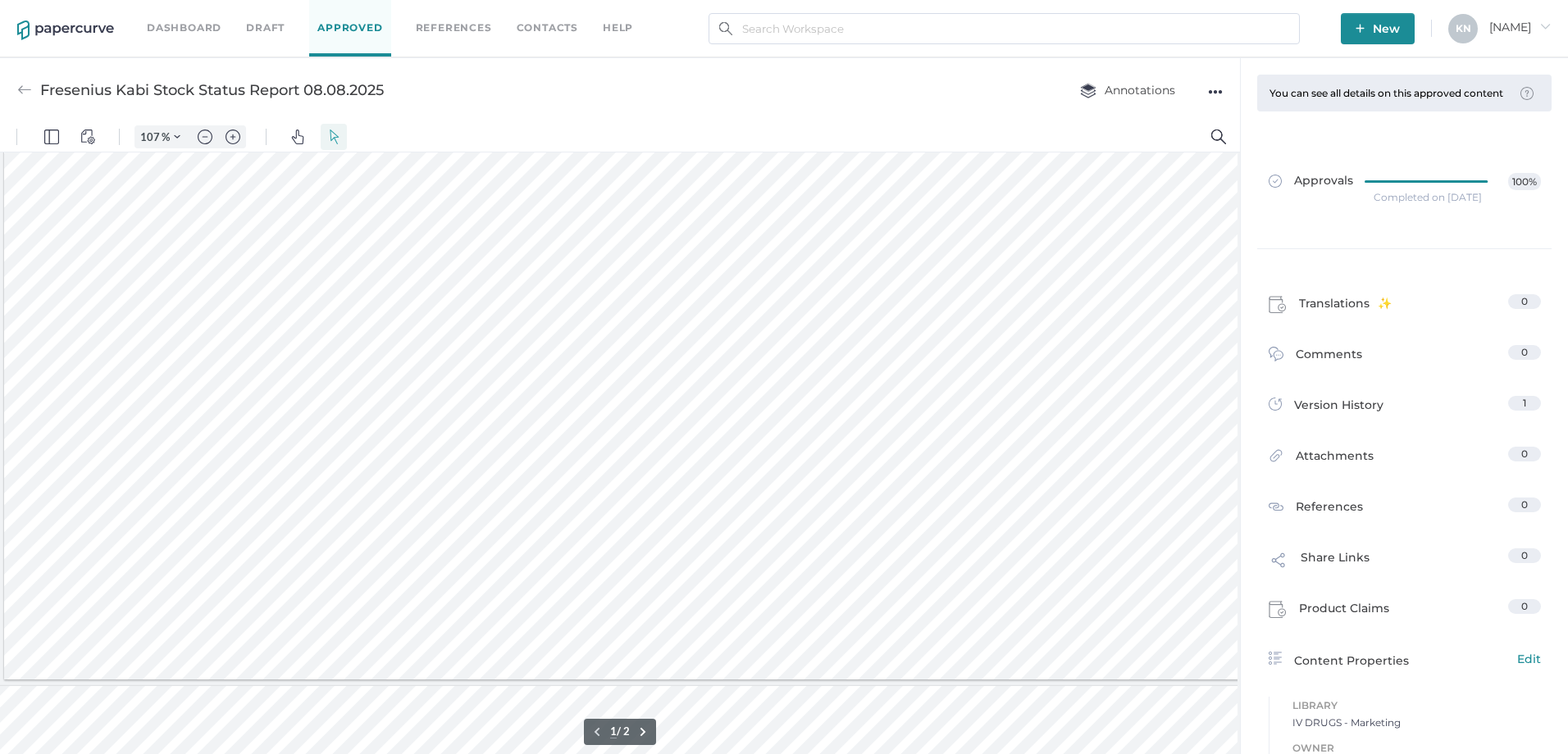 scroll, scrollTop: 0, scrollLeft: 9, axis: horizontal 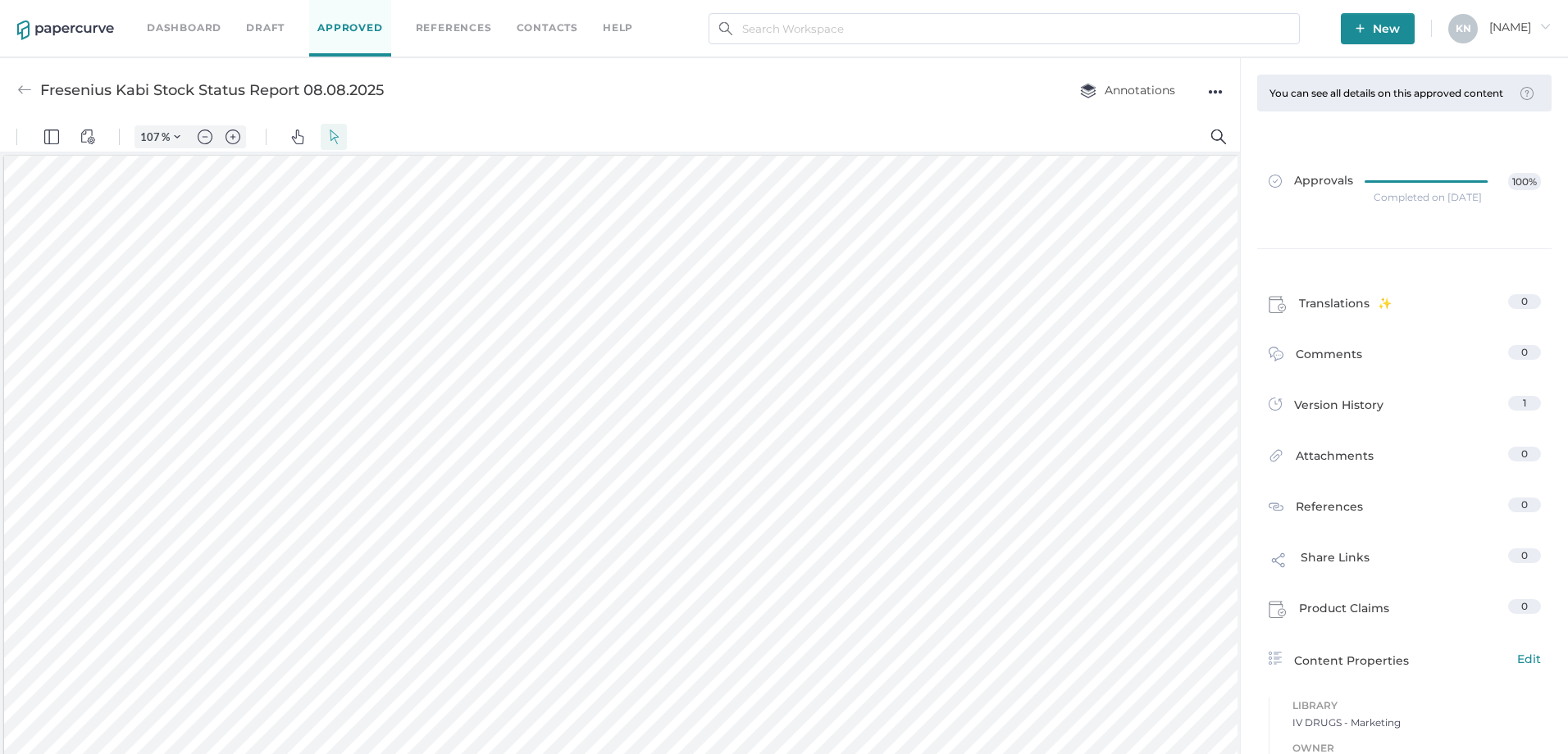 click at bounding box center [755, 540] 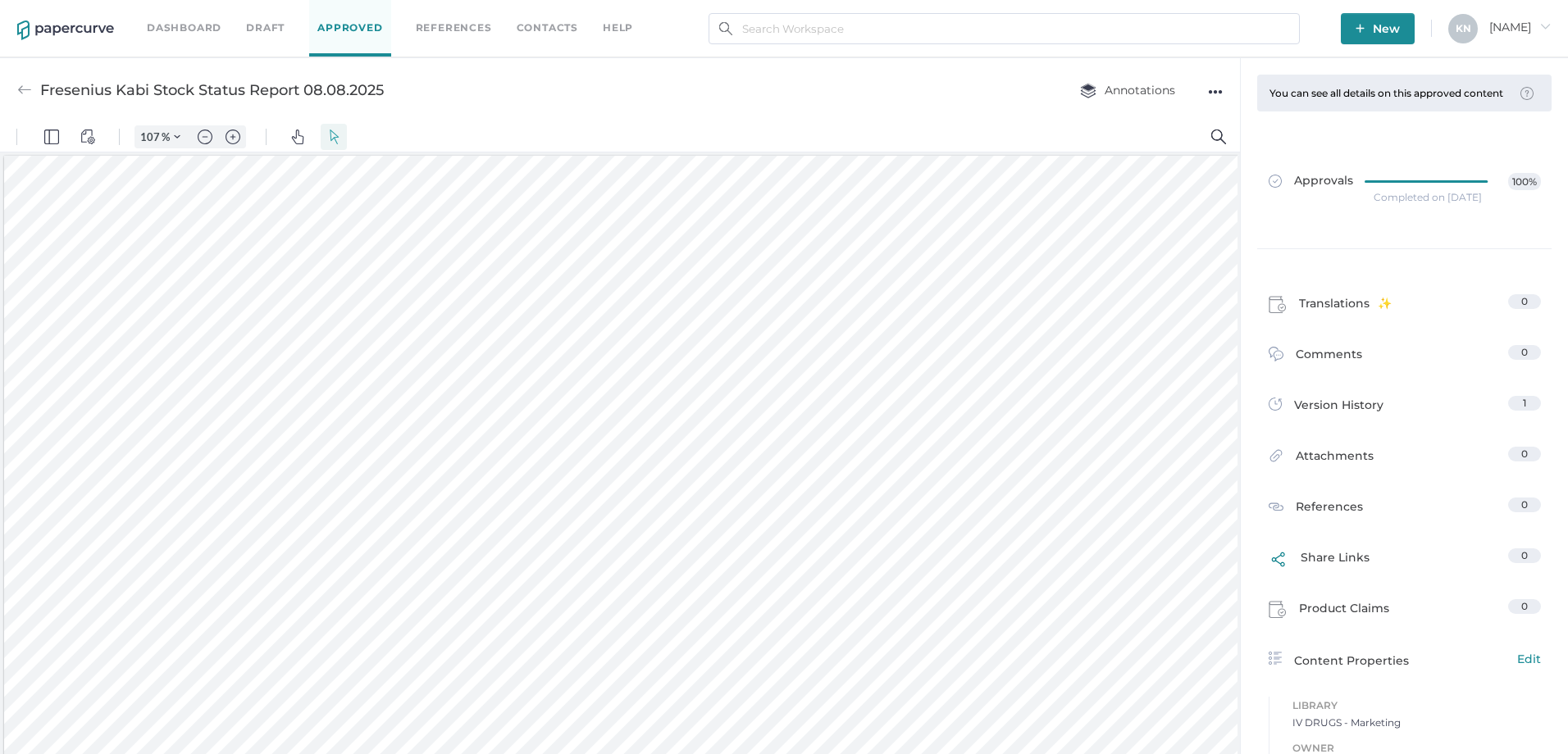 click on "Share Links" at bounding box center (1335, 561) 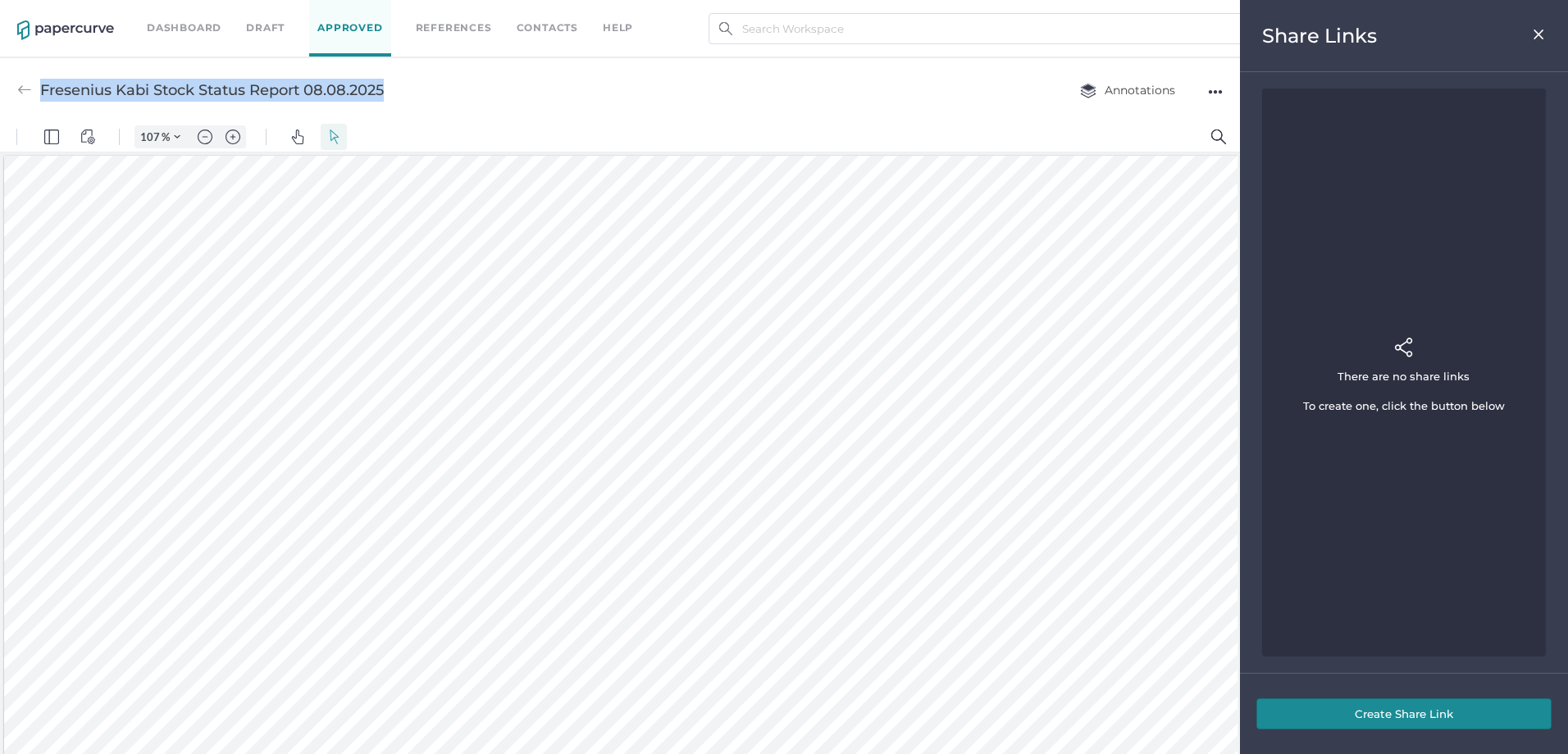 drag, startPoint x: 402, startPoint y: 98, endPoint x: 40, endPoint y: 93, distance: 362.0345 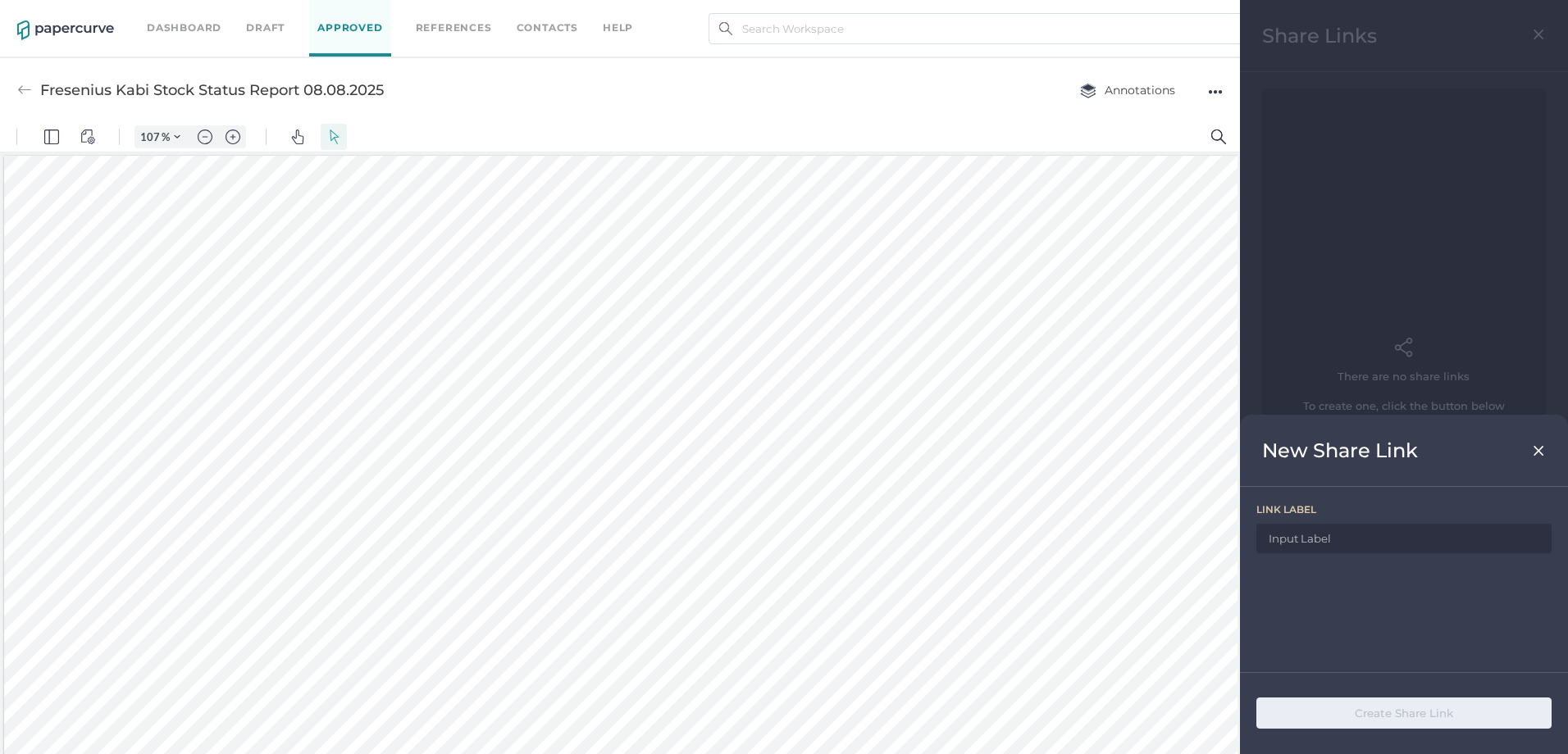 click at bounding box center (1404, 538) 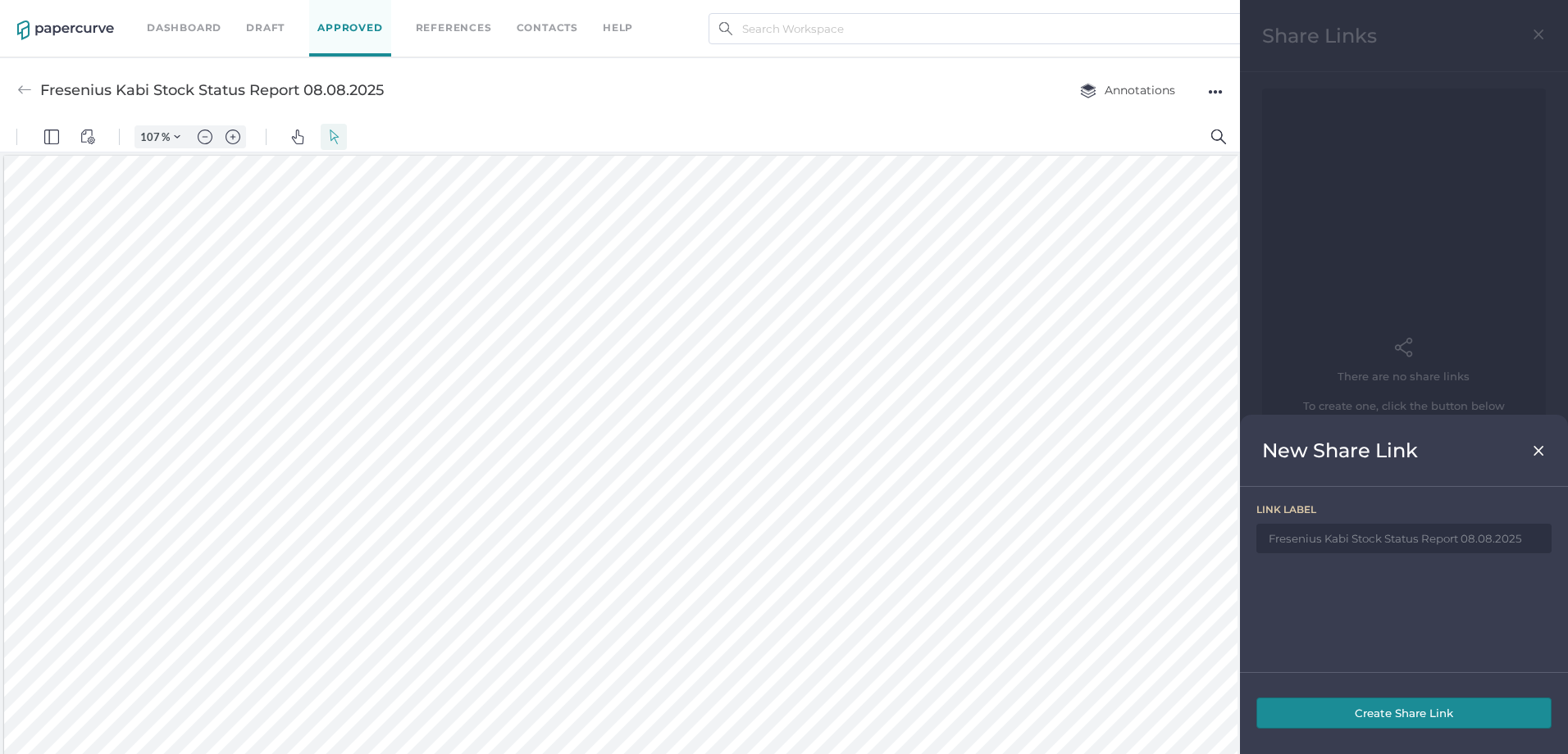 type on "Fresenius Kabi Stock Status Report 08.08.2025" 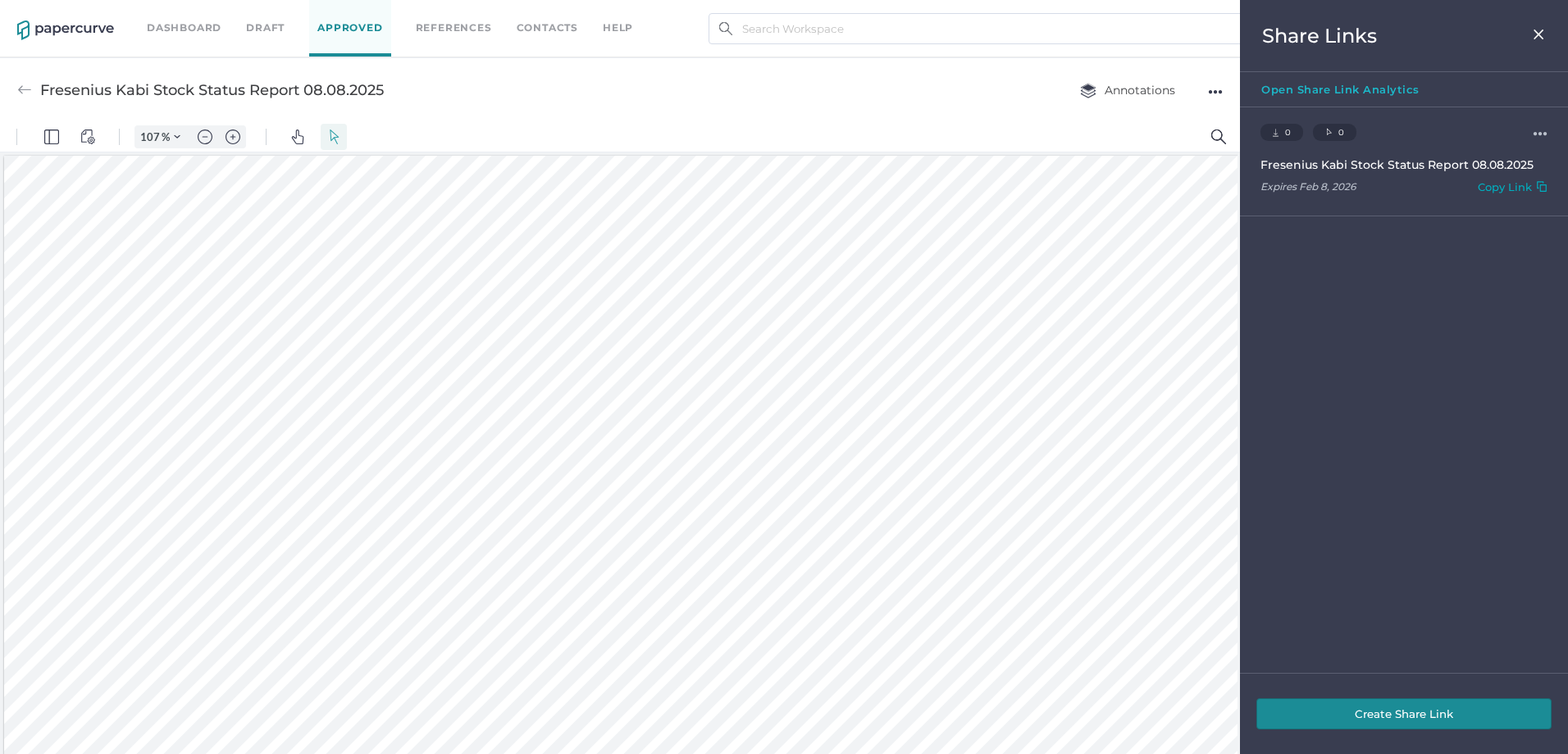 click on "Copy Link" at bounding box center (1505, 189) 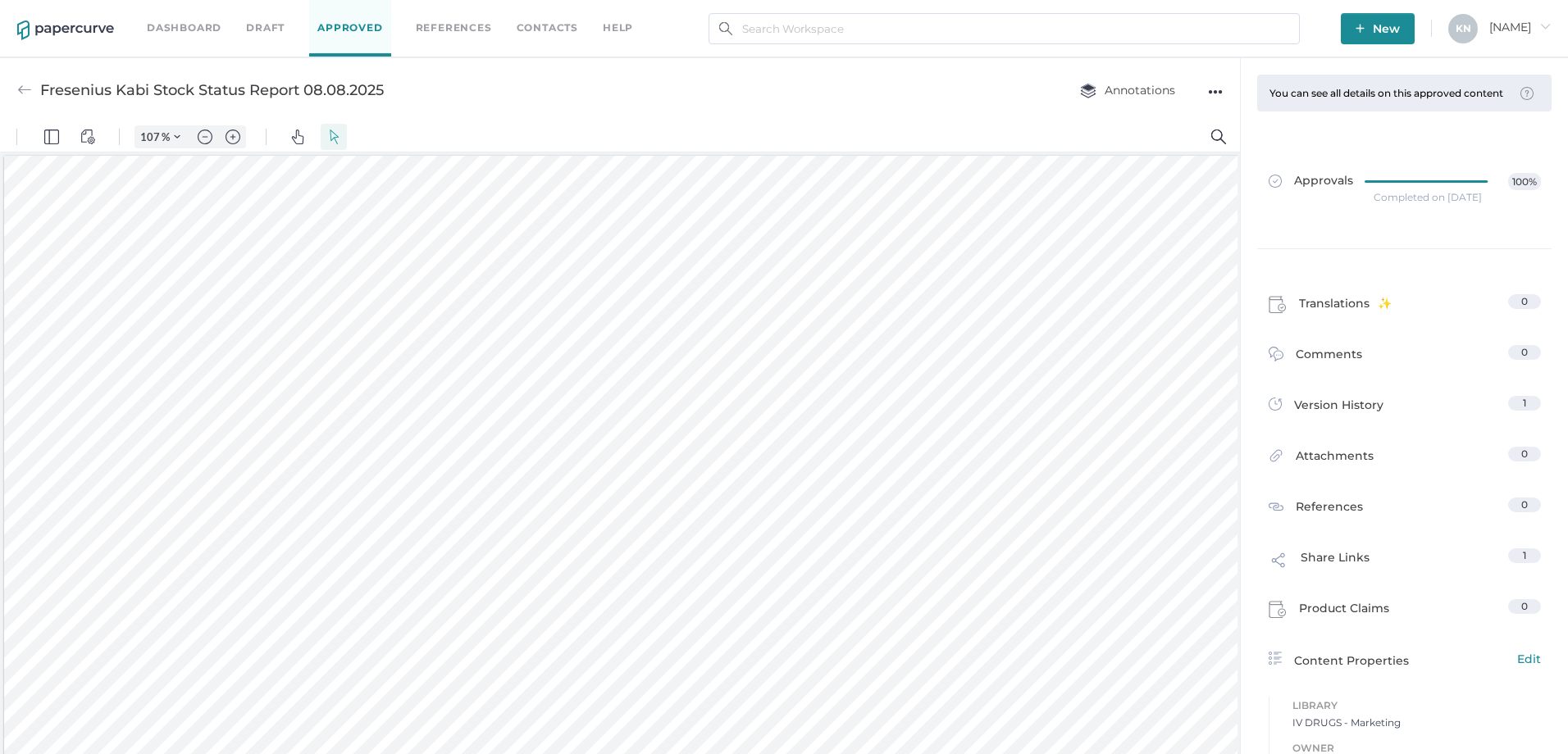 click on "Contacts" at bounding box center (547, 28) 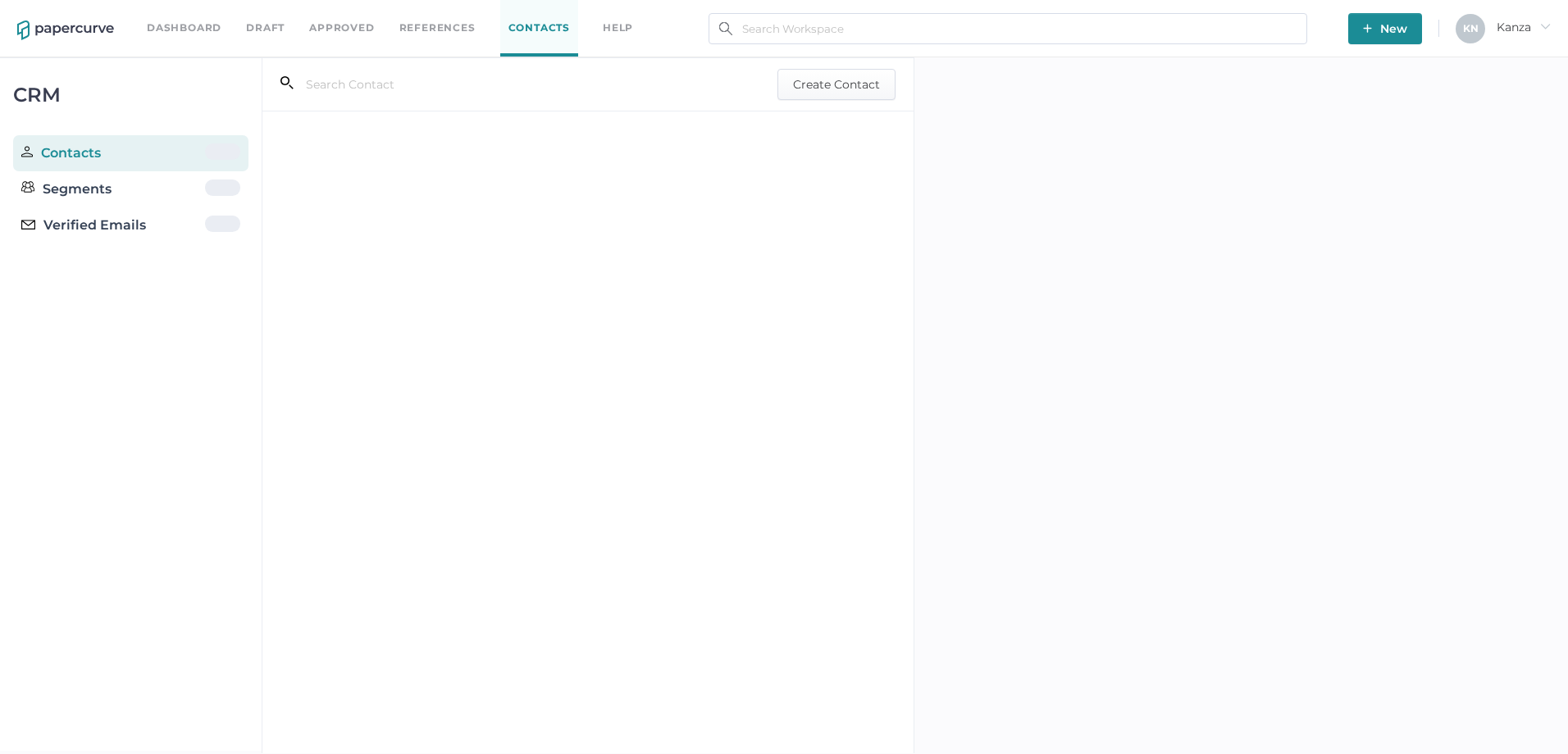 scroll, scrollTop: 0, scrollLeft: 0, axis: both 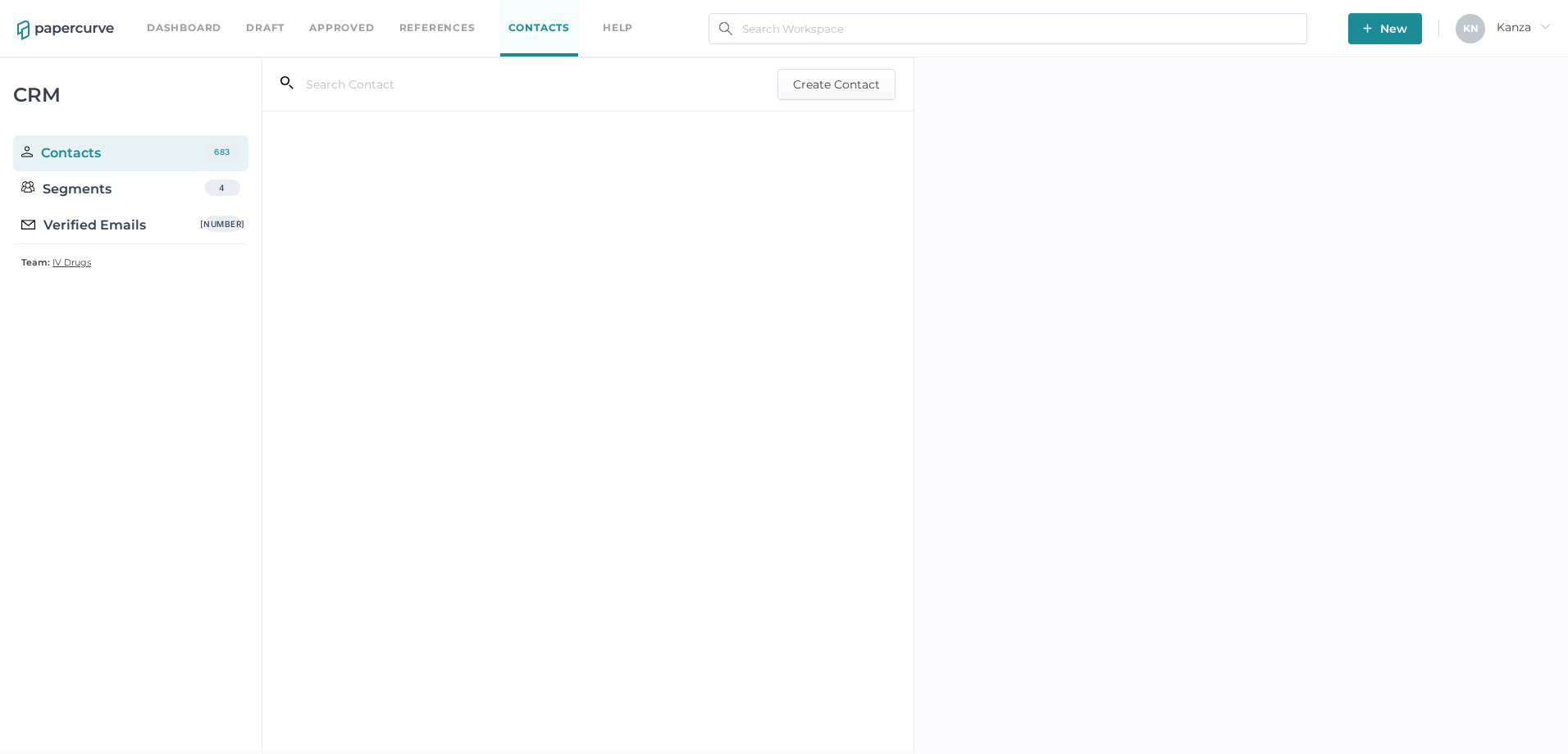 click on "Verified Emails [NUMBER]" at bounding box center (130, 225) 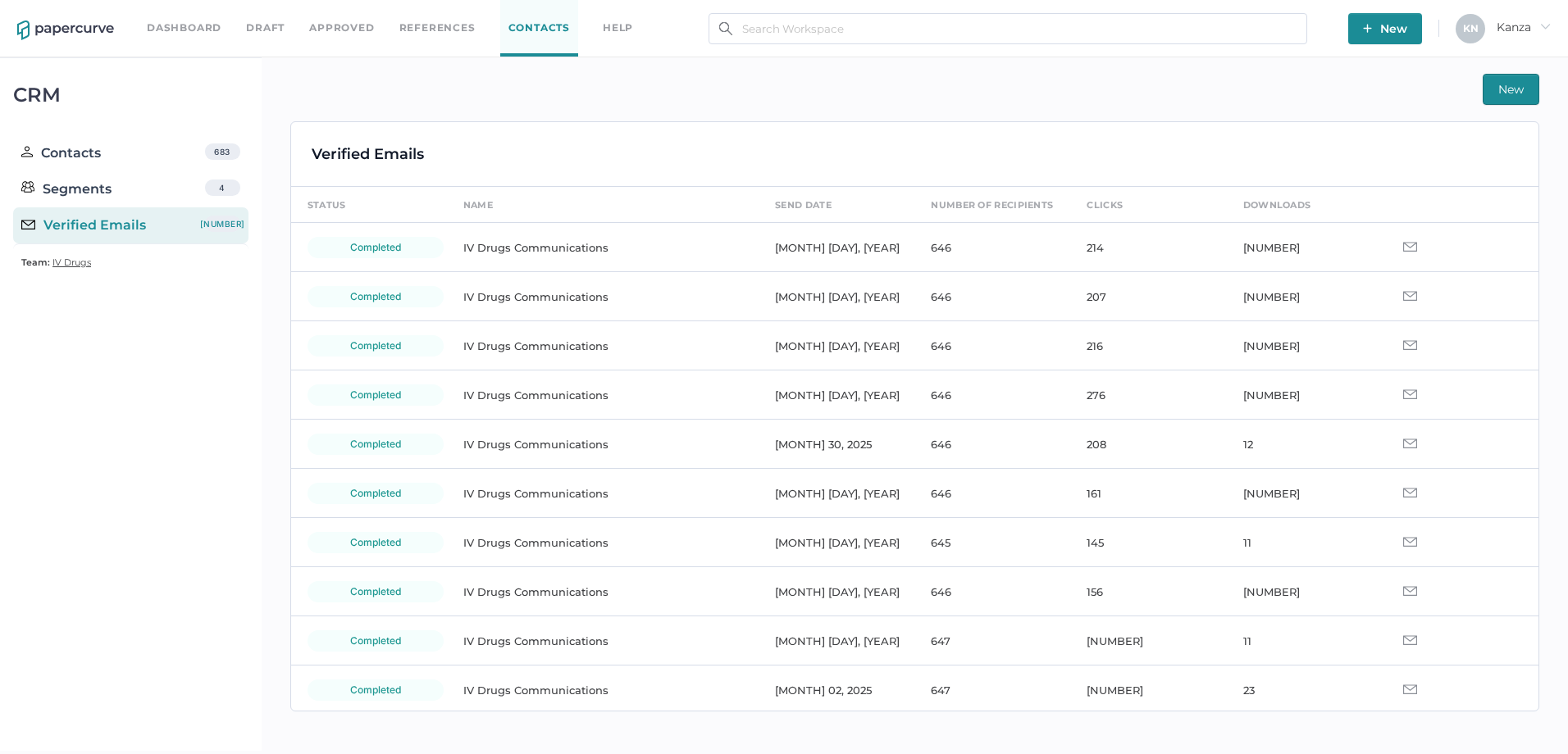 click on "IV Drugs Communications" at bounding box center (603, 248) 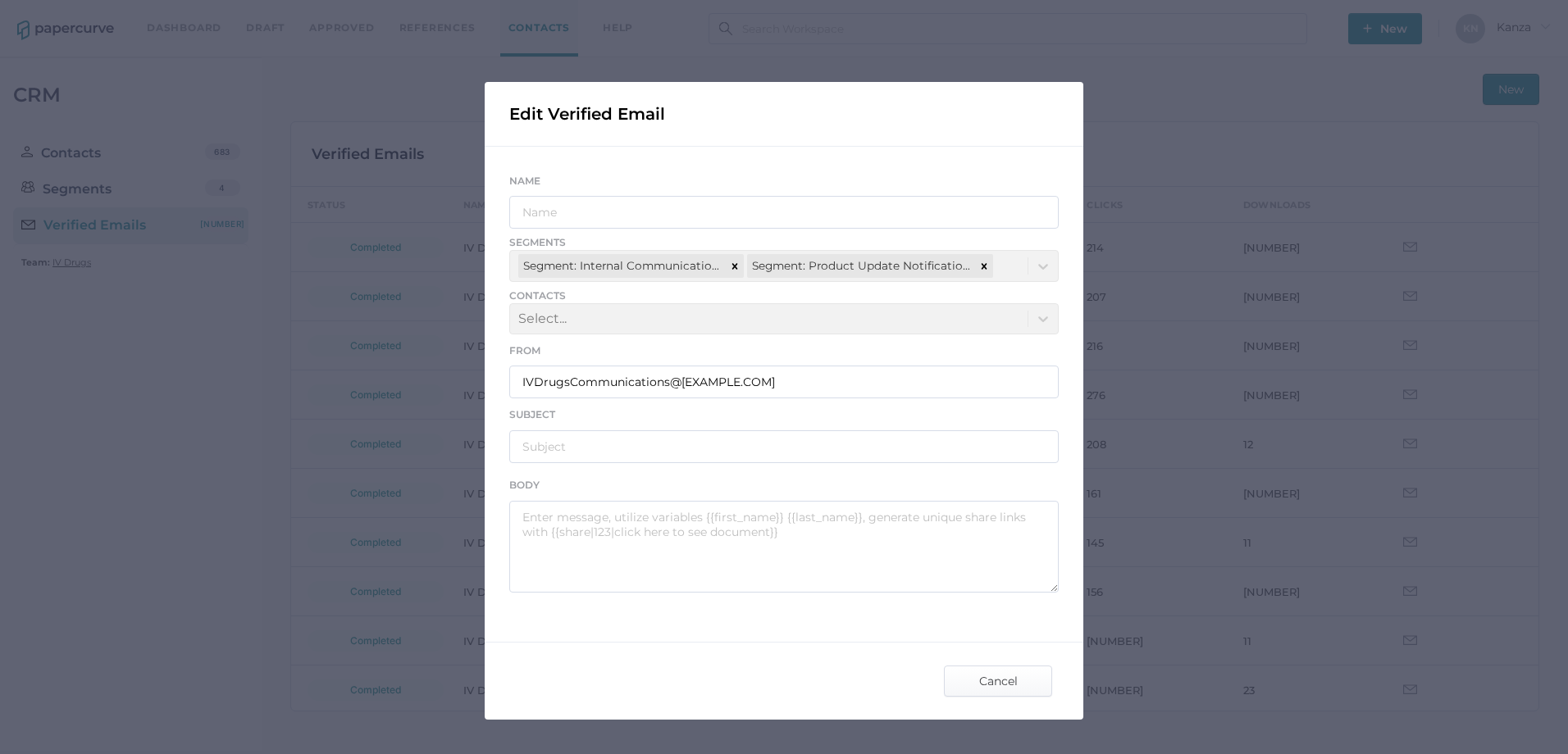 type on "IV Drugs Communications" 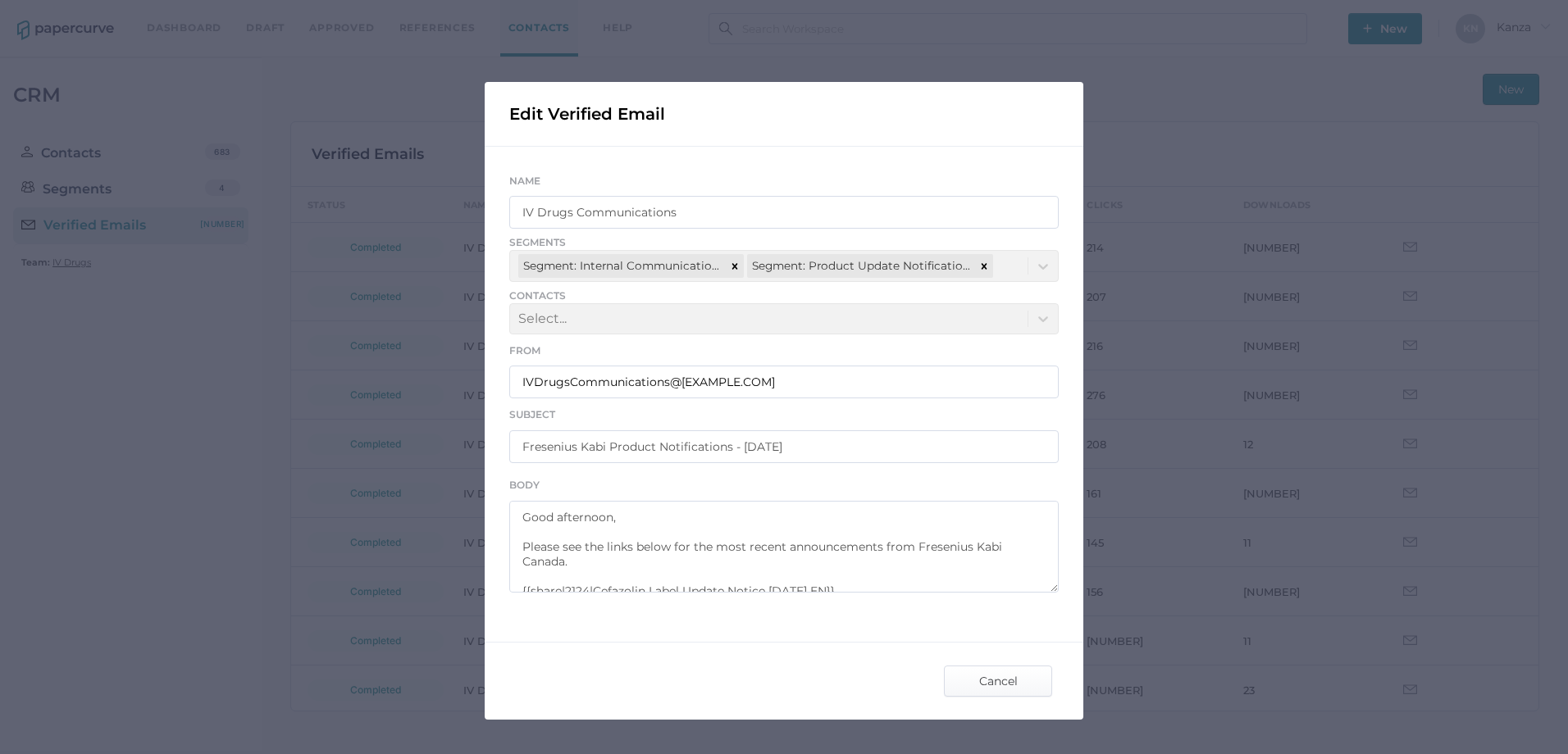 scroll, scrollTop: 30, scrollLeft: 0, axis: vertical 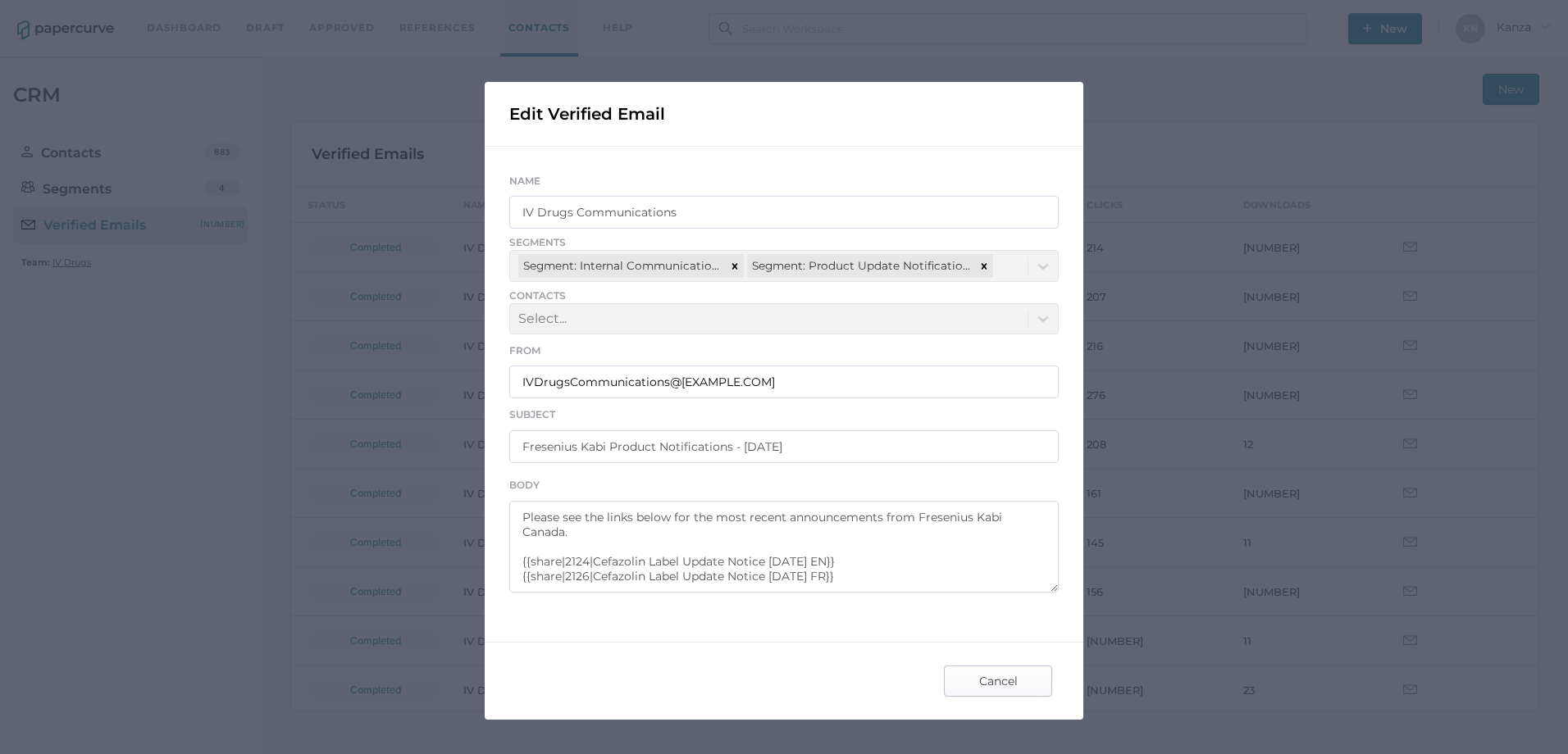 click on "Cancel" at bounding box center [998, 681] 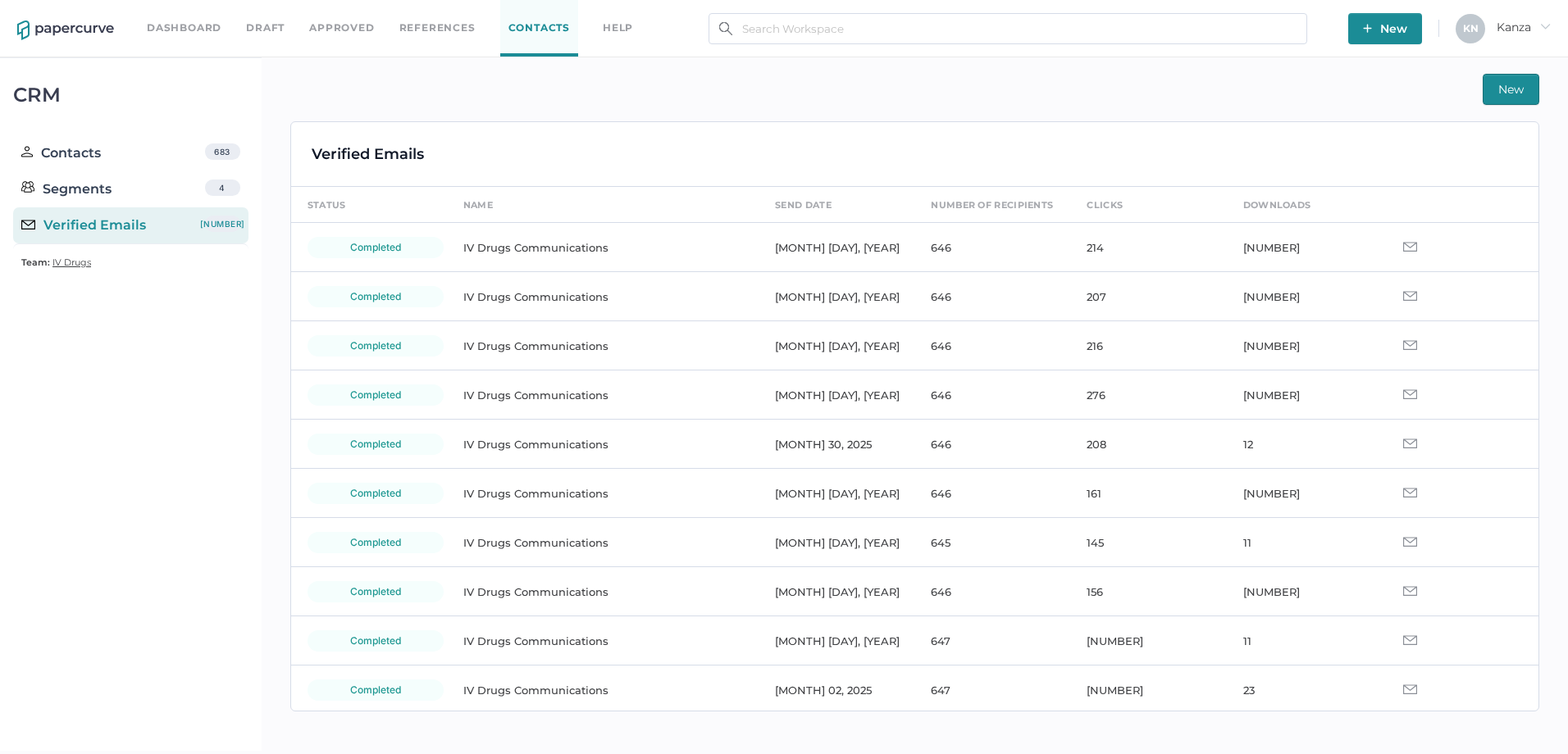 click on "New" at bounding box center [1511, 89] 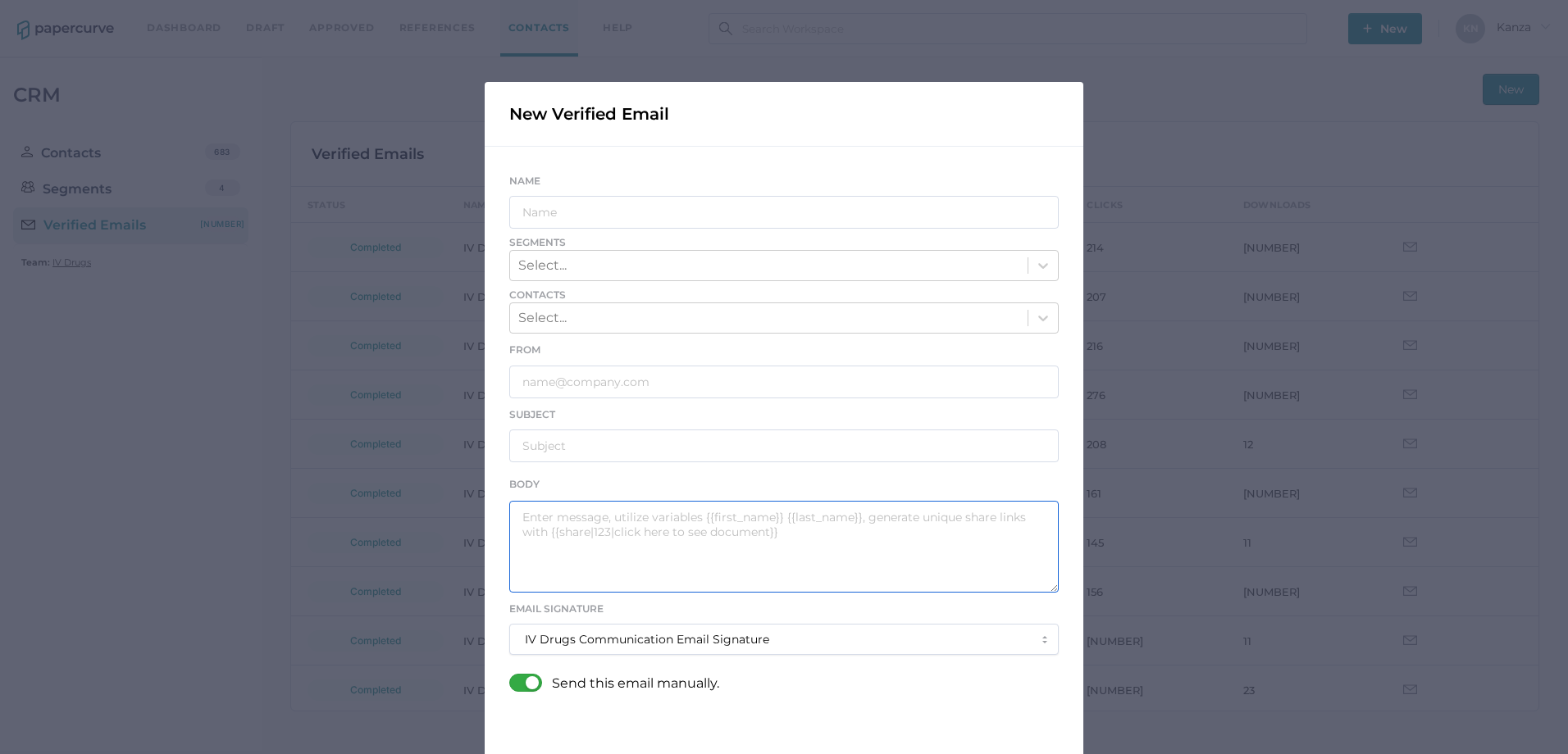 click at bounding box center [784, 547] 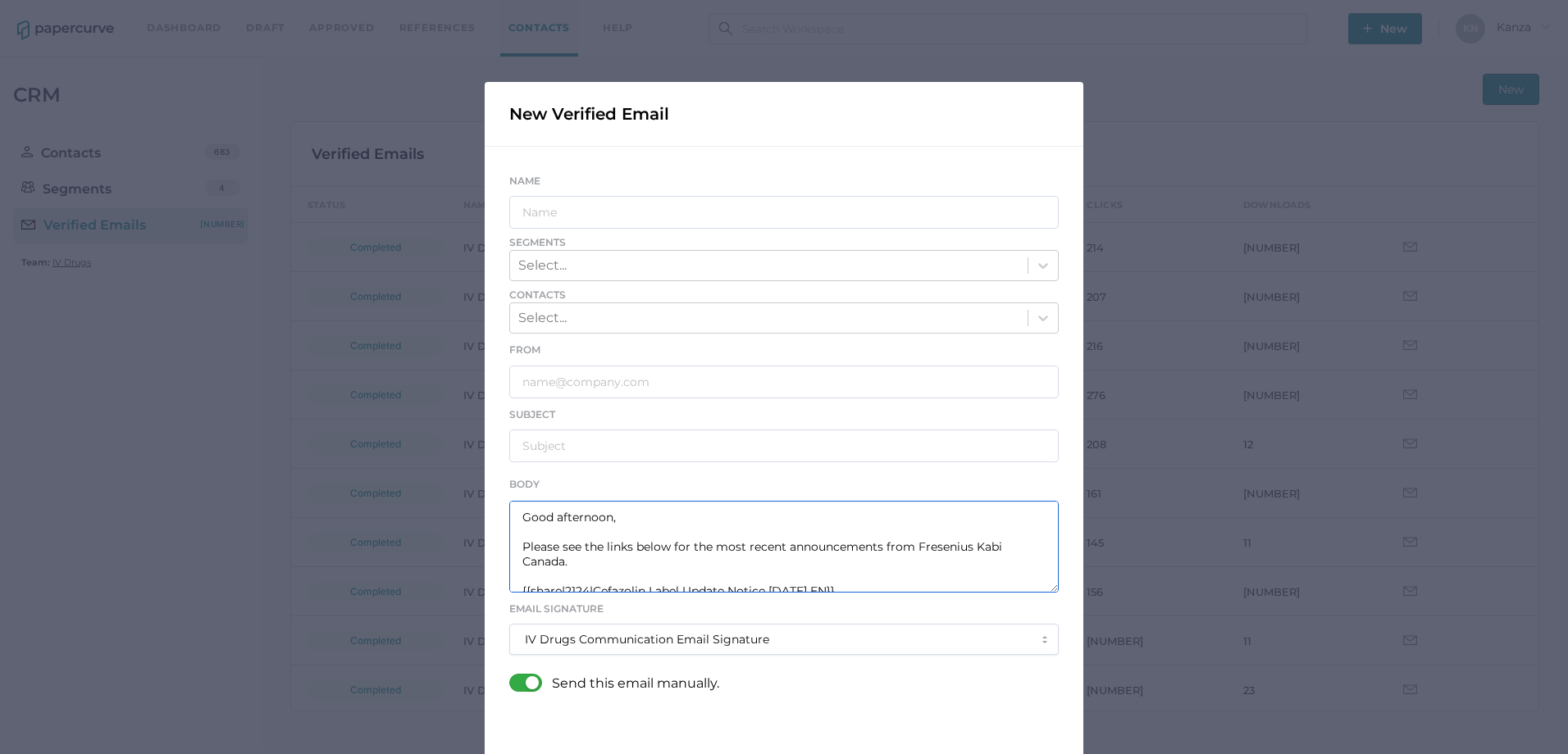 scroll, scrollTop: 21, scrollLeft: 0, axis: vertical 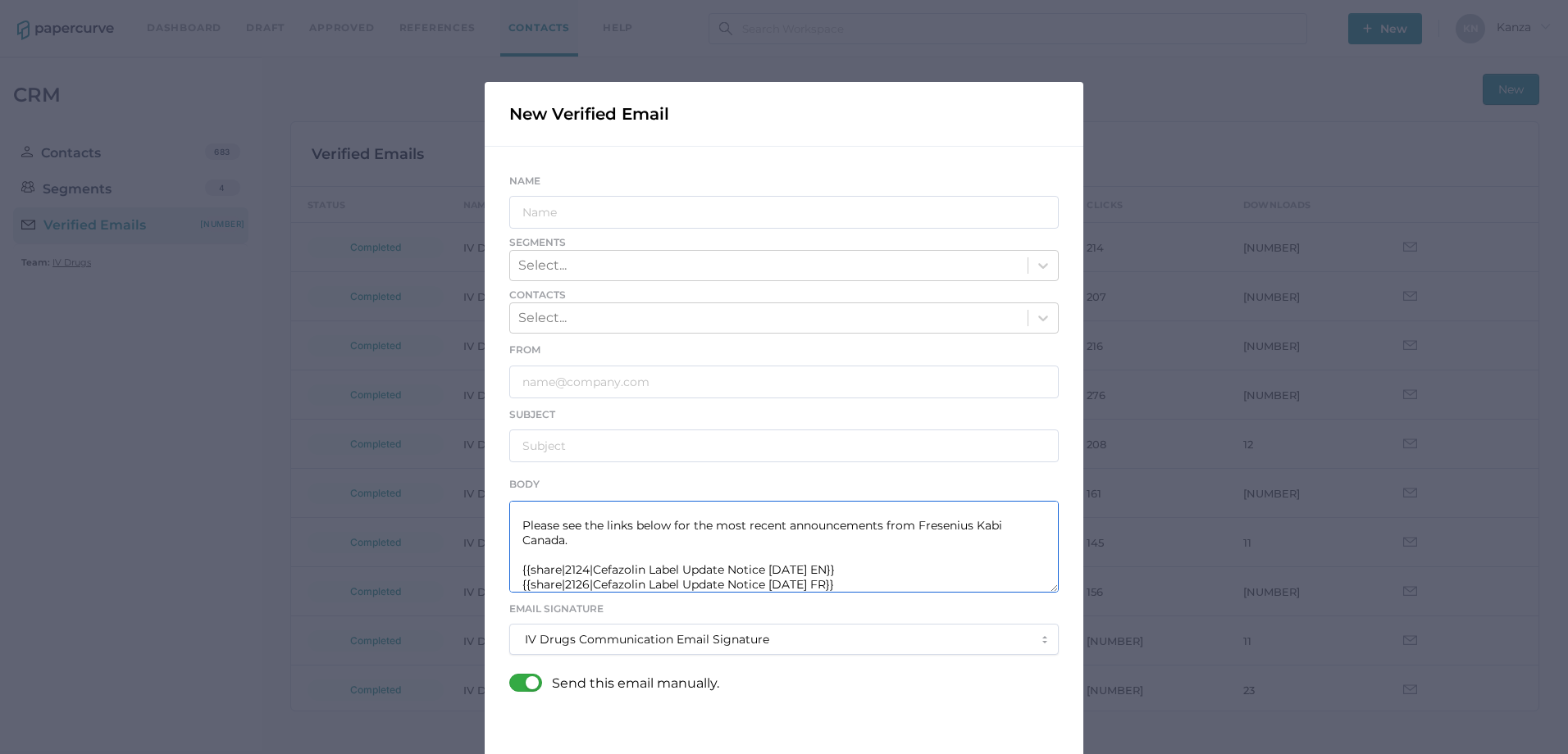 drag, startPoint x: 589, startPoint y: 570, endPoint x: 758, endPoint y: 567, distance: 169.02663 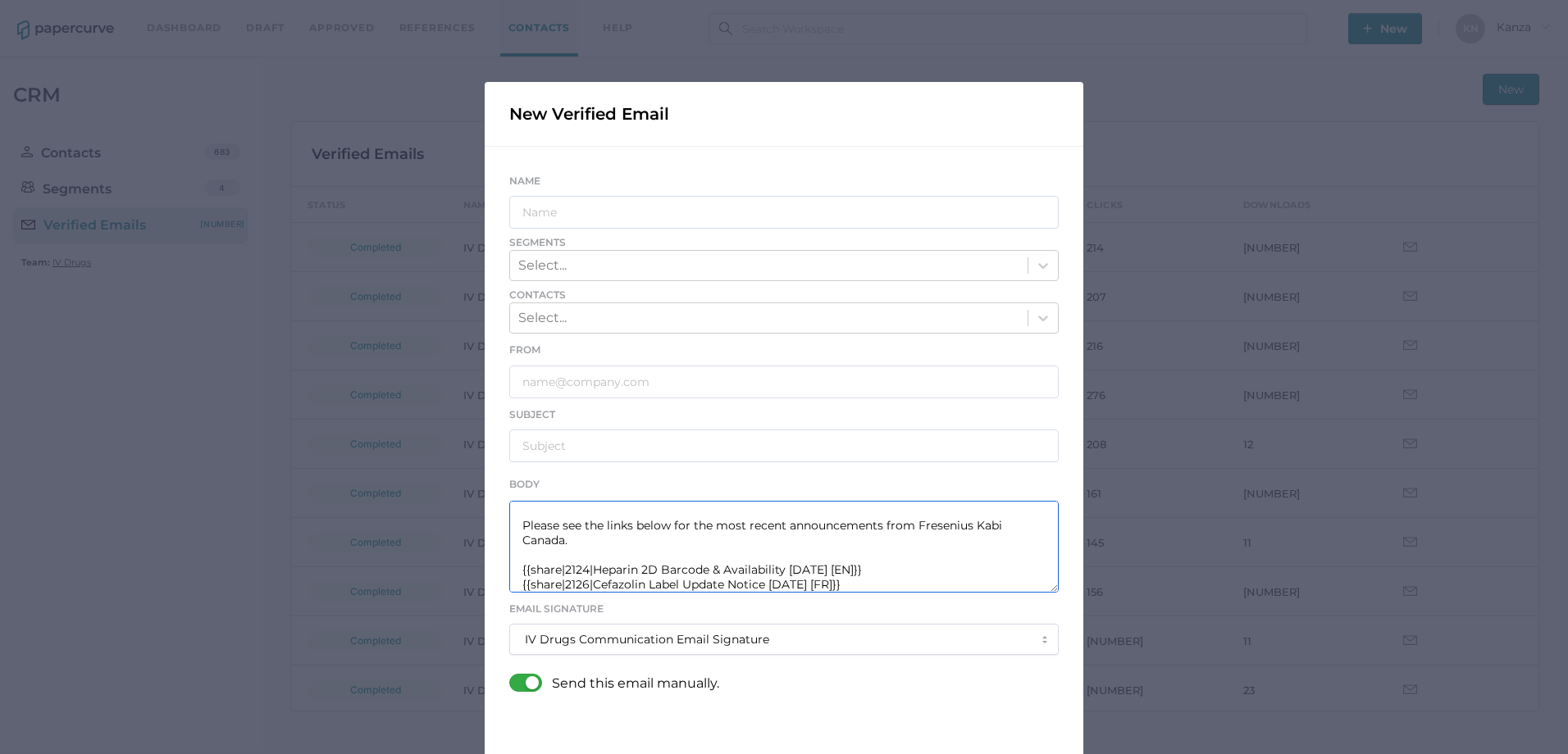 click on "Good afternoon,
Please see the links below for the most recent announcements from Fresenius Kabi Canada.
{{share|2124|Heparin 2D Barcode & Availability 08.06.2025 EN}}
{{share|2126|Cefazolin Label Update Notice 08.06.2025 FR}}" at bounding box center (784, 547) 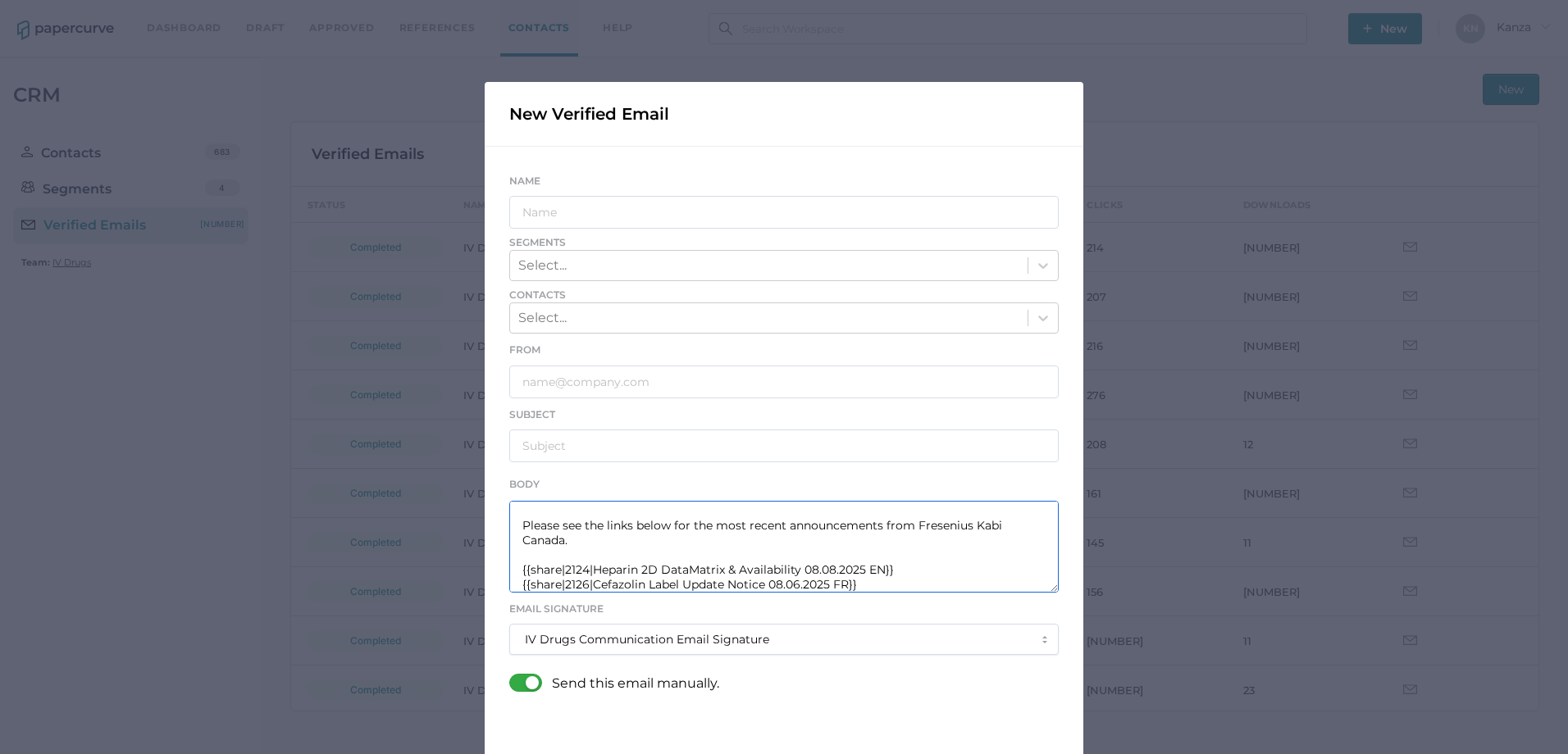 click on "Good afternoon,
Please see the links below for the most recent announcements from Fresenius Kabi Canada.
{{share|2124|Heparin 2D DataMatrix & Availability 08.08.2025 EN}}
{{share|2126|Cefazolin Label Update Notice 08.06.2025 FR}}" at bounding box center [784, 547] 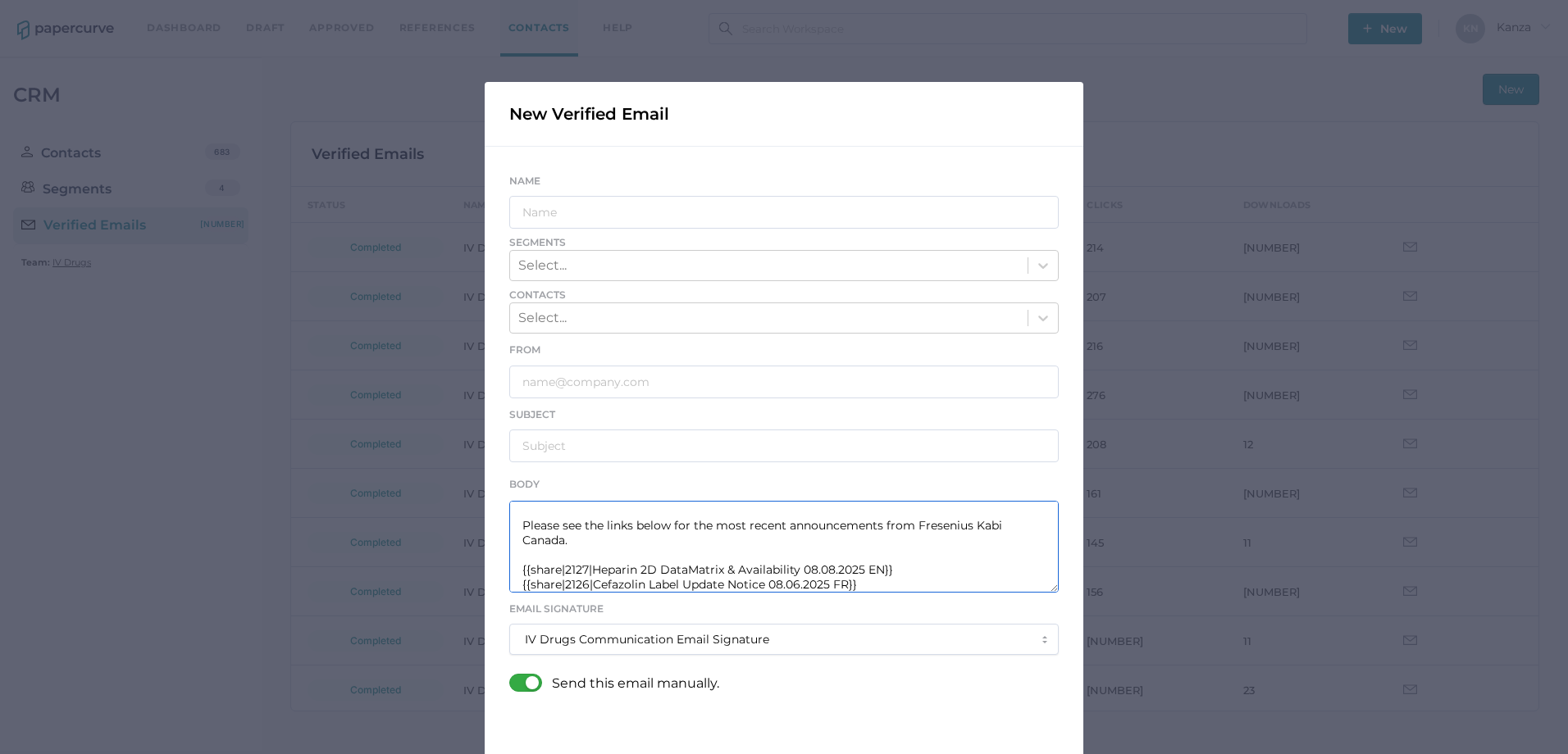 click on "Good afternoon,
Please see the links below for the most recent announcements from Fresenius Kabi Canada.
{{share|2127|Heparin 2D DataMatrix & Availability 08.08.2025 EN}}
{{share|2126|Cefazolin Label Update Notice 08.06.2025 FR}}" at bounding box center [784, 547] 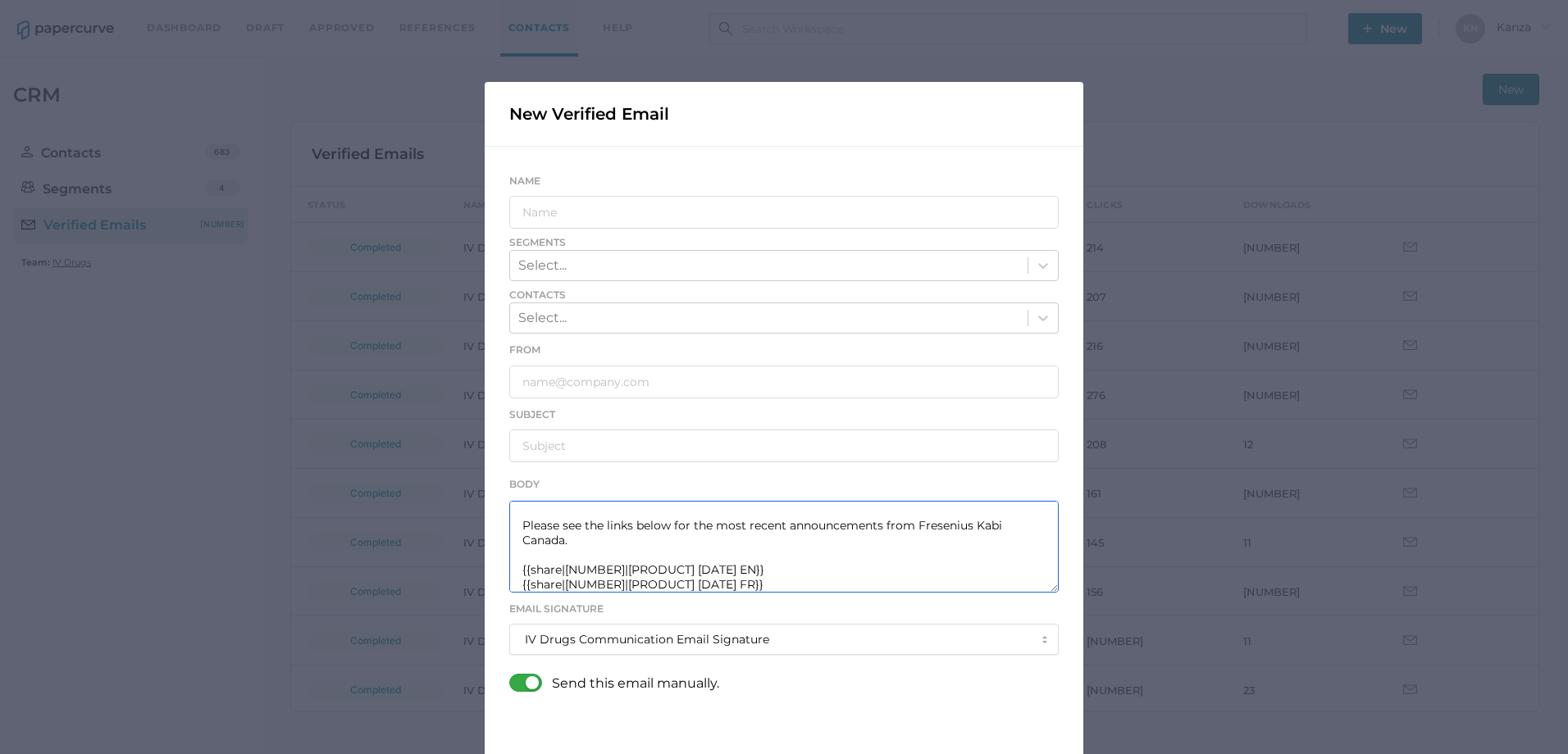 drag, startPoint x: 590, startPoint y: 569, endPoint x: 856, endPoint y: 569, distance: 266 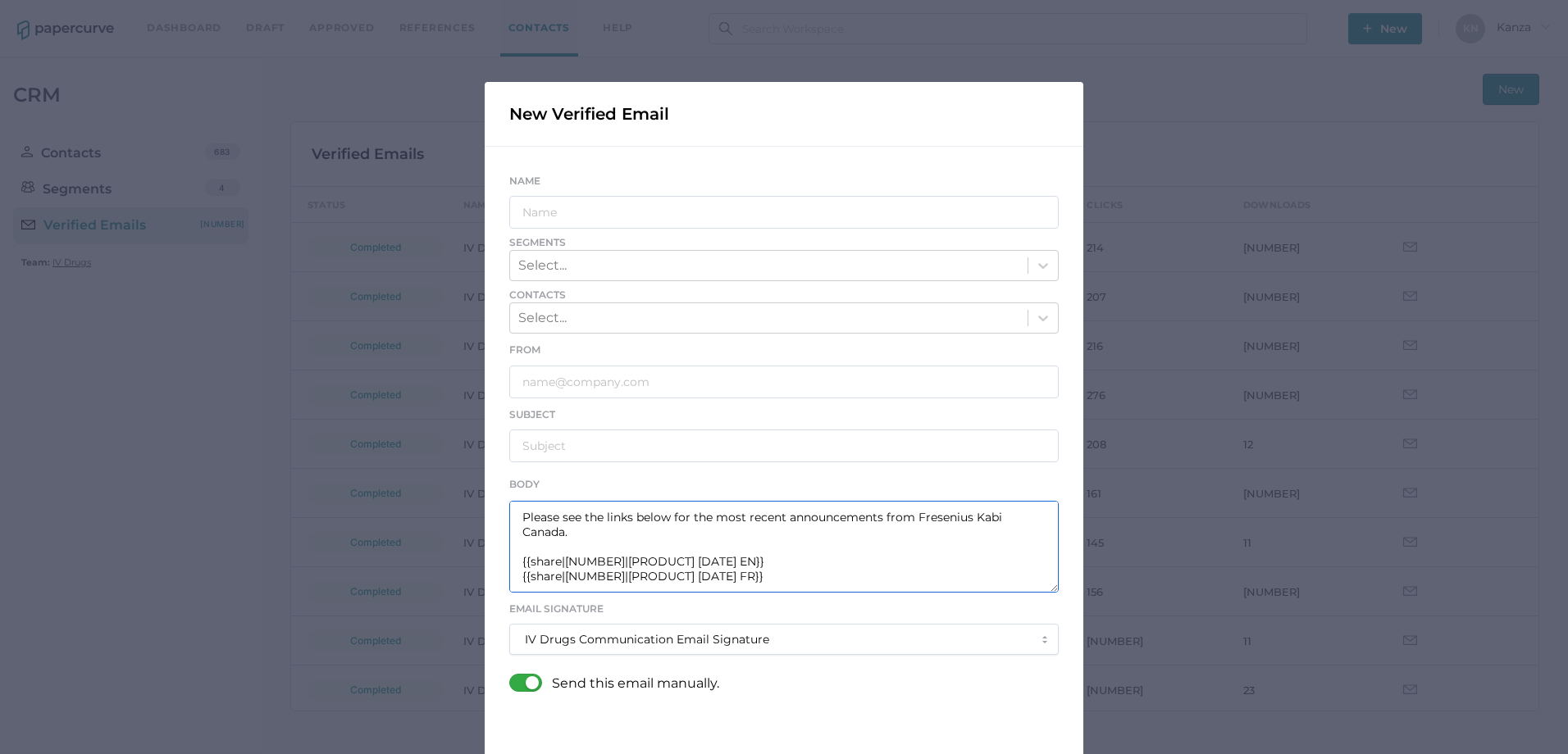 drag, startPoint x: 591, startPoint y: 586, endPoint x: 630, endPoint y: 579, distance: 39.62323 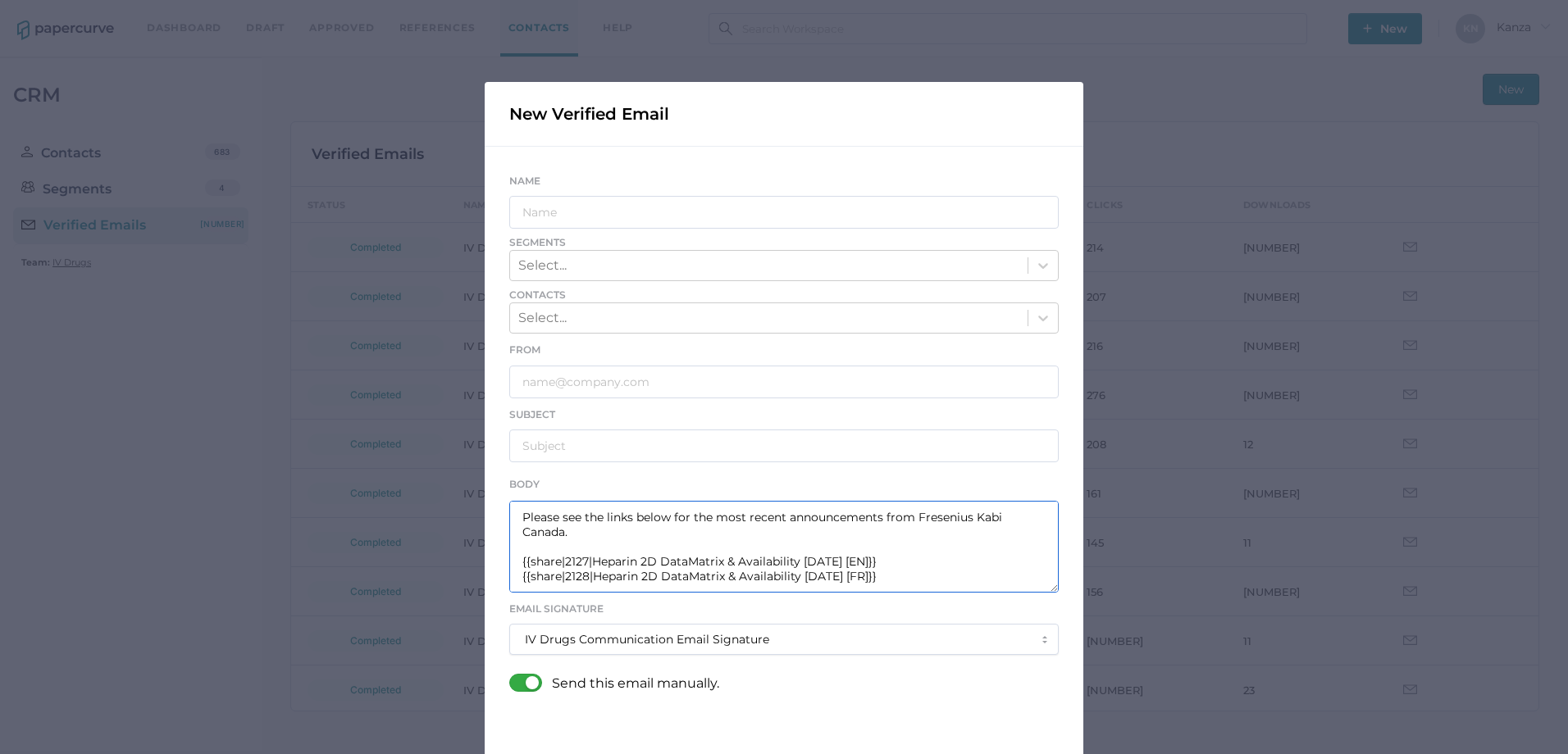 type on "Good afternoon,
Please see the links below for the most recent announcements from Fresenius Kabi Canada.
{{share|2127|Heparin 2D DataMatrix & Availability 08.08.2025 EN}}
{{share|2128|Heparin 2D DataMatrix & Availability 08.08.2025 FR}}" 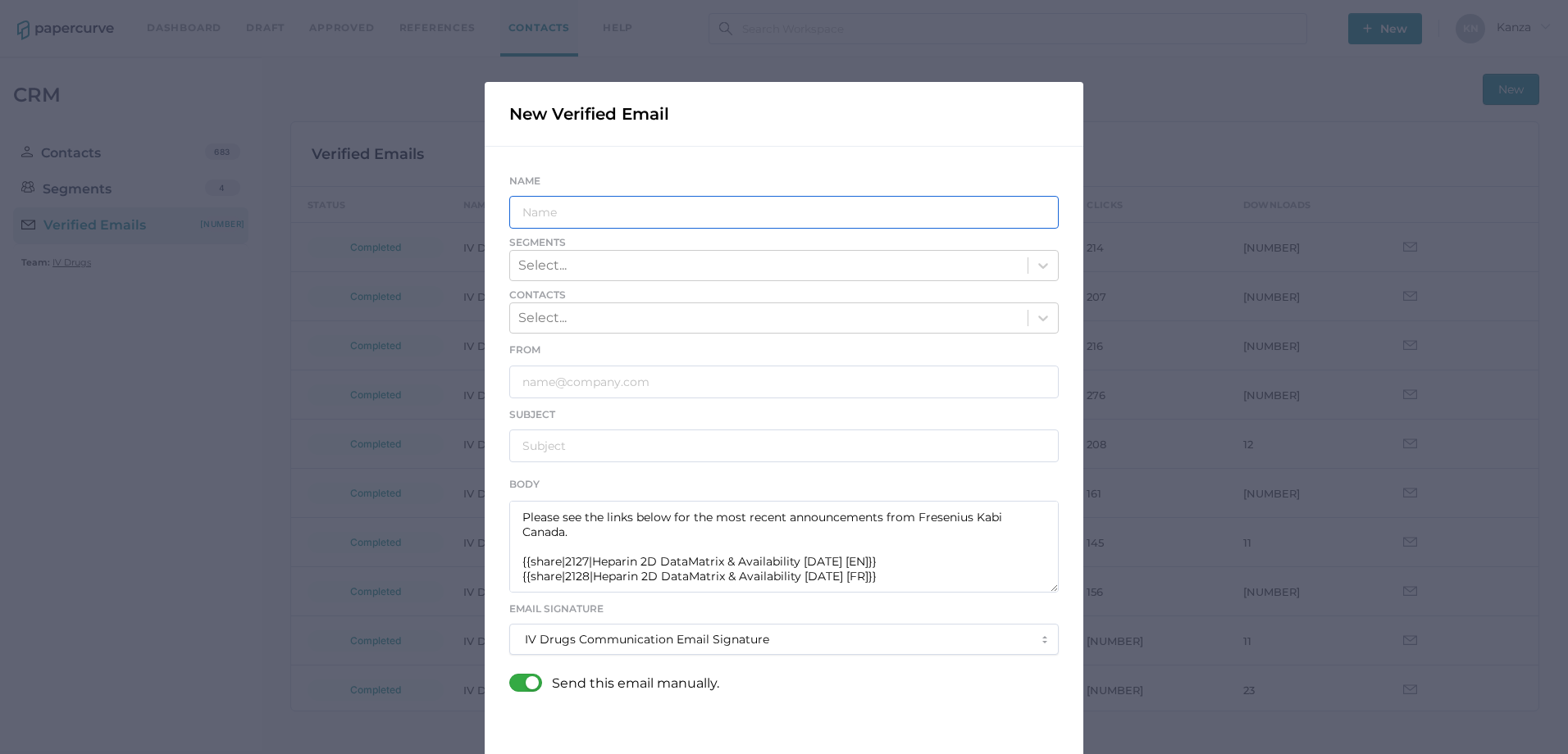 click at bounding box center (784, 212) 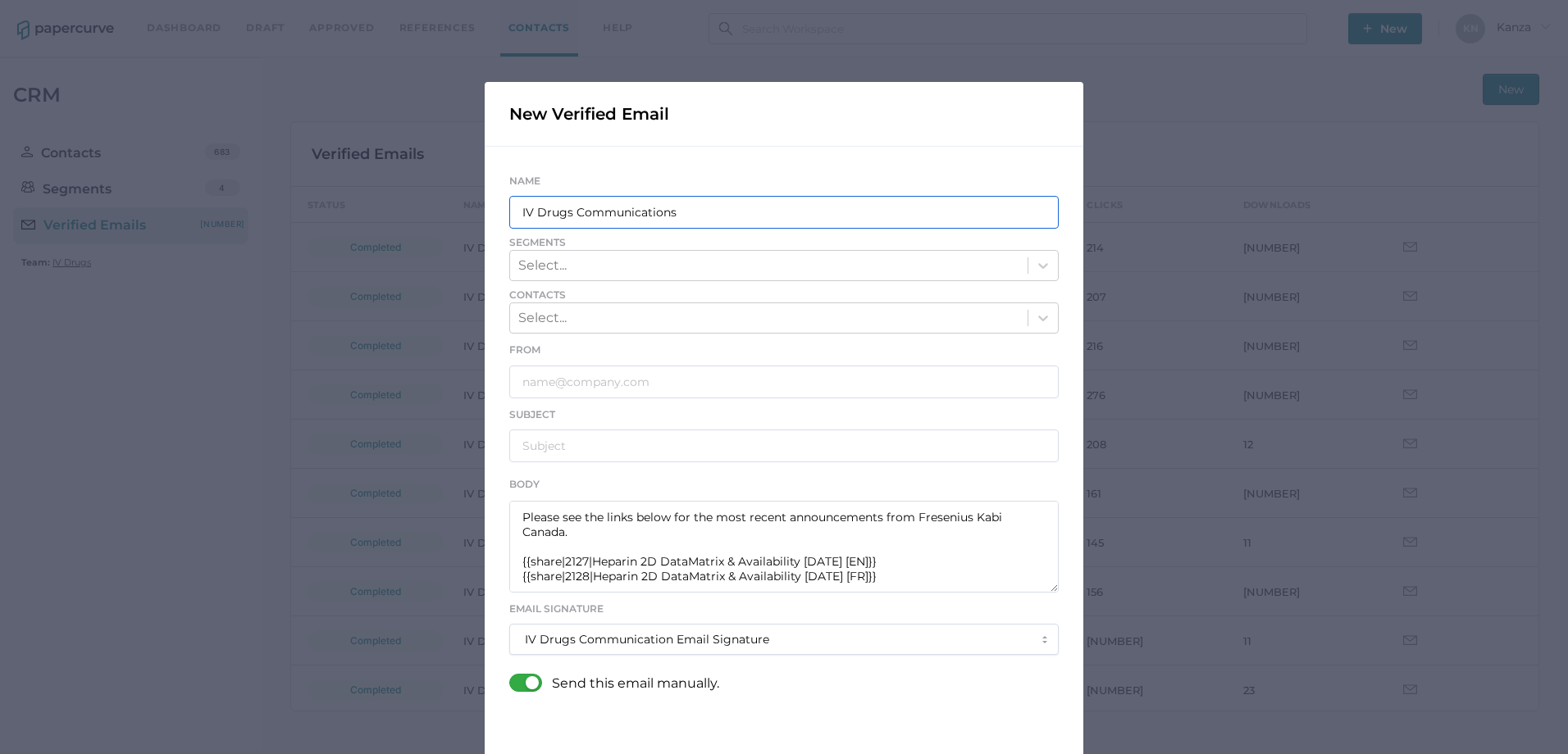 type on "IV Drugs Communications" 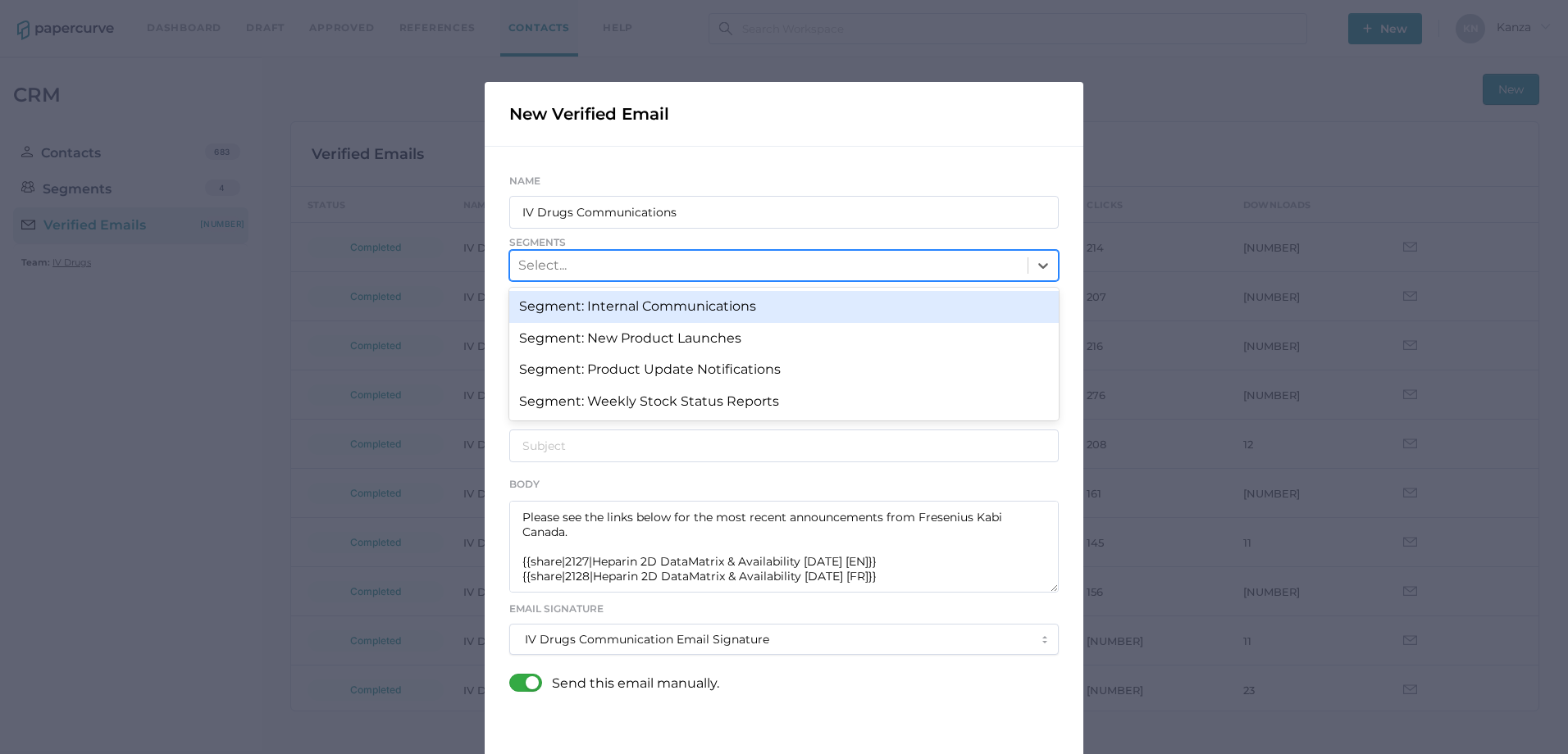 click on "Select..." at bounding box center [768, 266] 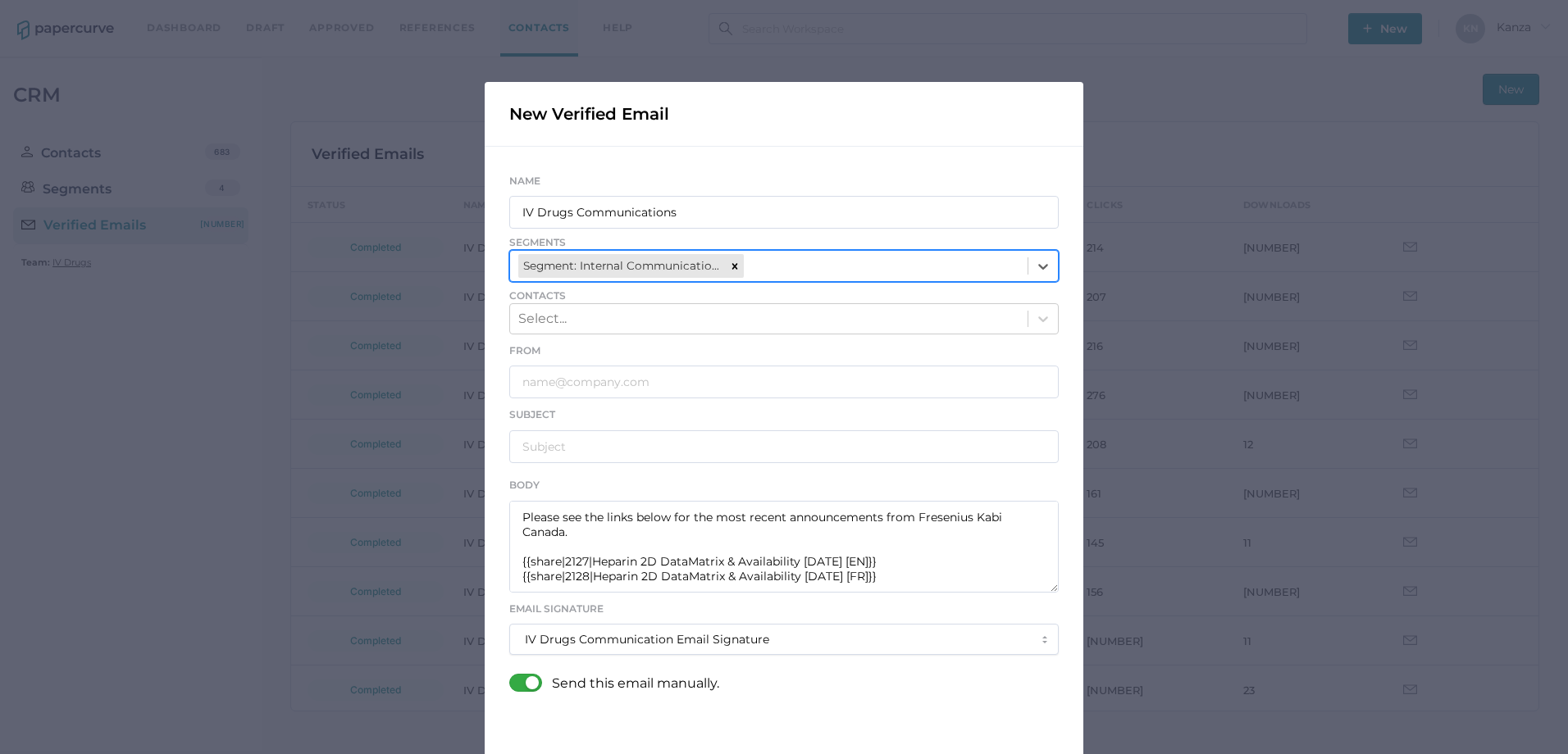 click on "Segment: Internal Communications" at bounding box center (768, 266) 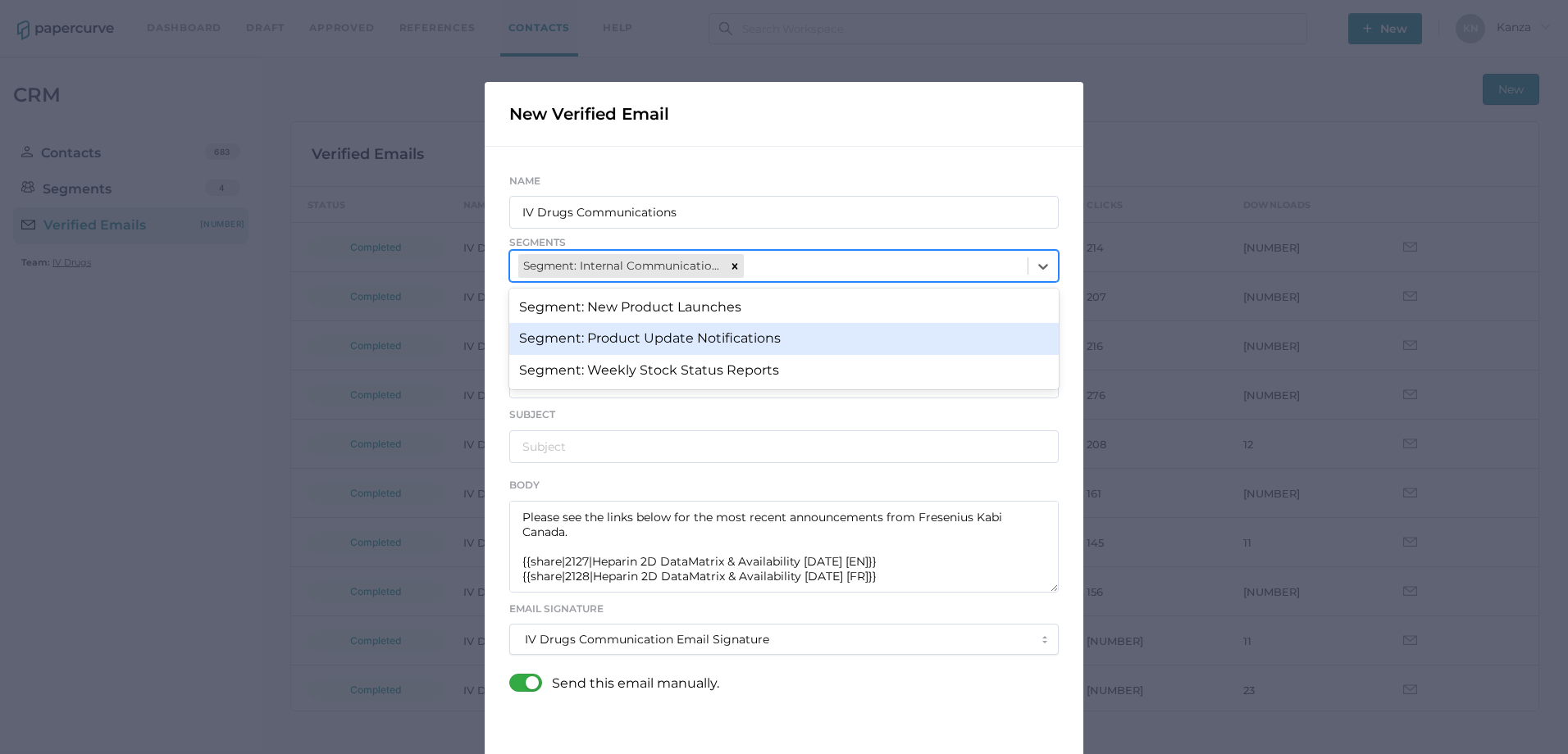 click on "Segment: Product Update Notifications" at bounding box center [784, 338] 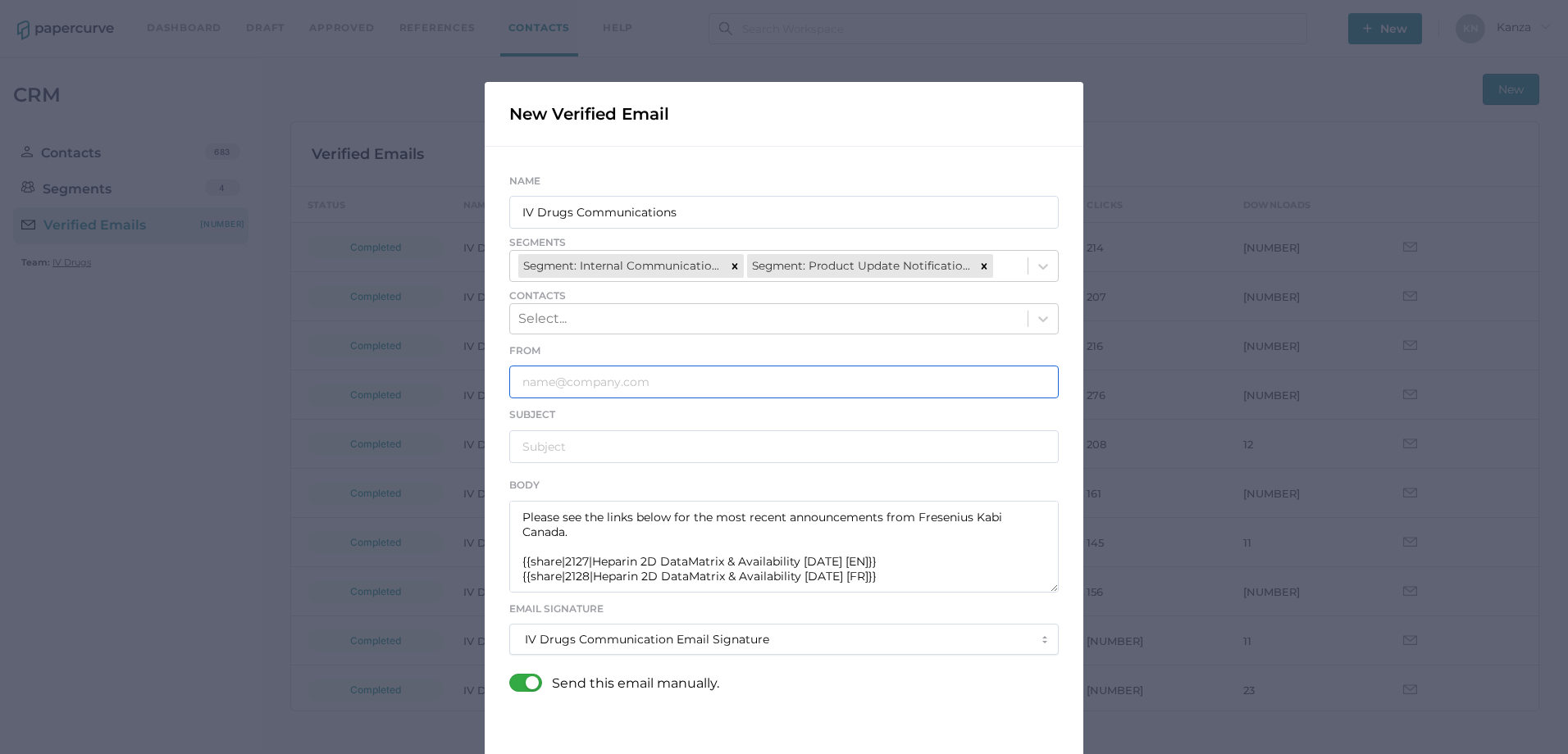 click at bounding box center [784, 382] 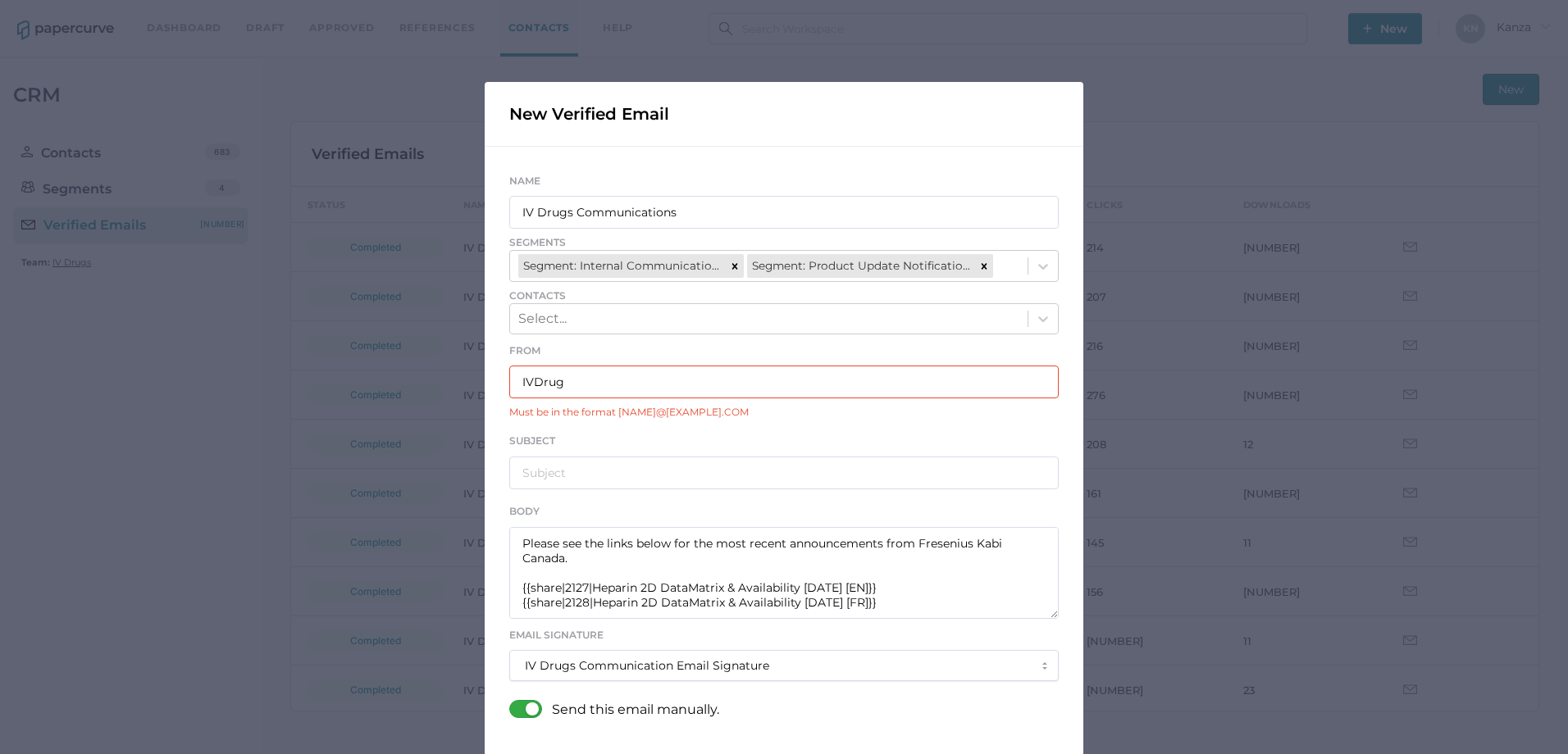 type on "<[EMAIL]>" 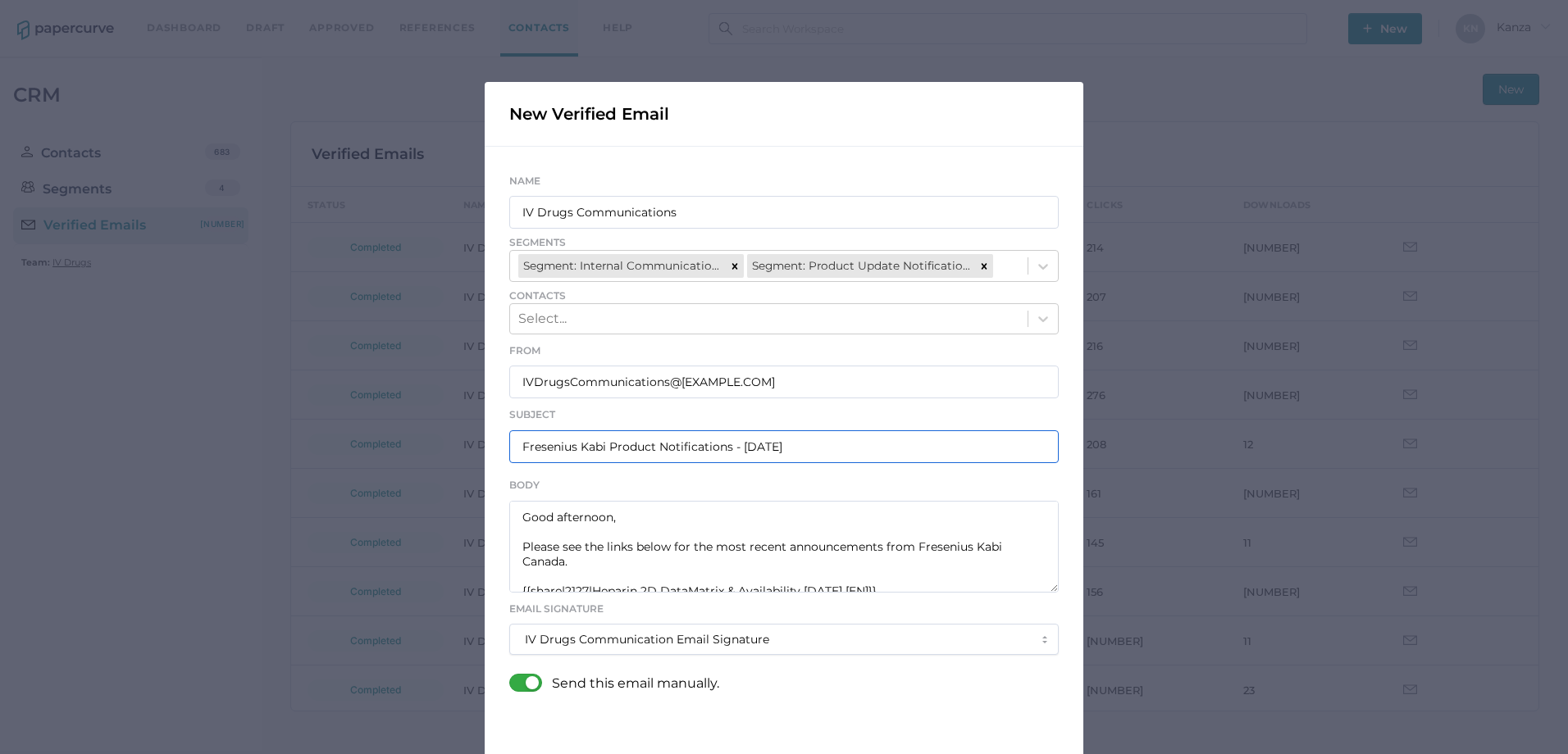 scroll, scrollTop: 30, scrollLeft: 0, axis: vertical 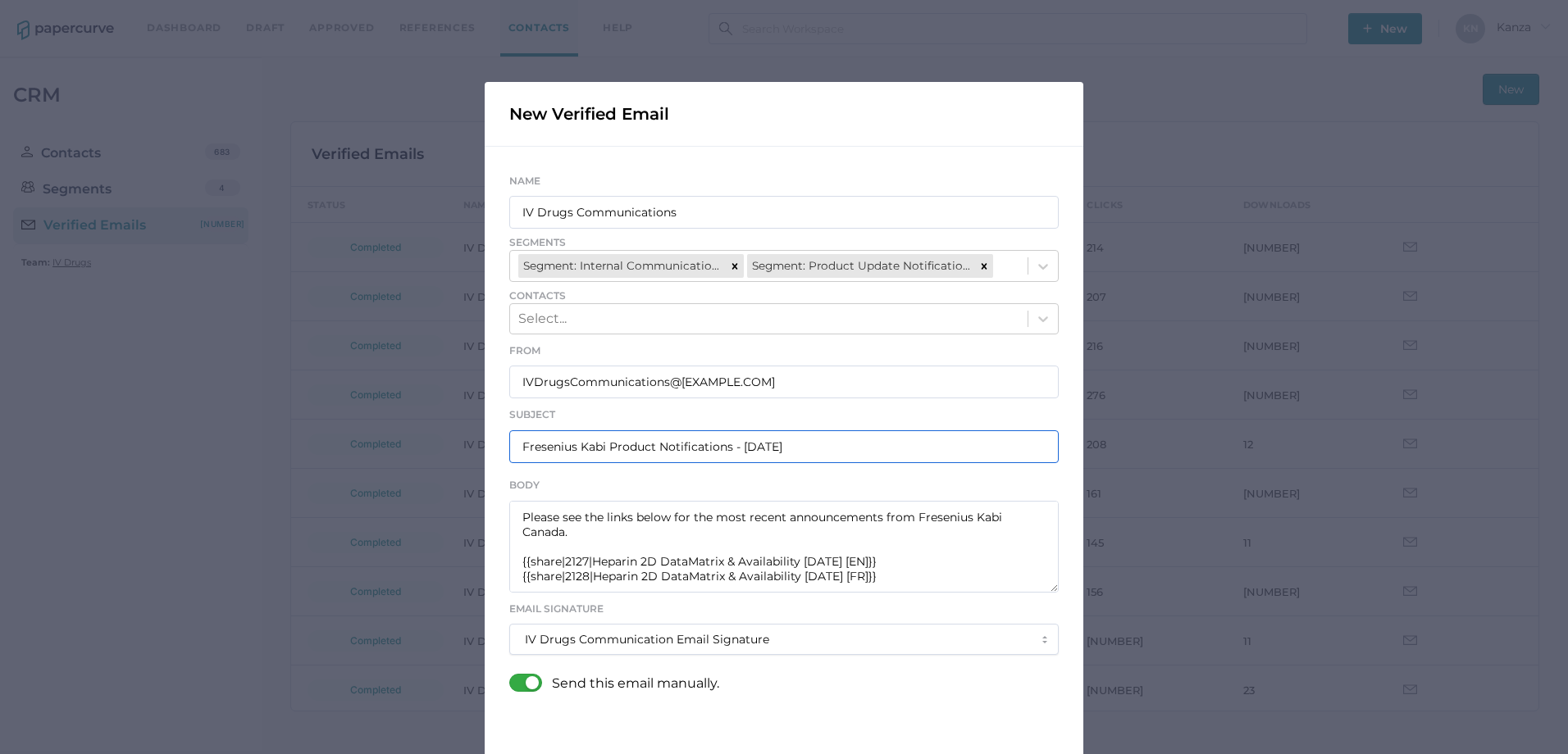 type on "Fresenius Kabi Product Notifications - 08.08.2025" 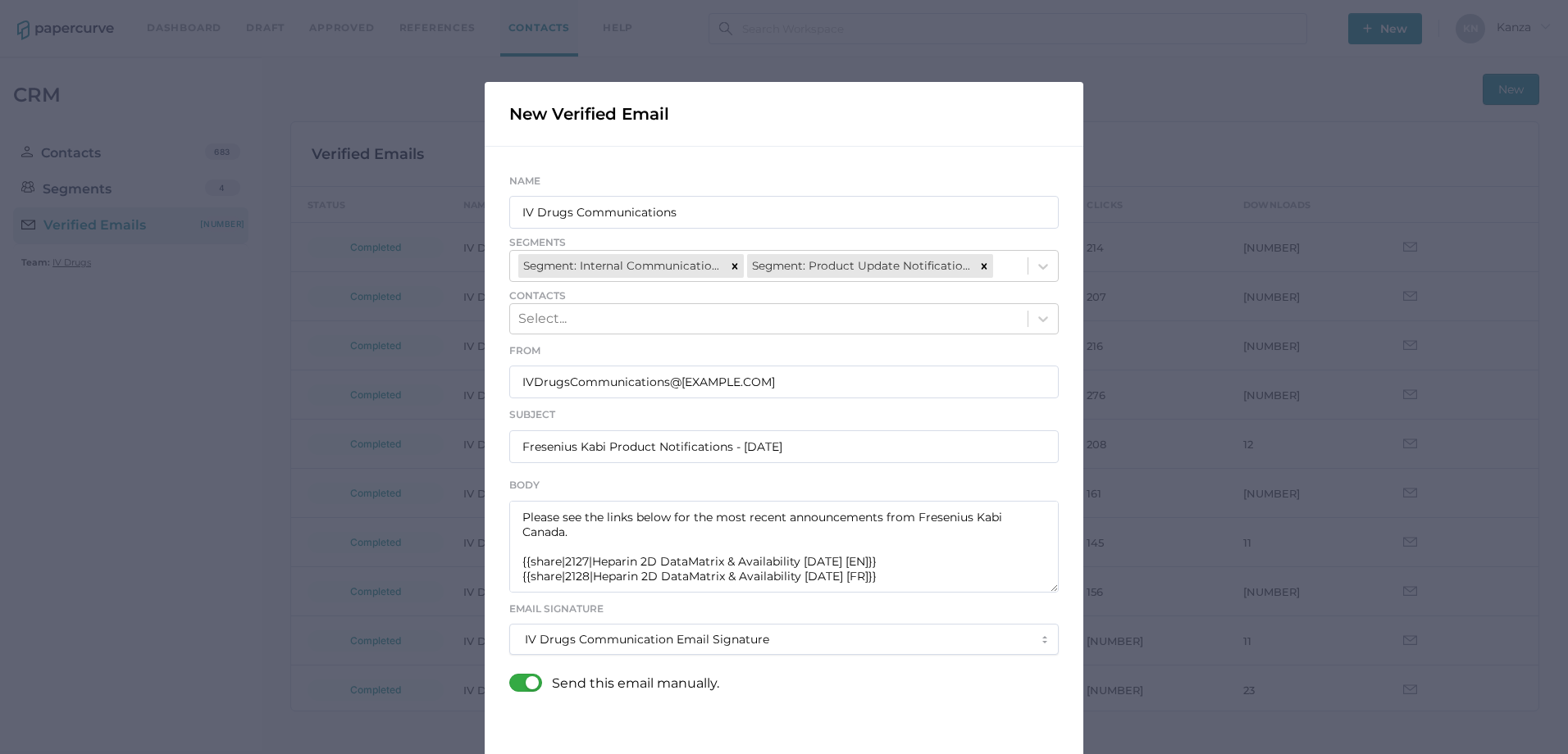 click at bounding box center (531, 683) 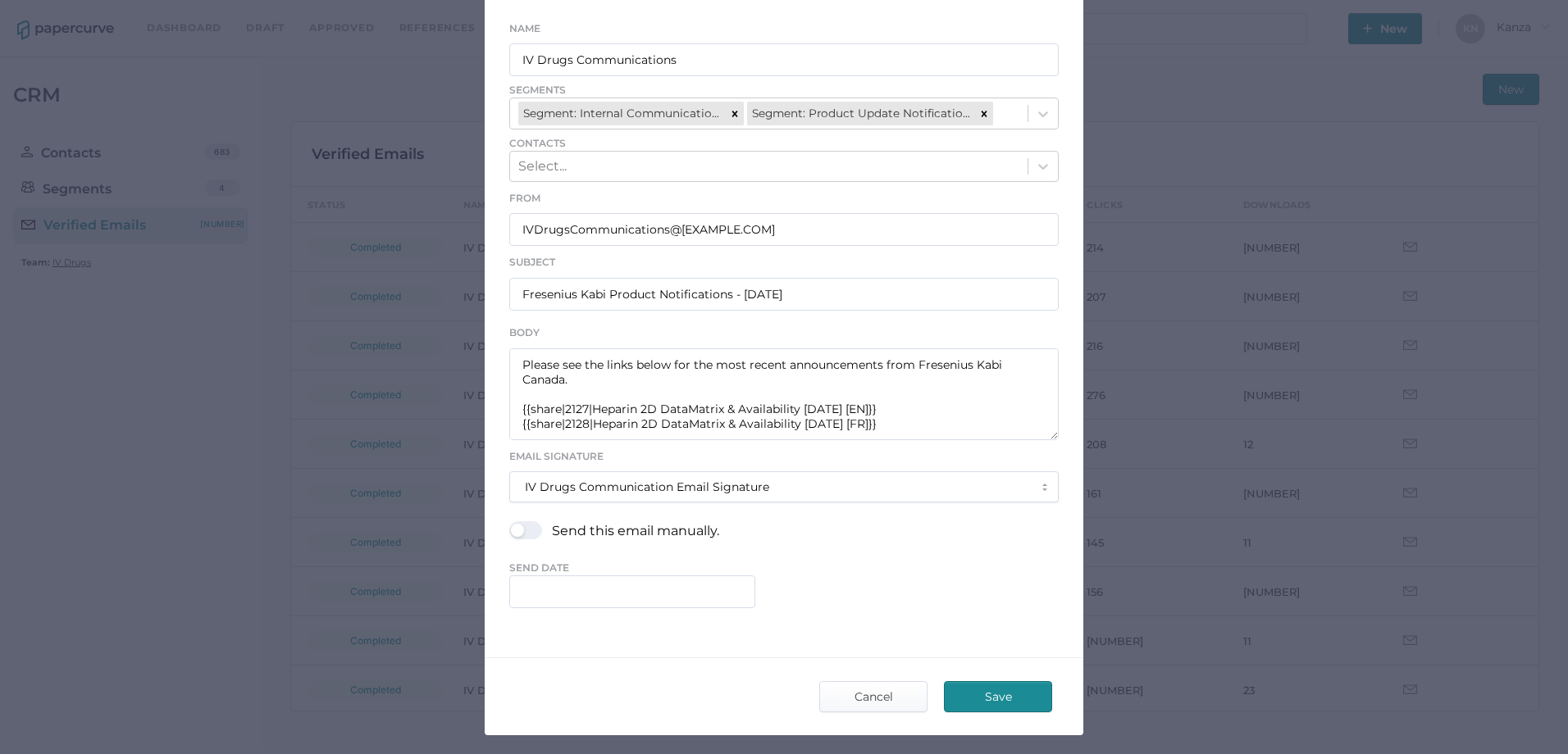 scroll, scrollTop: 154, scrollLeft: 0, axis: vertical 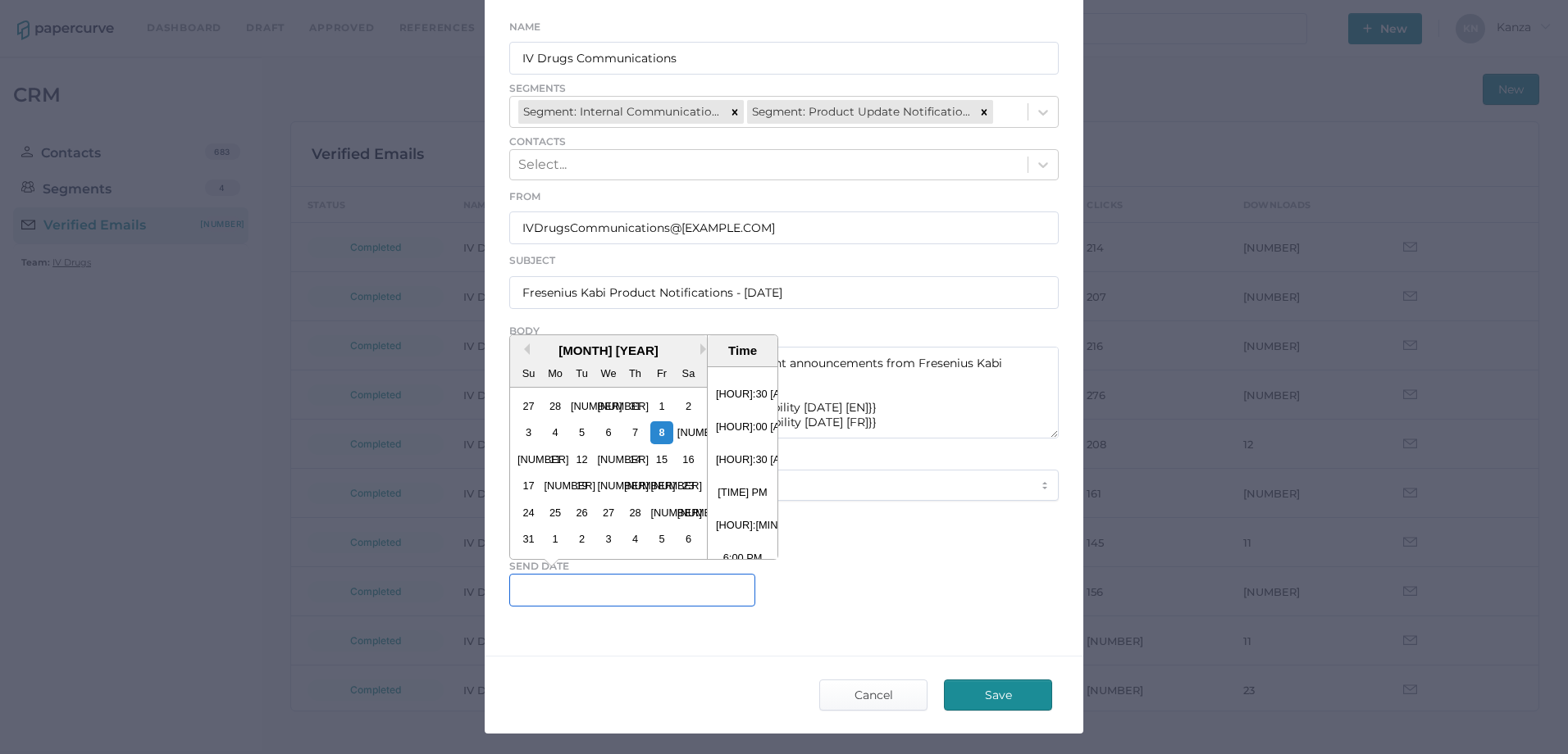click at bounding box center (632, 590) 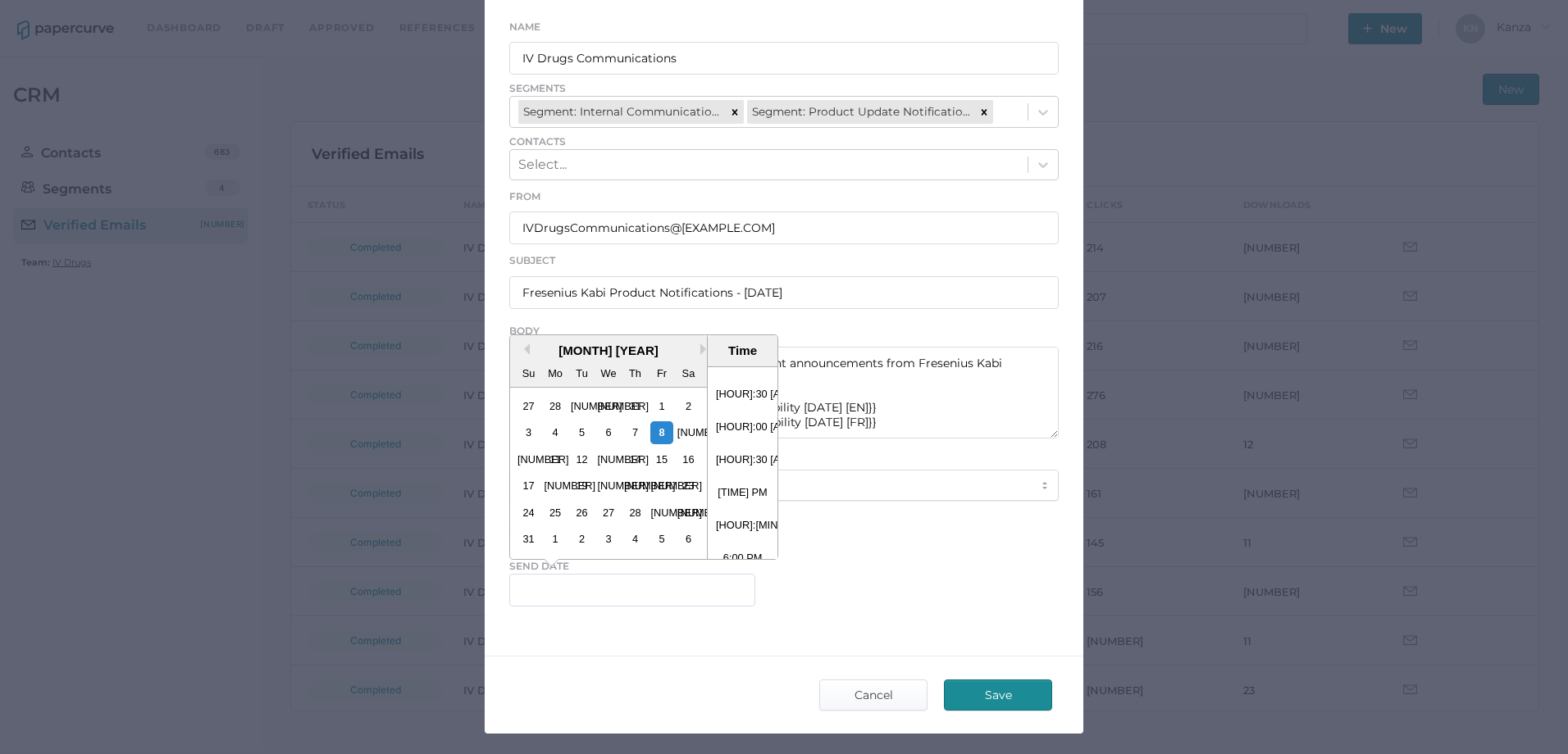 click on "4:30 PM" at bounding box center (742, 463) 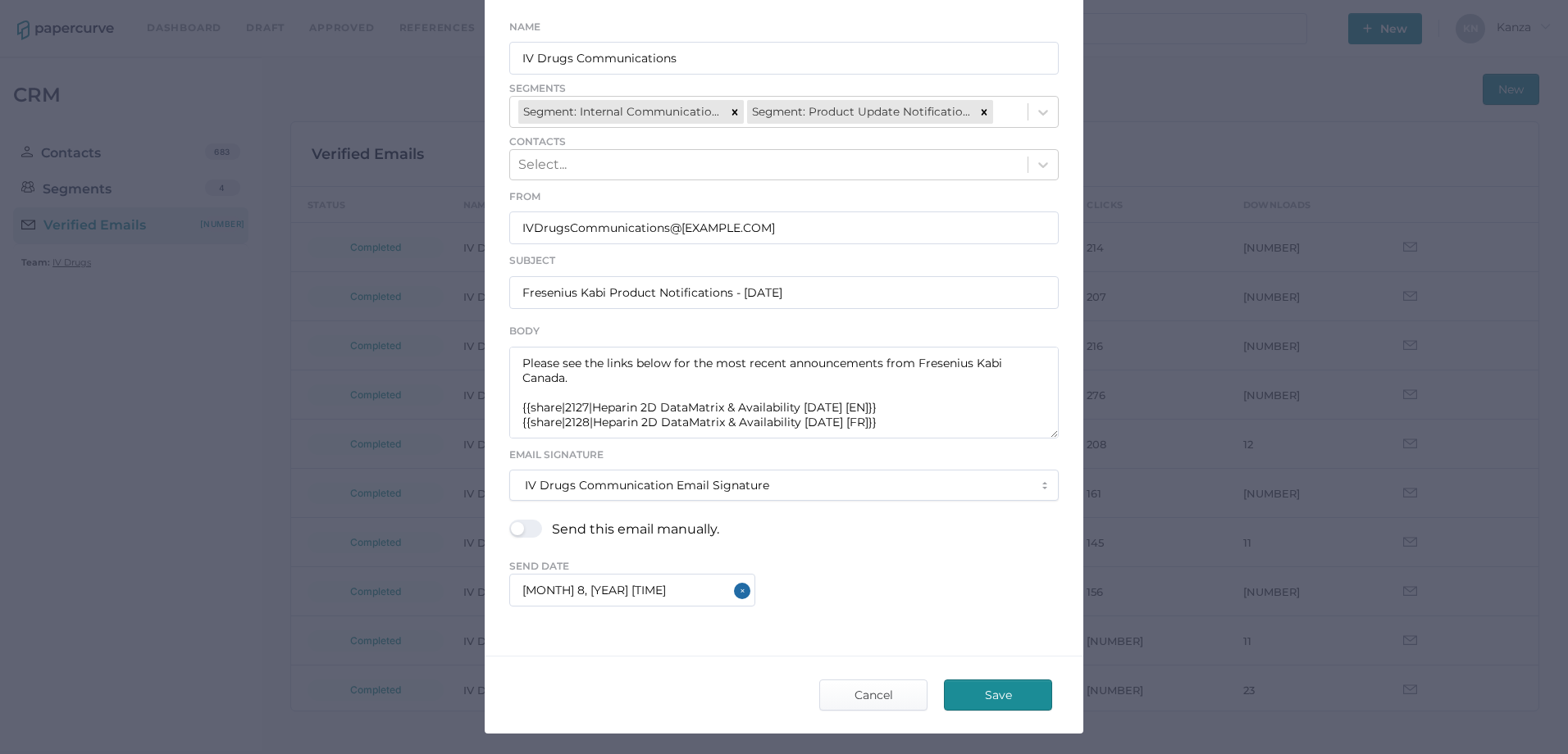 click on "New Verified Email Name IV Drugs Communications Segments Segment: Internal Communications Segment: Product Update Notifications Contacts Select... From IVDrugsCommunications@fresenius-kabi.com Subject Fresenius Kabi Product Notifications - 08.08.2025 Body Good afternoon,
Please see the links below for the most recent announcements from Fresenius Kabi Canada.
{{share|2127|Heparin 2D DataMatrix & Availability 08.08.2025 EN}}
{{share|2128|Heparin 2D DataMatrix & Availability 08.08.2025 FR}} Email Signature IV Drugs Communication Email Signature Send this email manually. Send Date August 8, 2025 4:30 PM Save Cancel" at bounding box center [784, 330] 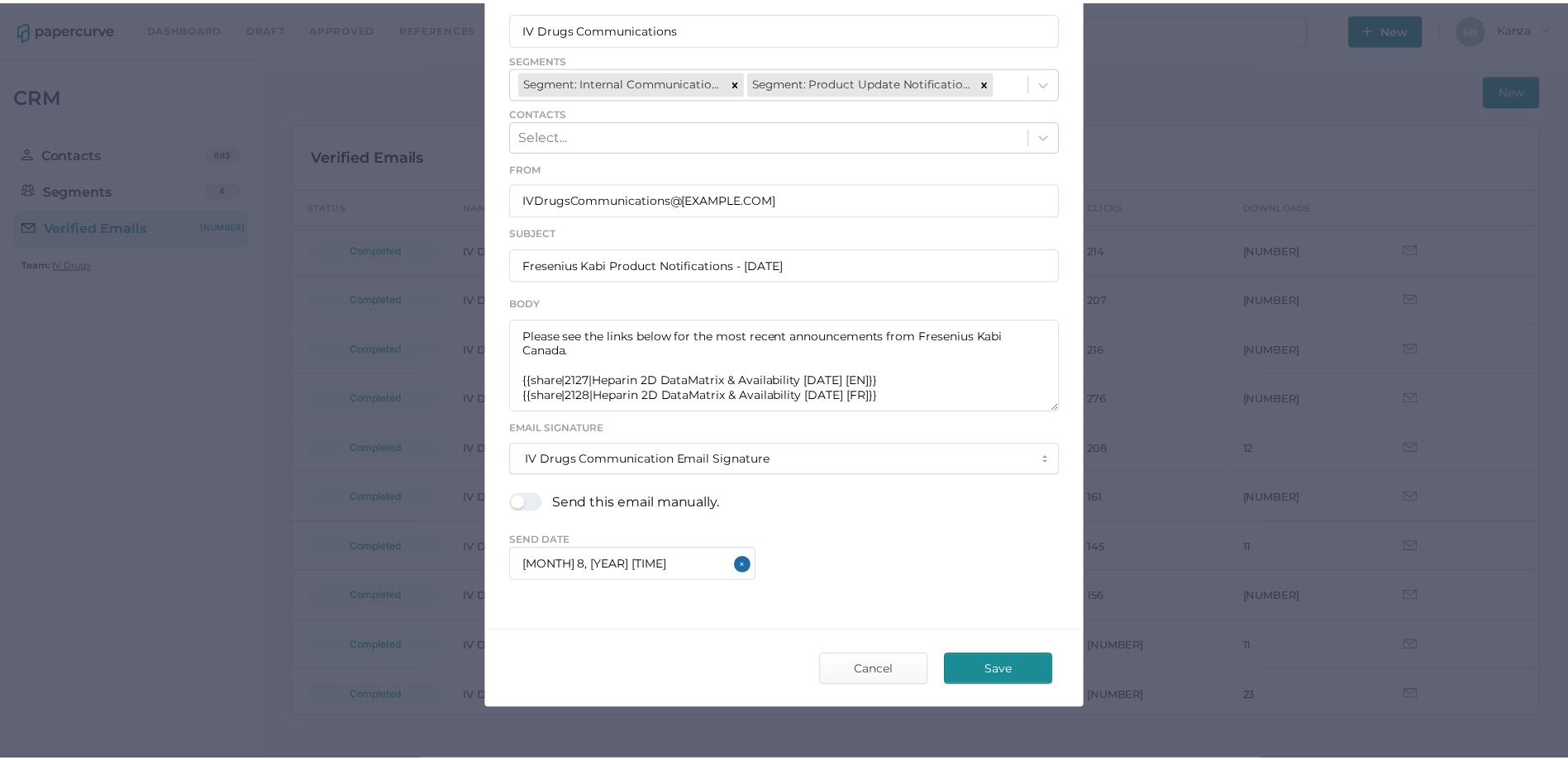 scroll, scrollTop: 196, scrollLeft: 0, axis: vertical 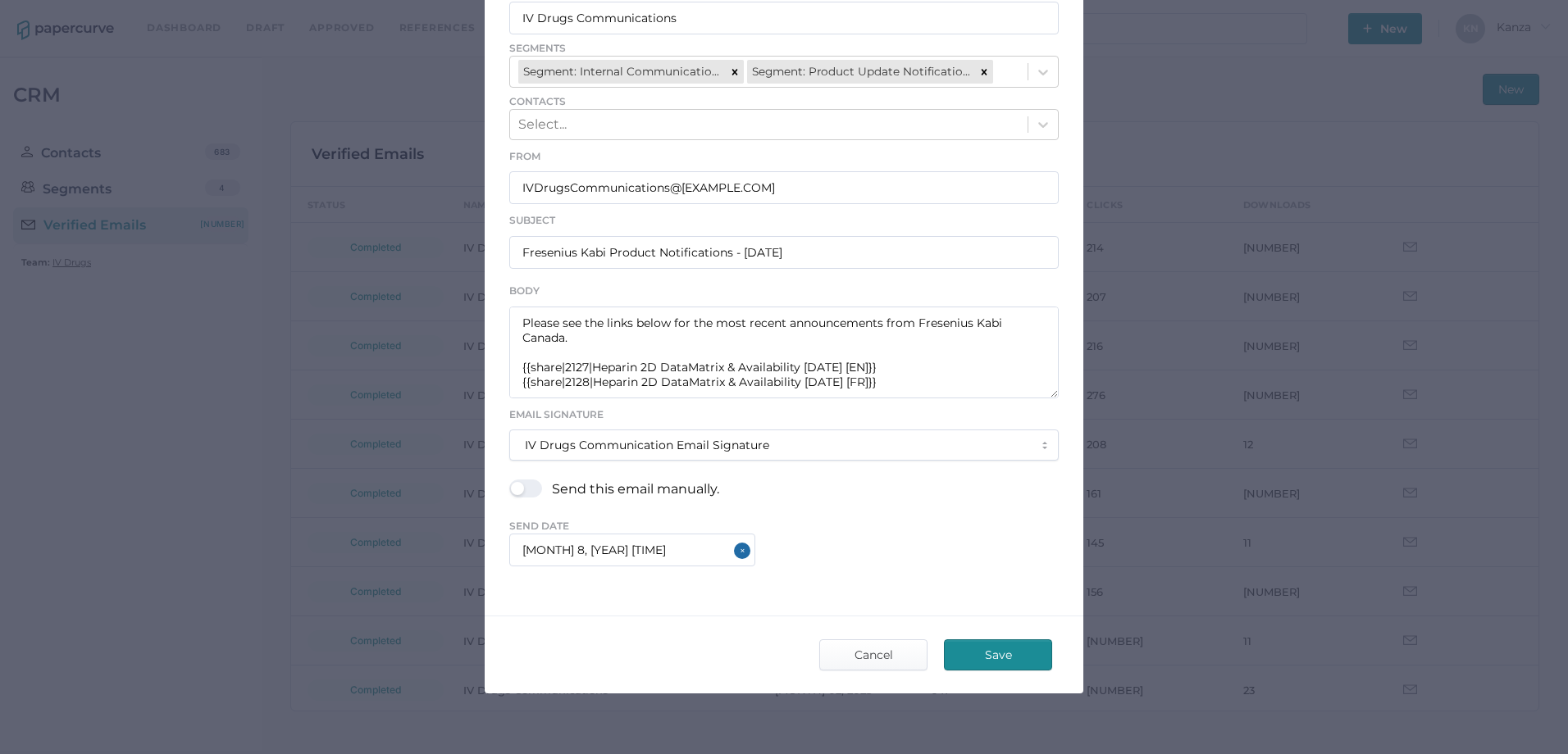 click on "Save" at bounding box center [998, 655] 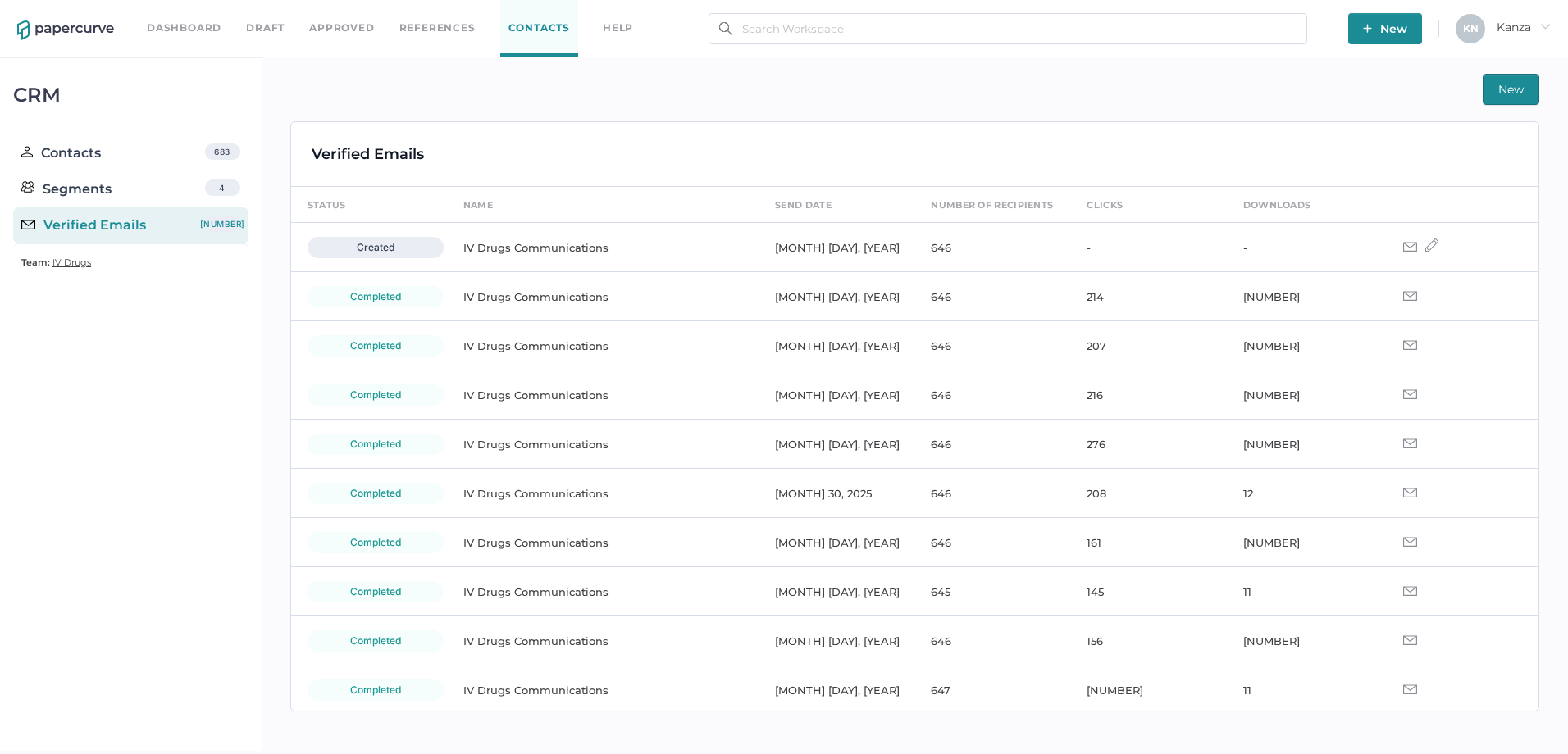 click on "New" at bounding box center (1385, 29) 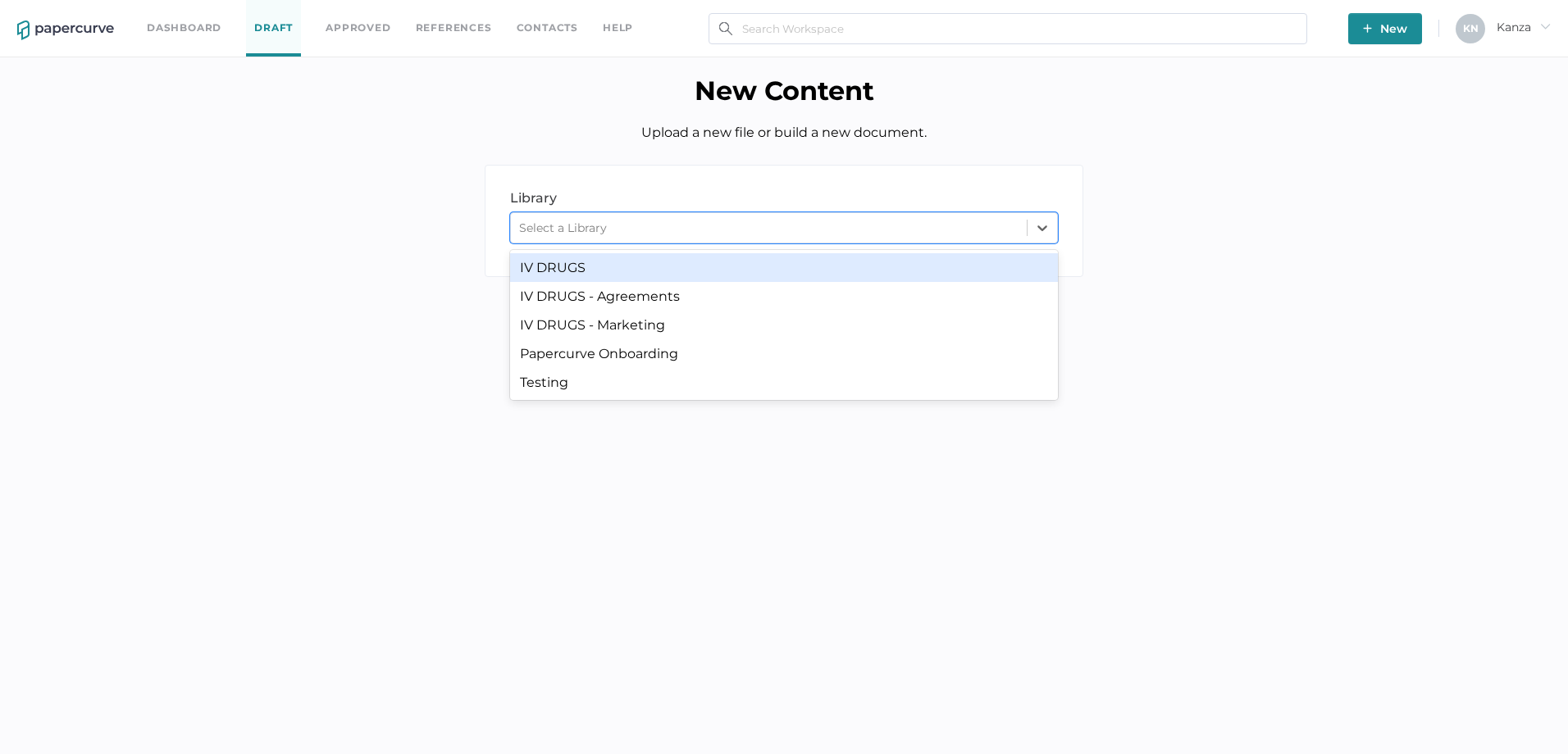 click 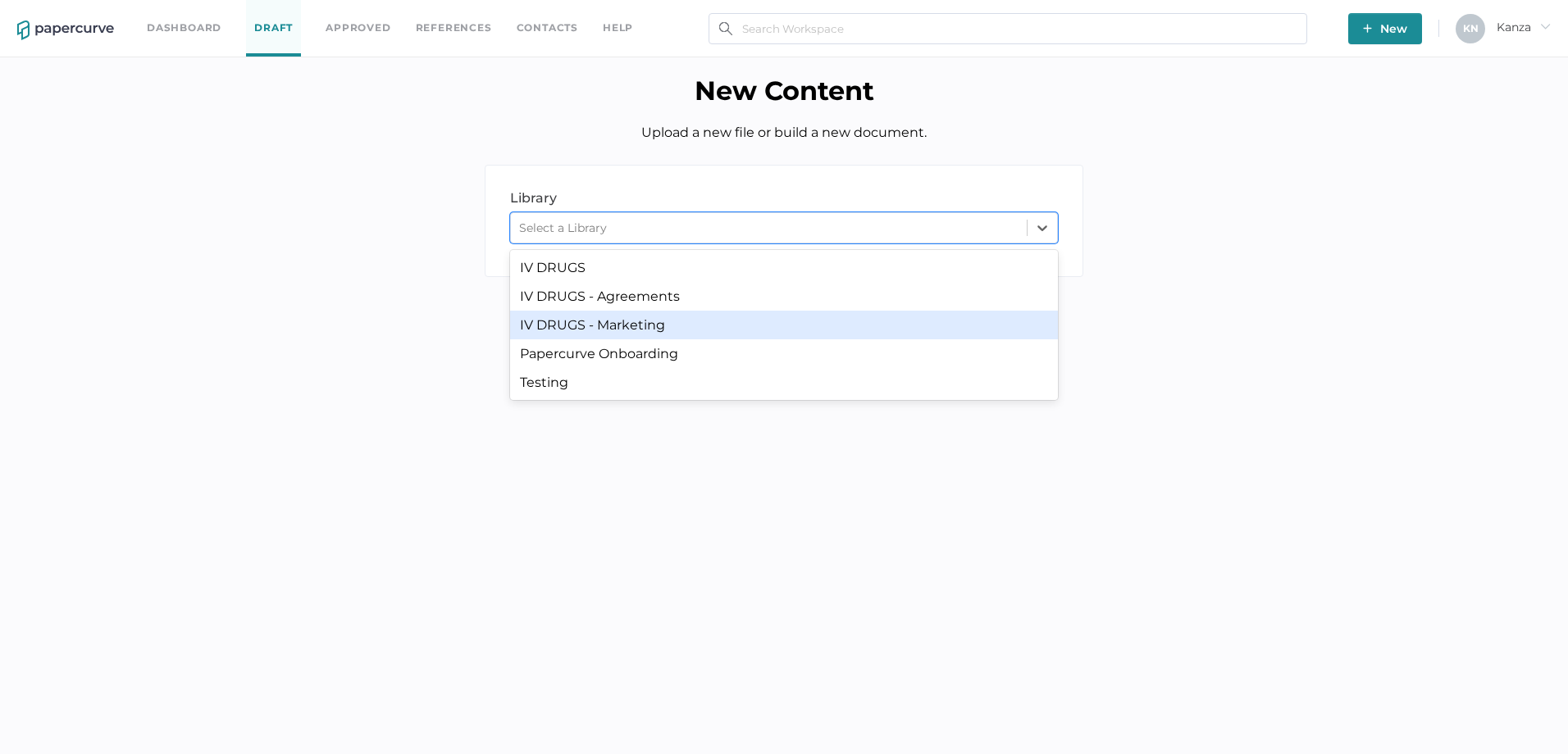 click on "IV DRUGS - Marketing" at bounding box center [784, 325] 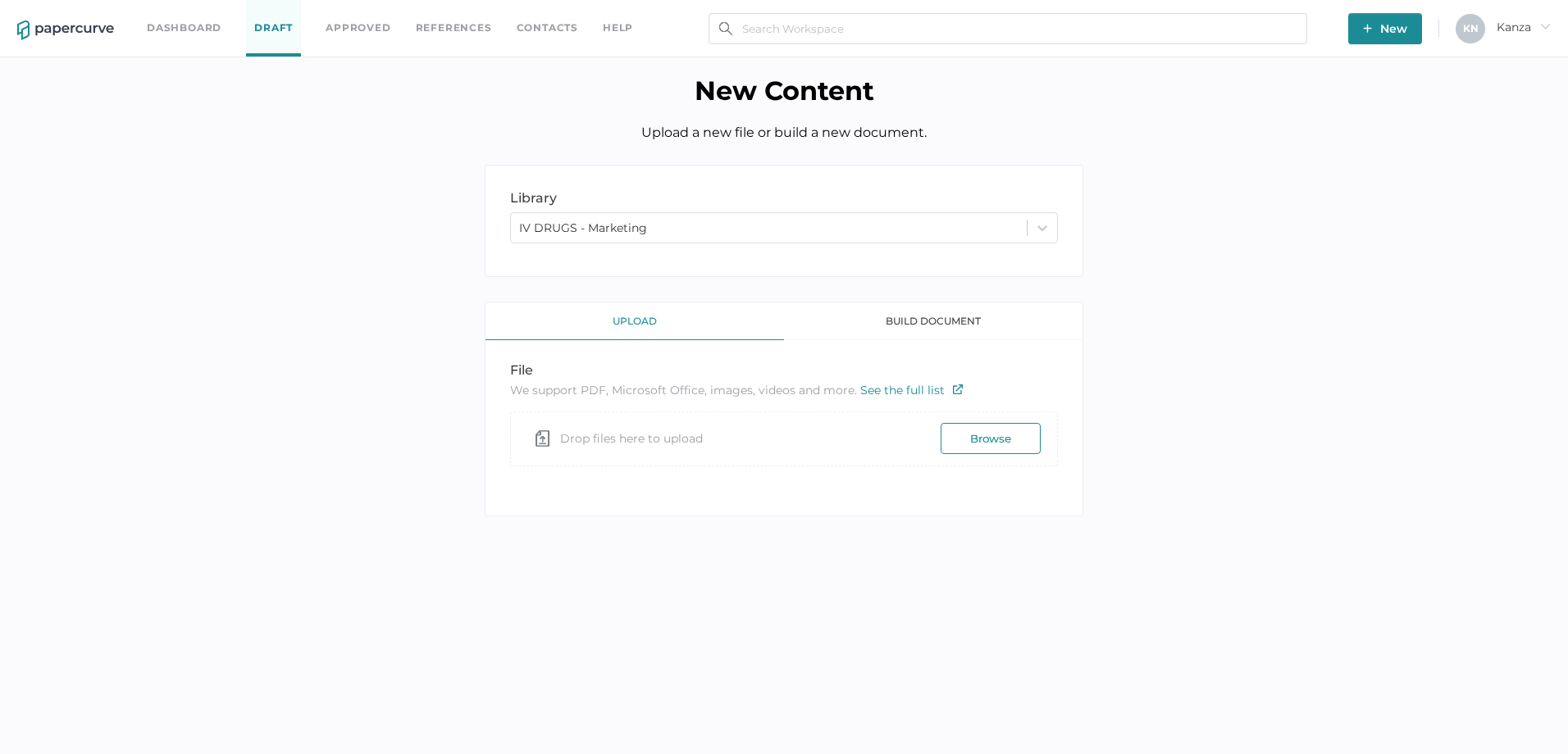 click on "Browse" at bounding box center (991, 438) 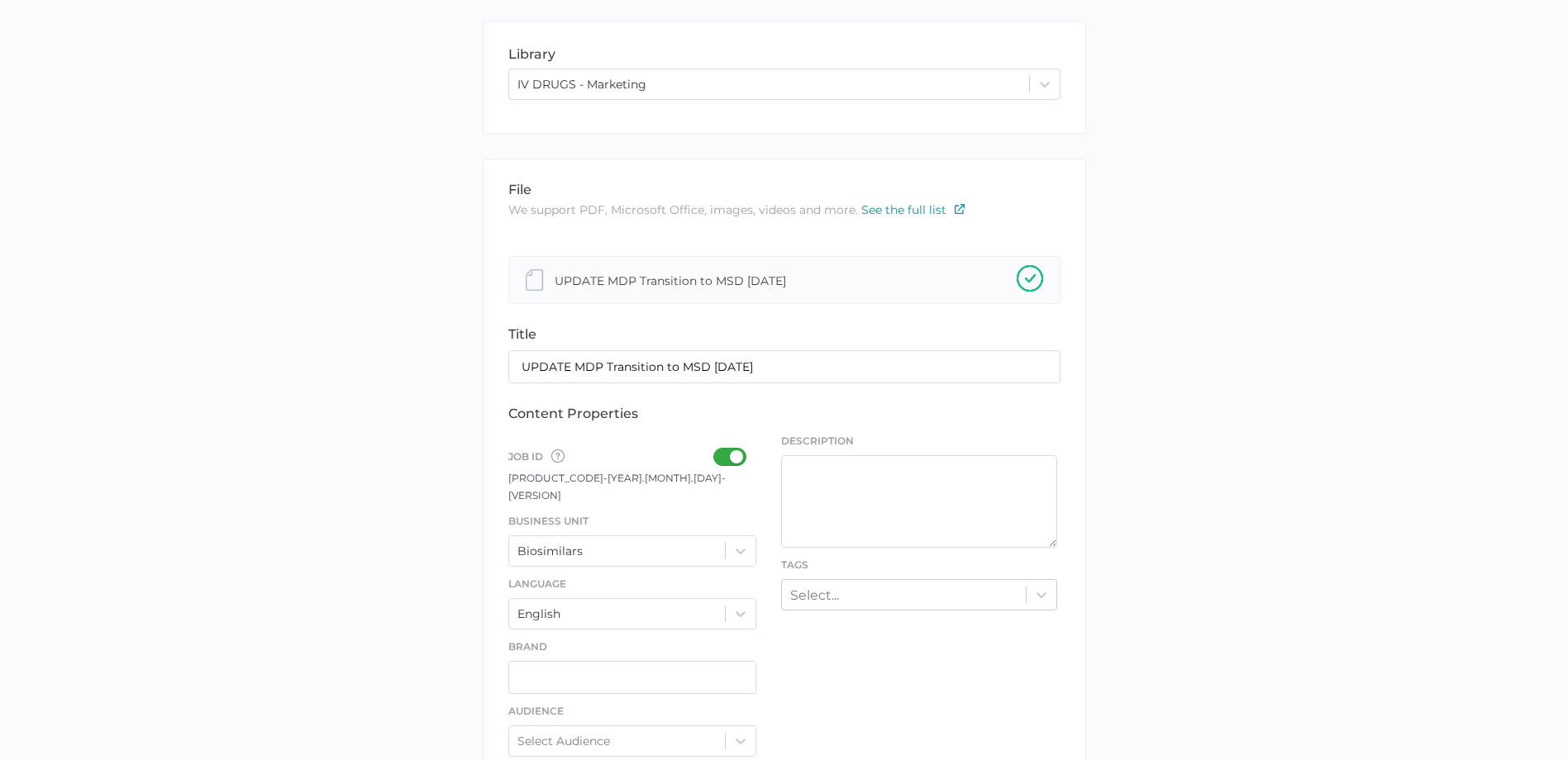 scroll, scrollTop: 173, scrollLeft: 0, axis: vertical 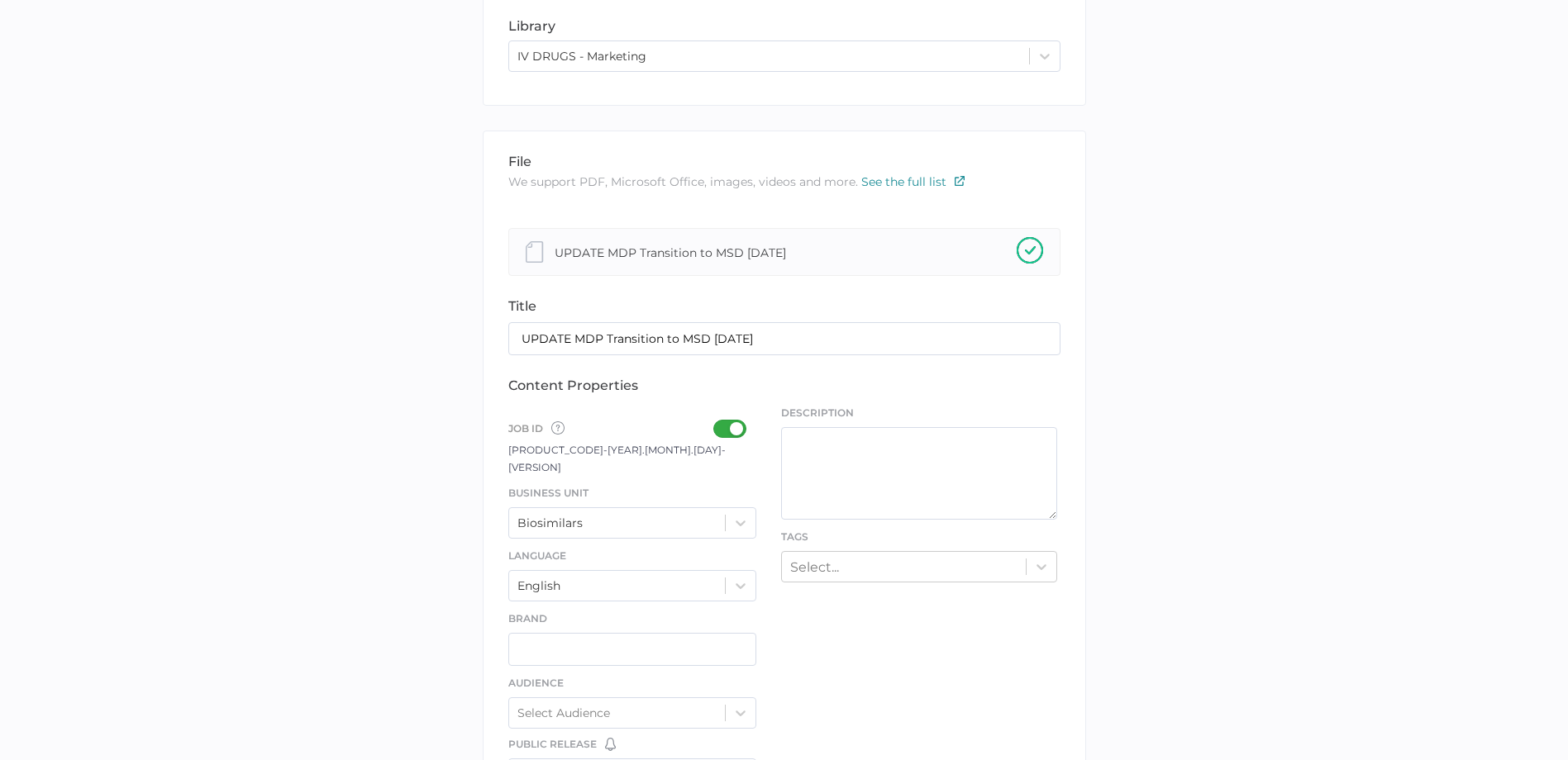 click on "Job ID Job IDs can be disabled × If a Job ID is not required for specific content, it can easily be toggled off. Learn More" at bounding box center [632, 427] 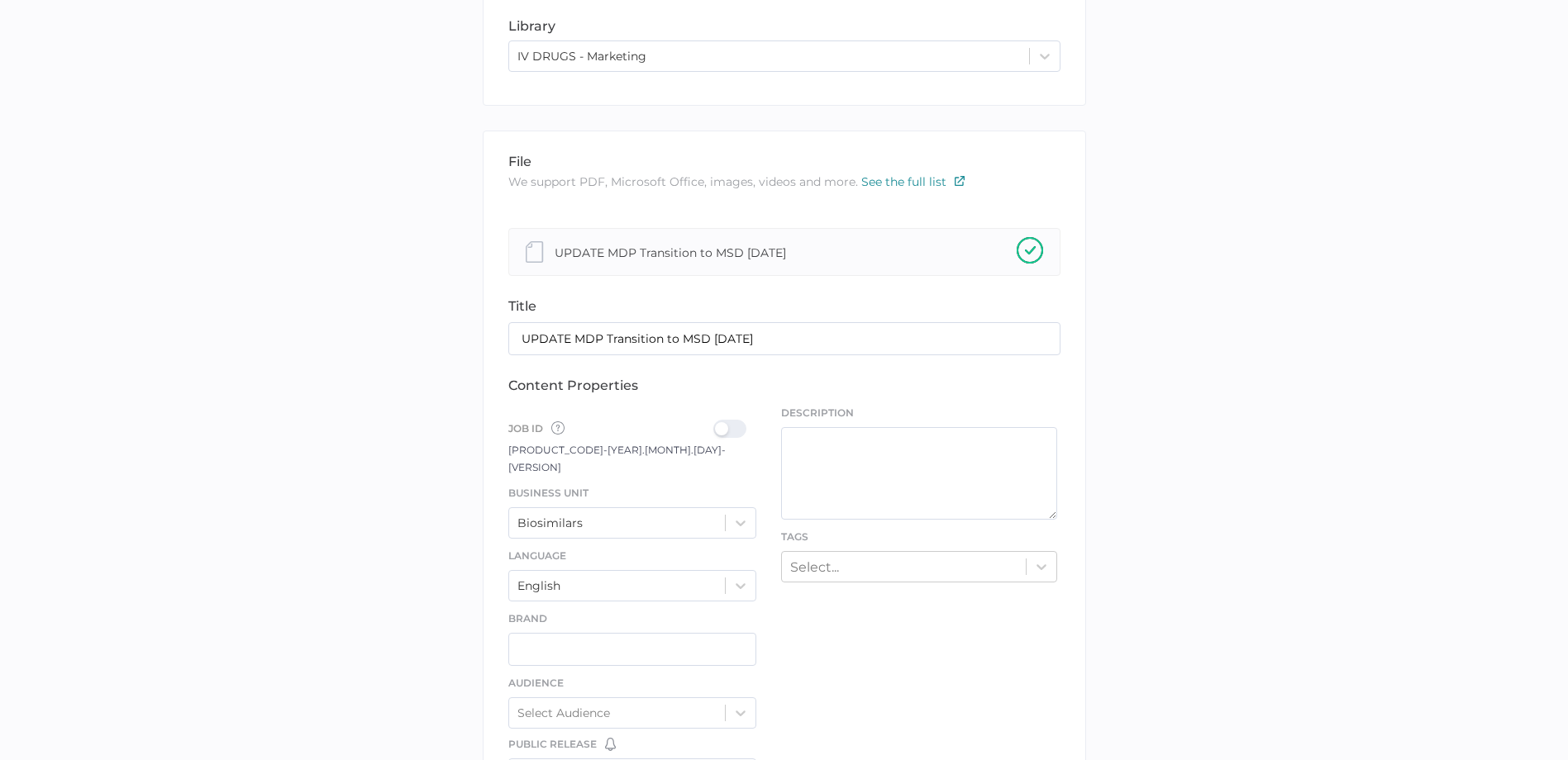 scroll, scrollTop: 196, scrollLeft: 0, axis: vertical 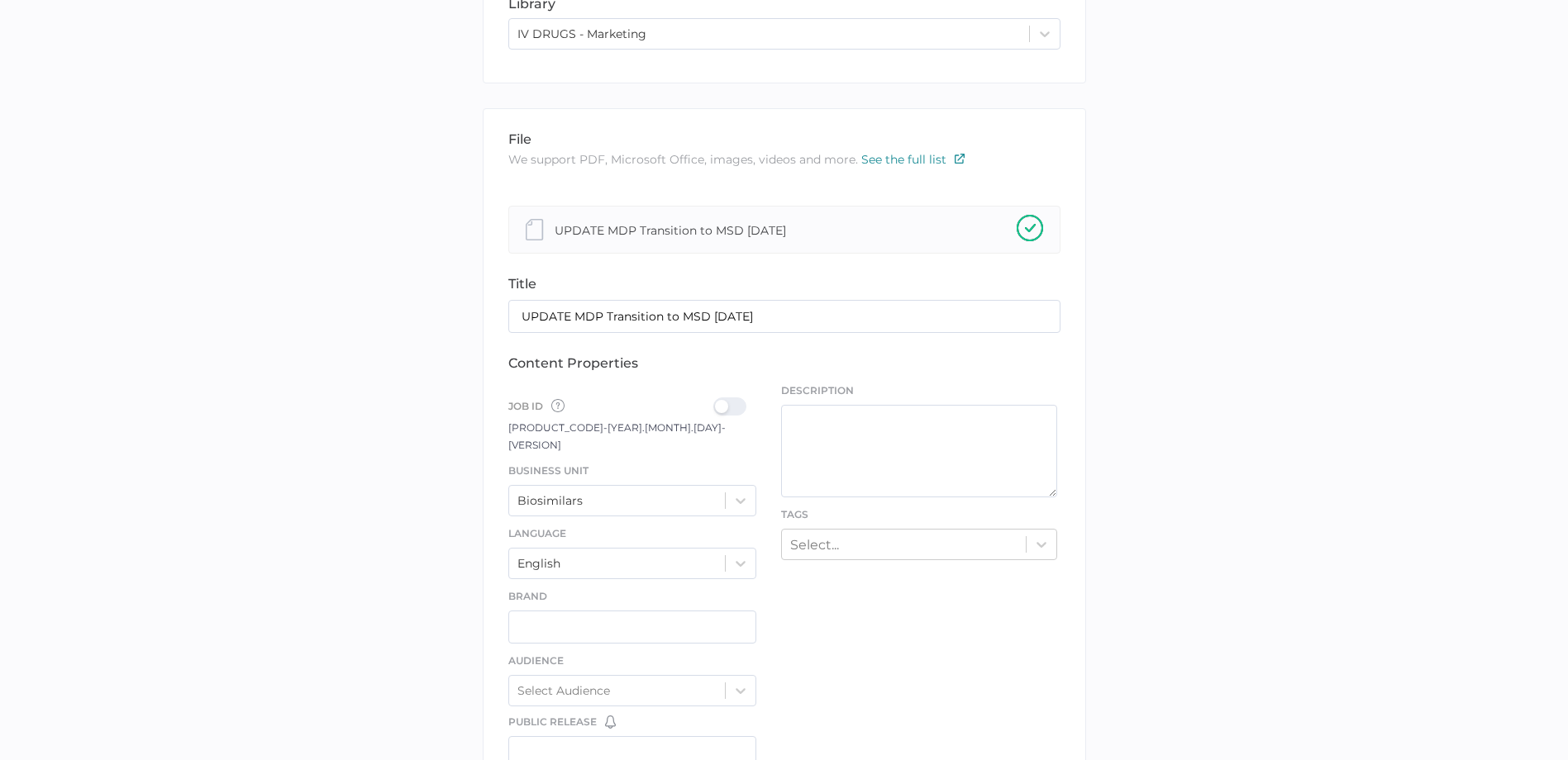 click at bounding box center [741, 501] 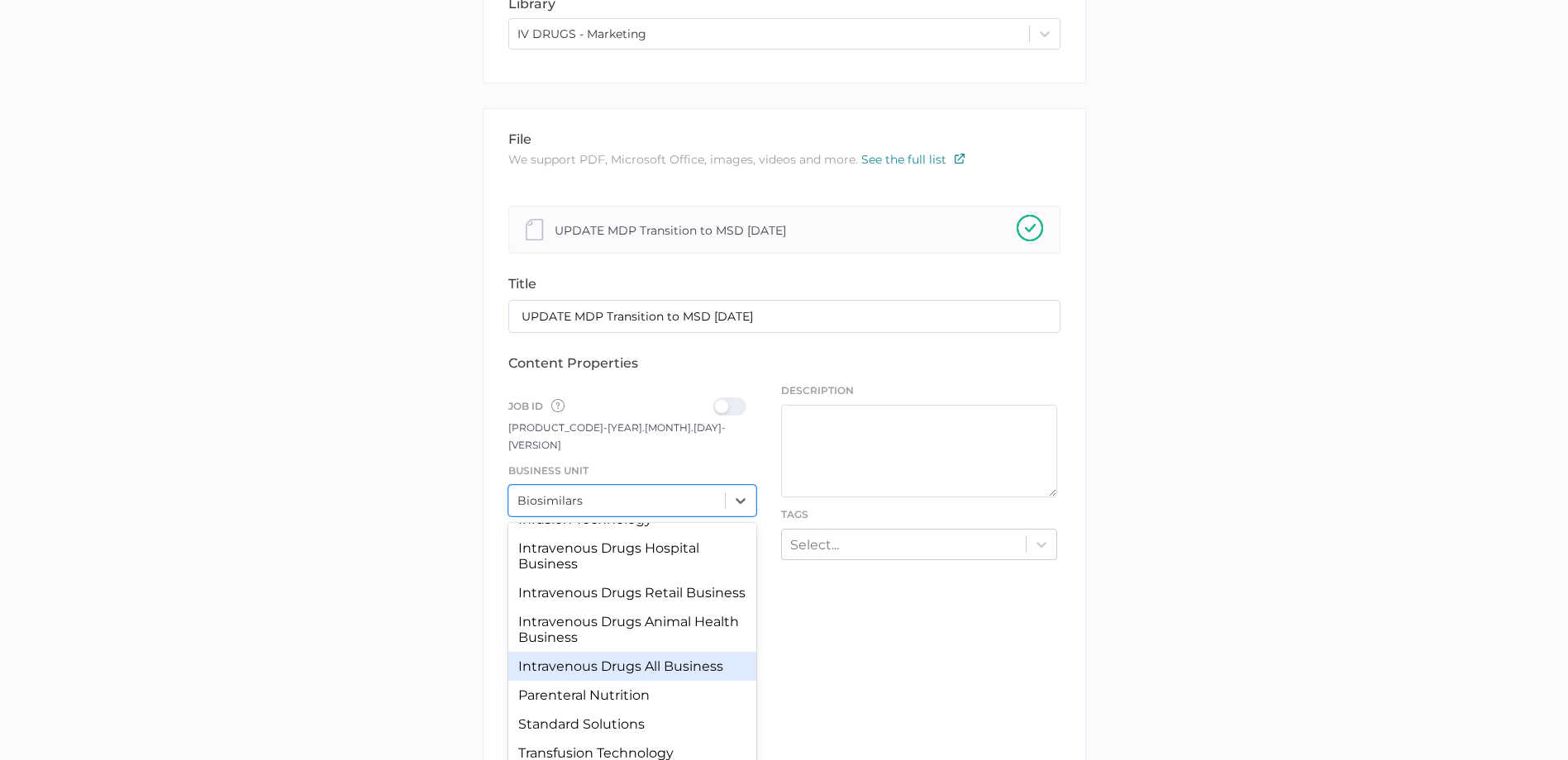 scroll, scrollTop: 131, scrollLeft: 0, axis: vertical 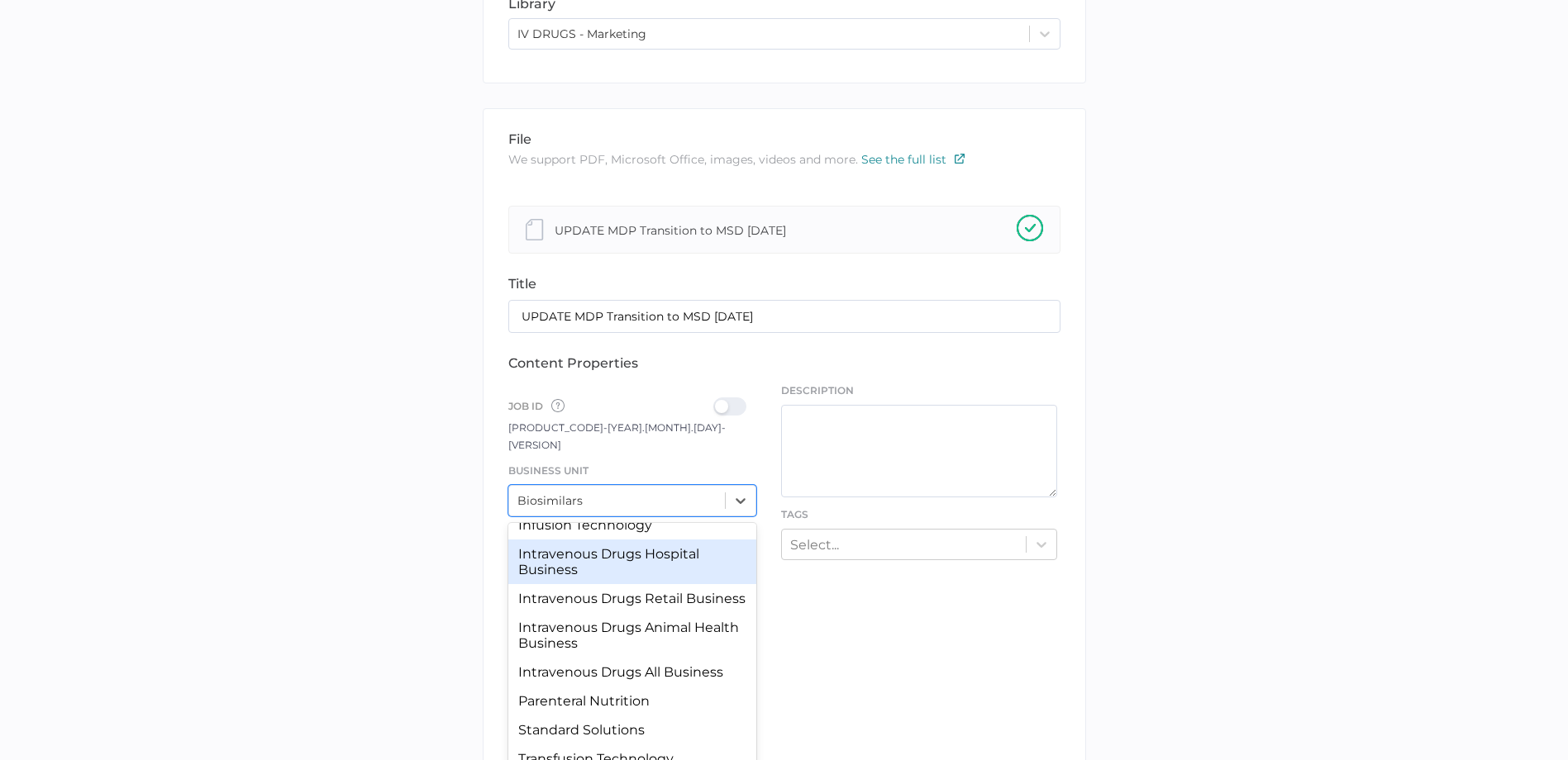 click on "Intravenous Drugs Hospital Business" at bounding box center (632, 562) 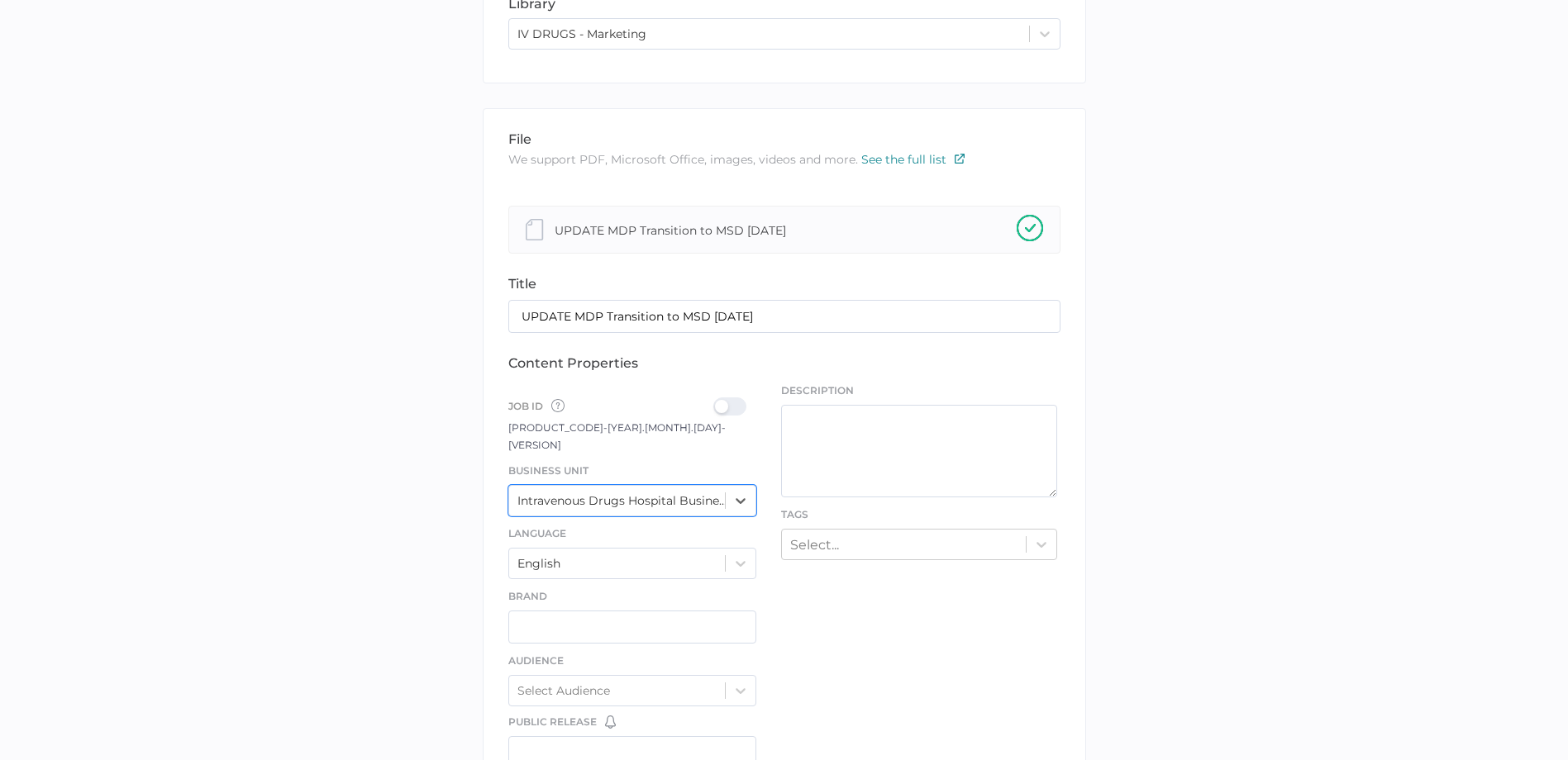 click on "Job ID Job IDs can be disabled × If a Job ID is not required for specific content, it can easily be toggled off. Learn More" at bounding box center [632, 405] 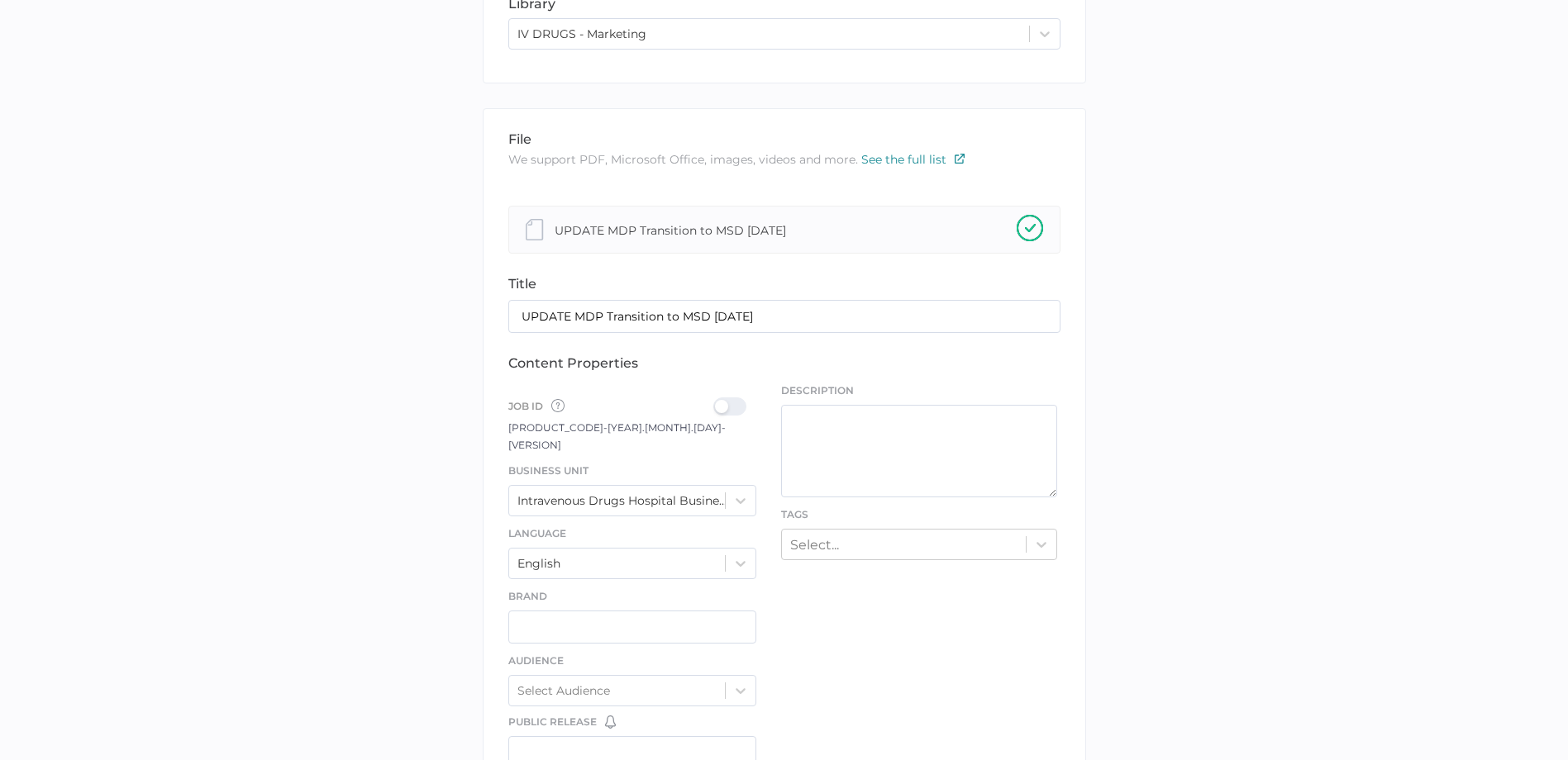 click at bounding box center [735, 406] 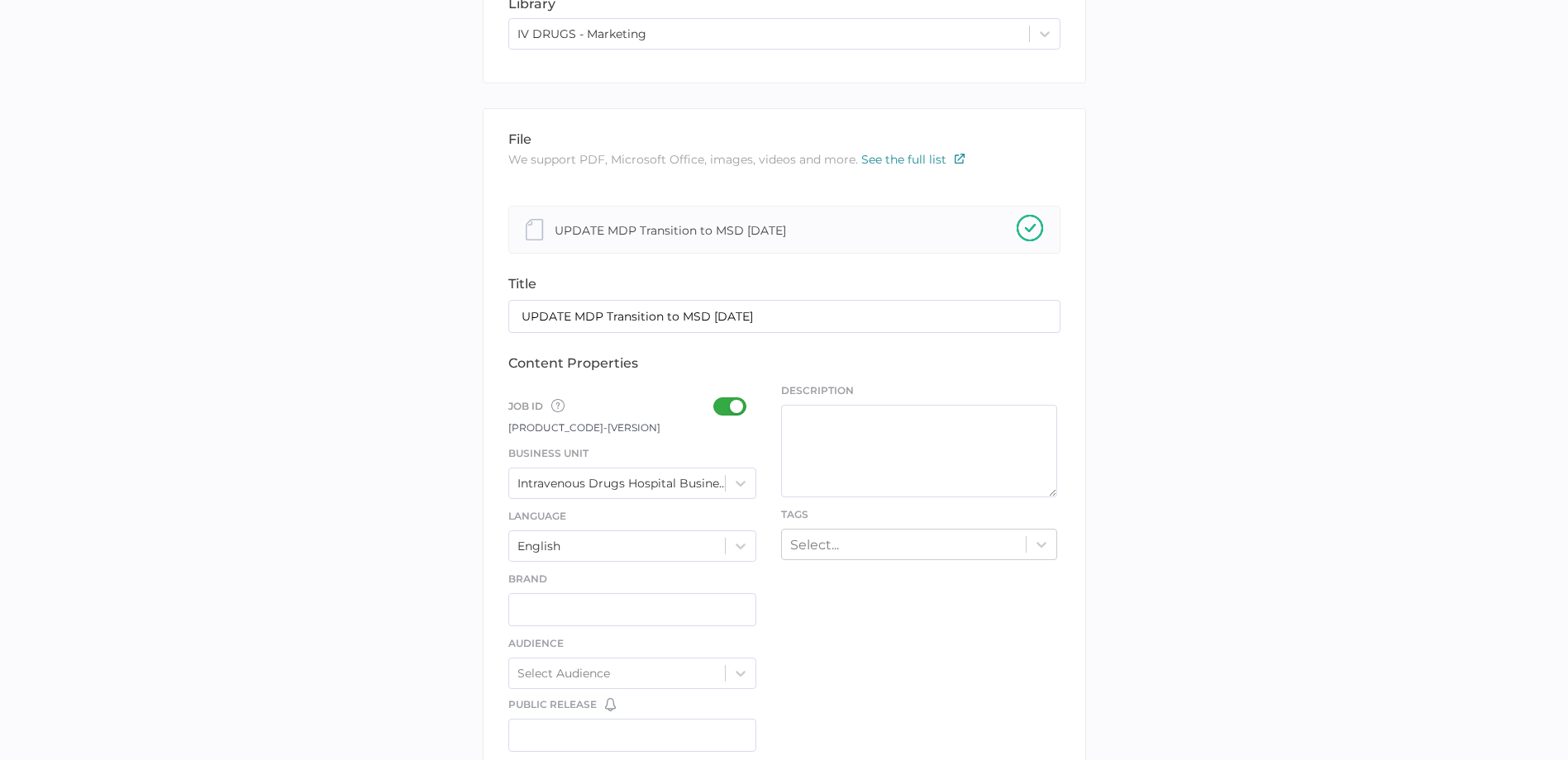 click on "file We support PDF, Microsoft Office, images, videos and more.   See the full list Confirm Delete Are you sure you want to delete this template? Delete Cancel Rename Template TEMPLATE NAME Save Cancel UPDATE MDP Transition to MSD 08.08.2025 title UPDATE MDP Transition to MSD 08.08.2025 content properties Job ID Job IDs can be disabled × If a Job ID is not required for specific content, it can easily be toggled off. Learn More   IVH-1143E-2025.08.08-1.0 Business Unit Intravenous Drugs Hospital Business Language English Brand Audience Select Audience Public Release You have no reminders for this date field. Create Date Reminders Marketing Materials Version Code French Translation Select French Translation Molecules Select Molecules Draft Due Date You setup reminders on this date field for 1   days before Manage Date Reminders Review Due Date You have no reminders for this date field. Create Date Reminders Notice Release Date You have no reminders for this date field. Create Date Reminders Assignee Description" at bounding box center (784, 668) 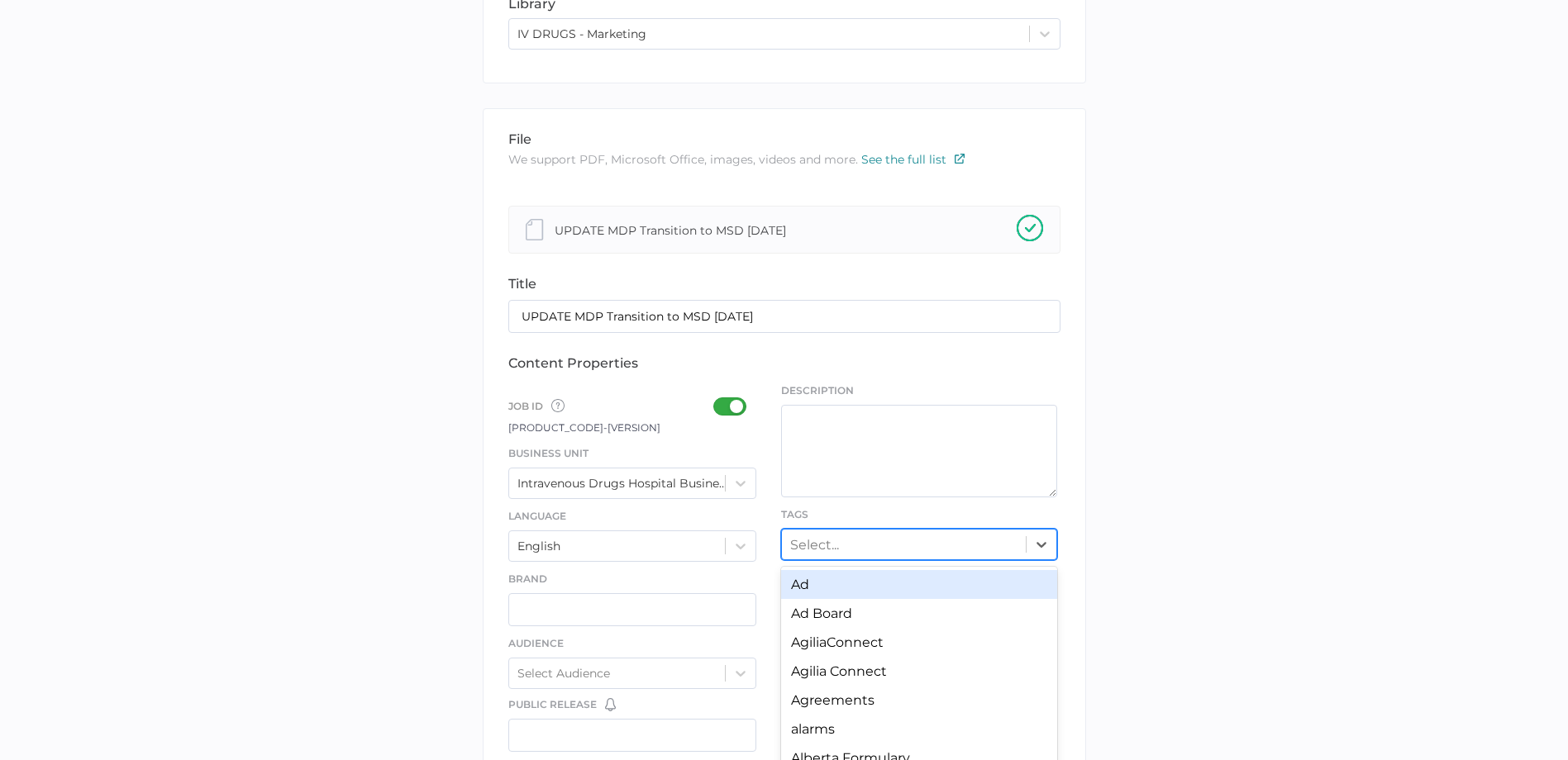 scroll, scrollTop: 257, scrollLeft: 0, axis: vertical 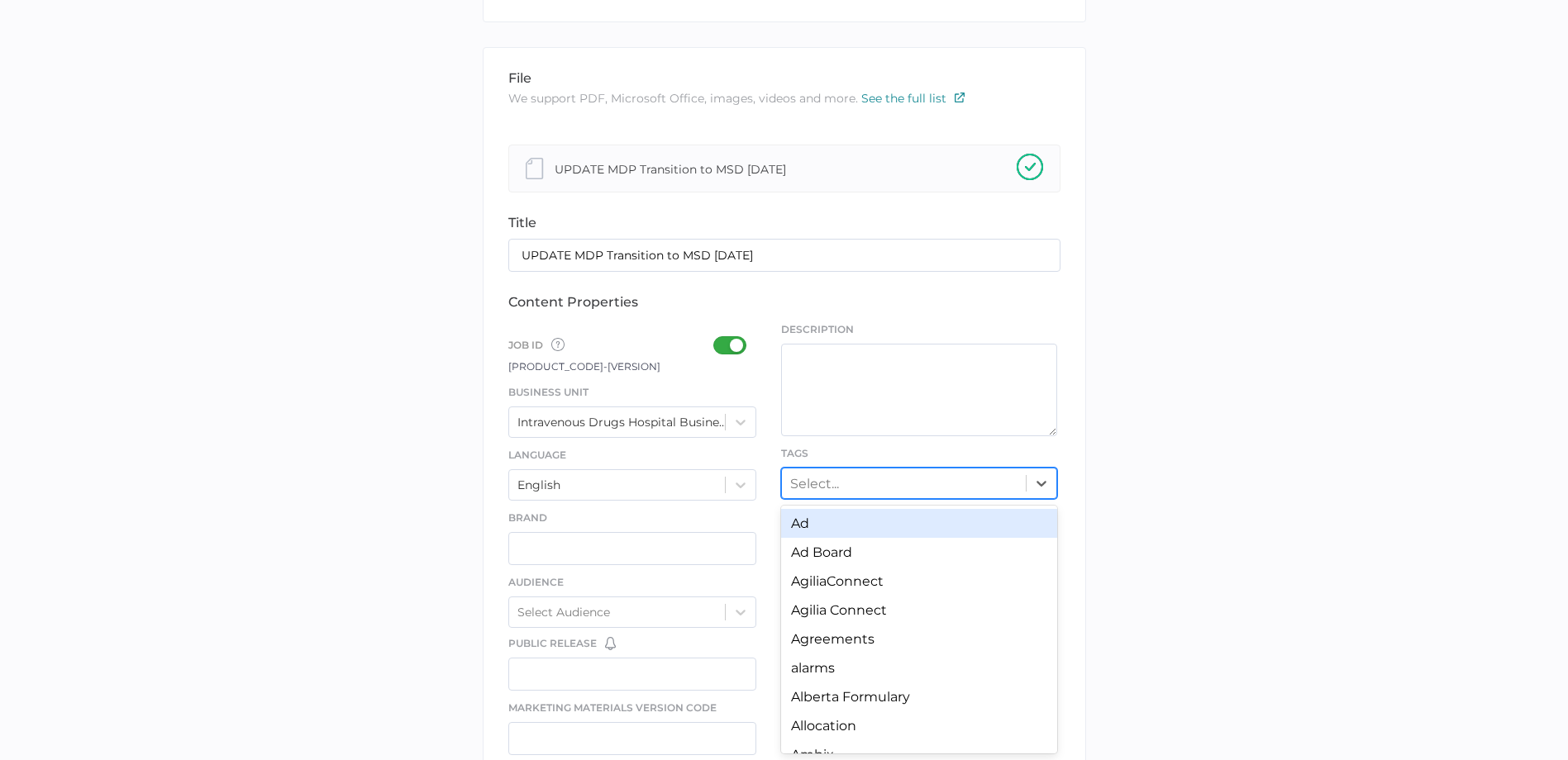 click on "option Ad focused, 1 of 246. 246 results available. Use Up and Down to choose options, press Enter to select the currently focused option, press Escape to exit the menu, press Tab to select the option and exit the menu. Select... Ad Ad Board AgiliaConnect Agilia Connect Agreements alarms Alberta Formulary Allocation Ambix Amendment amicus Amika+ apheresis arthritis Arthrotis Society assessment assistance attributes Aurora Xi autoimmune Auto-Injector Availability Notice Azacitidine backdrop Backorder Change Backorder Extension Backorder Resolution banner BASDAI BASFI BC PharmaCare biomed Biosimilars Blog Booklet Bookmark booth Bounced Email brochure card carrier Carton Case Study CATSmart CBS Centerium Certificate of Approval complaints guide CompoLab Cuvettes CompoLab TM CompoSeal conference conferences Contact List Content Contract copay copy Correction CRM CSHP cstm cybersecurity datasheet demo derm dermatology Detail Aid DiaSpect Digital Ad disease display Distribution drug library Dynacare east FAQ" at bounding box center (919, 483) 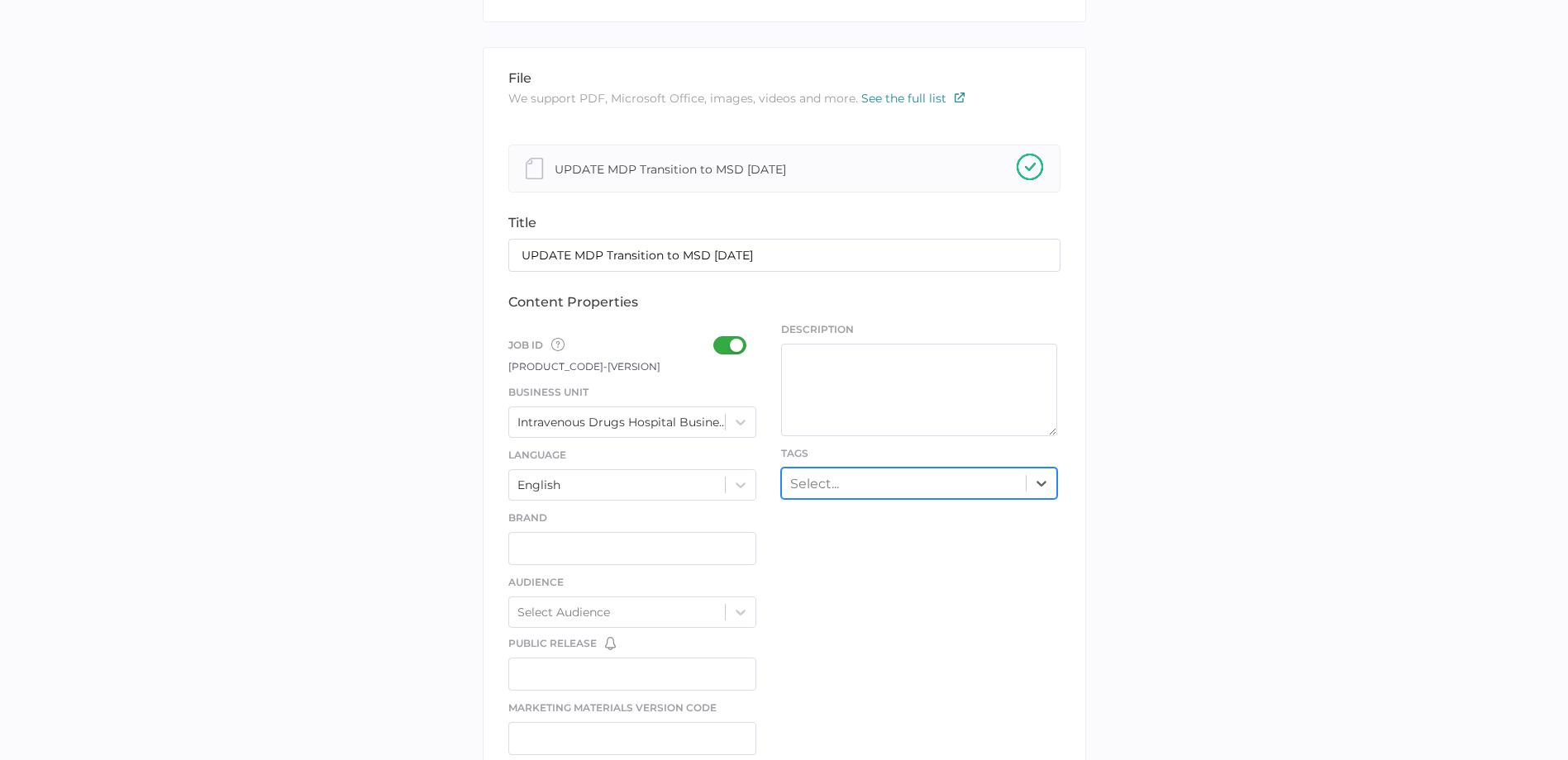 click on "Select..." at bounding box center (903, 482) 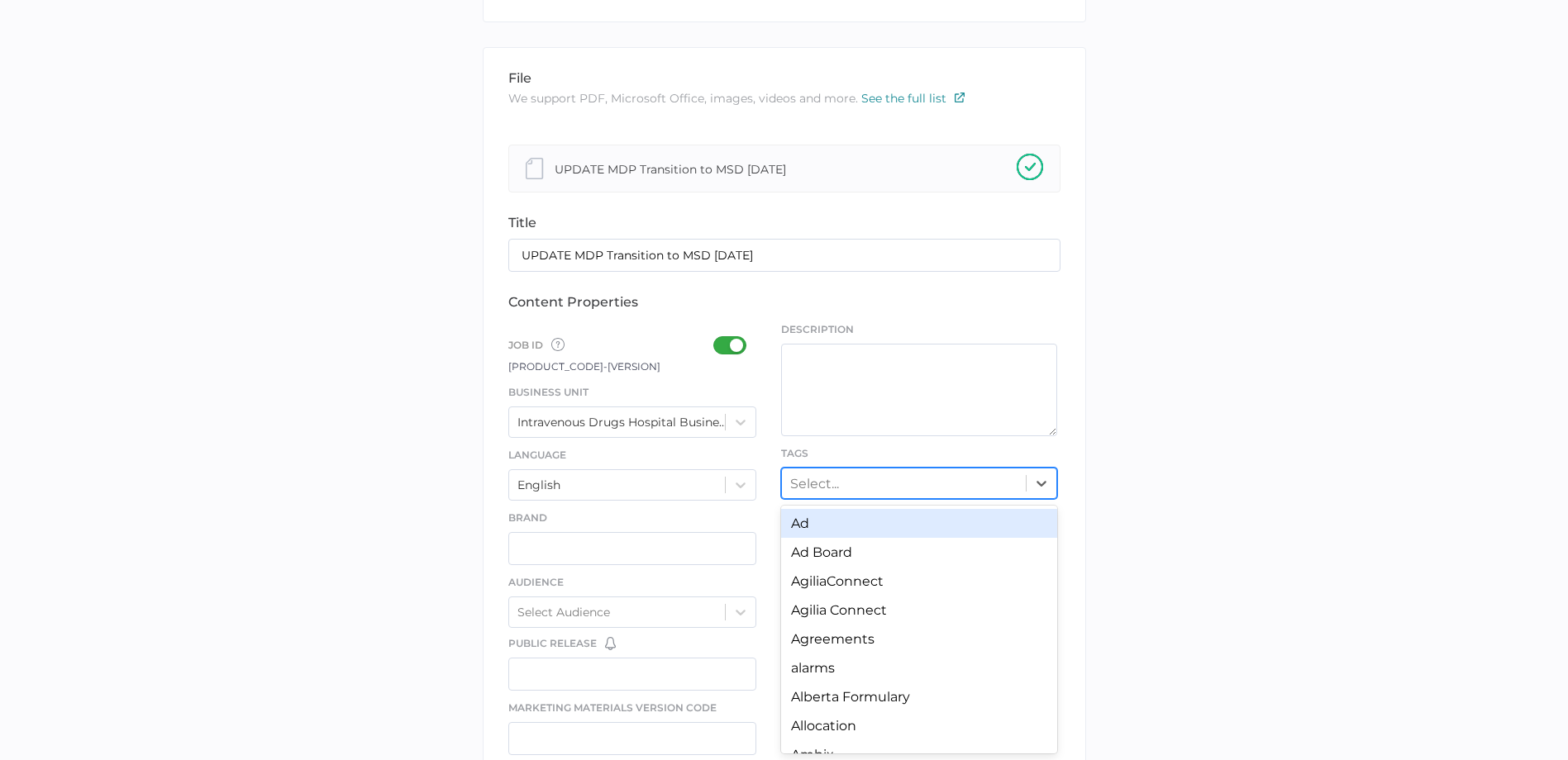 click on "Select..." at bounding box center [903, 482] 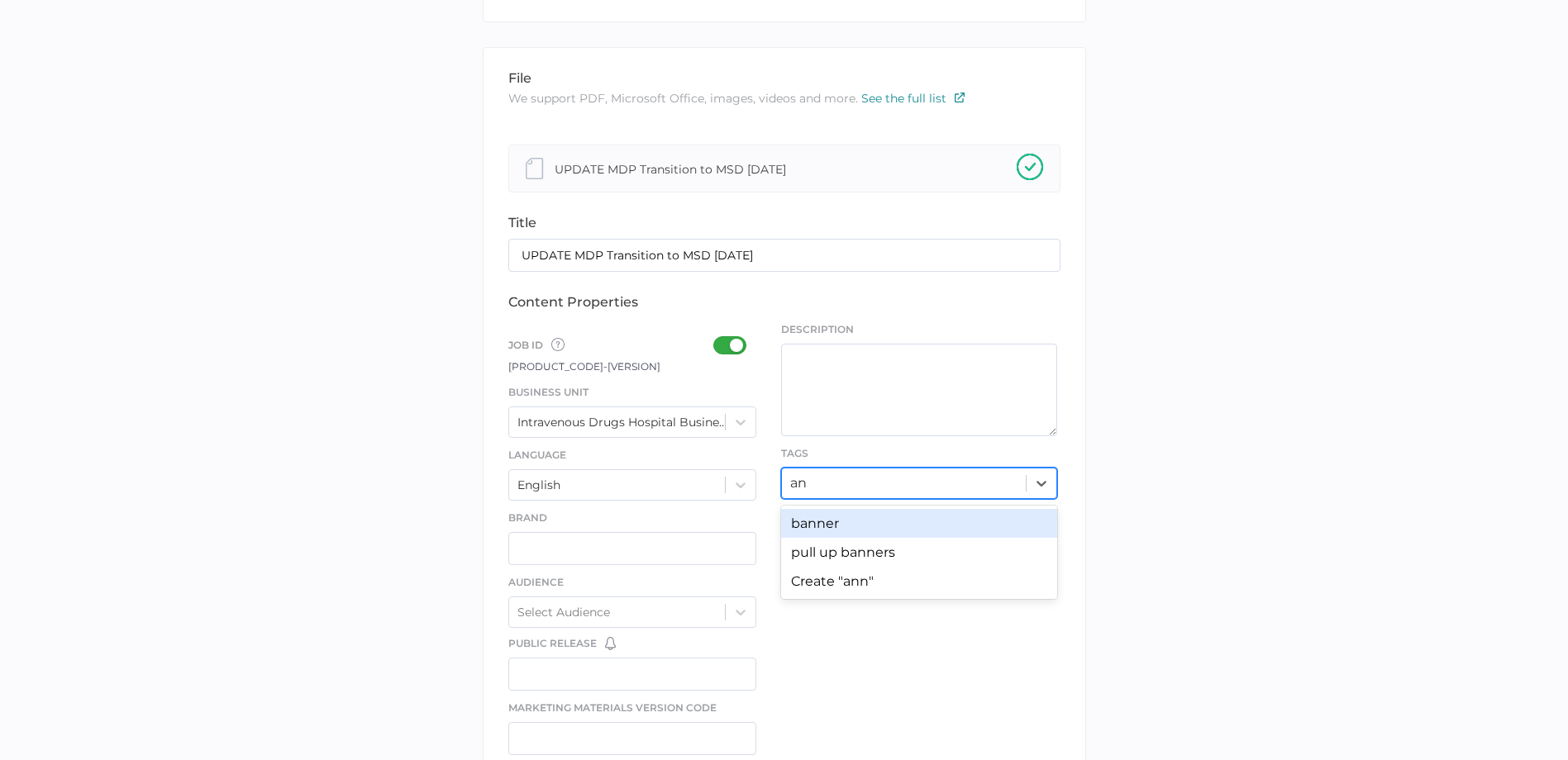 type on "a" 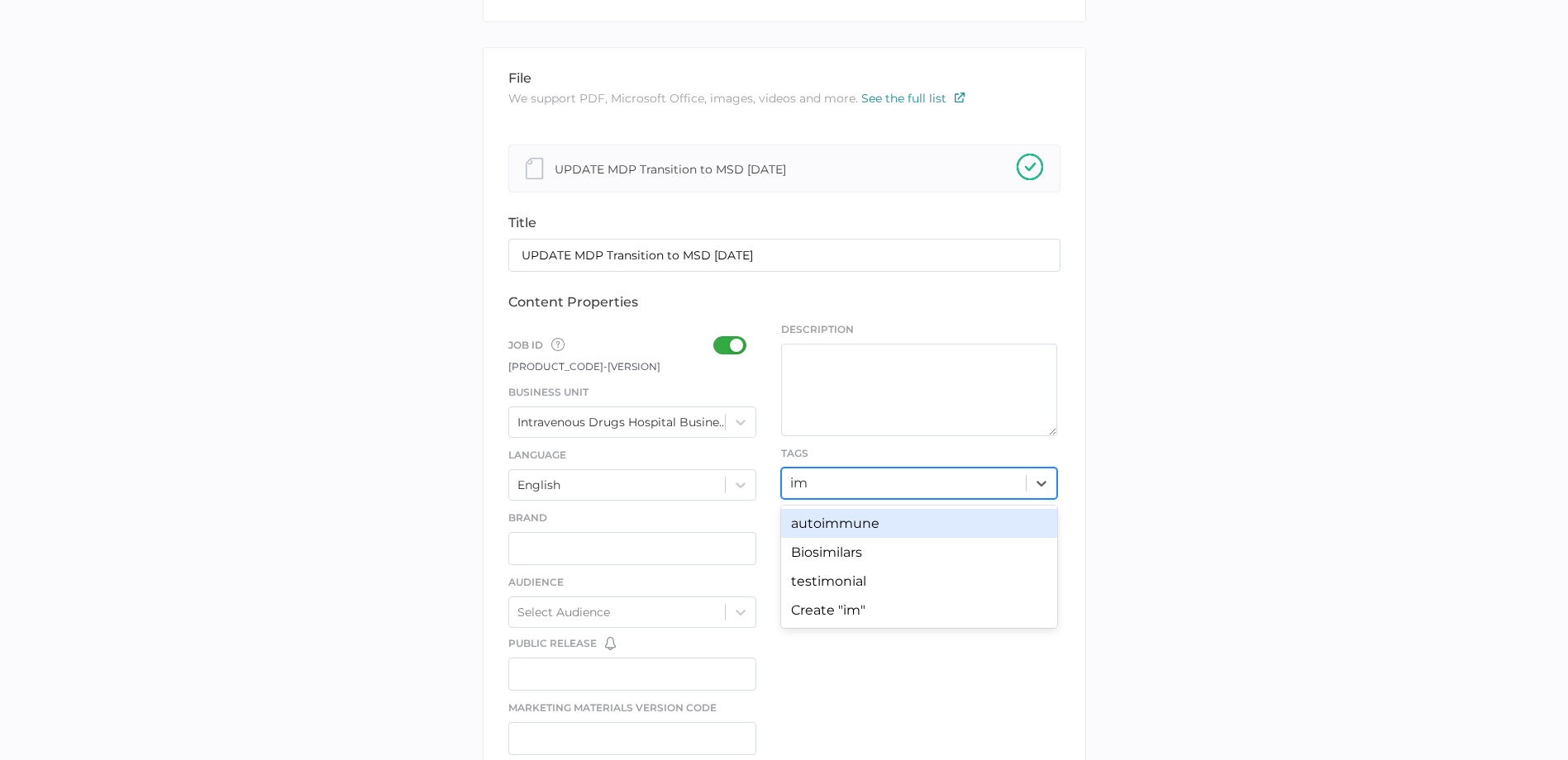 type on "i" 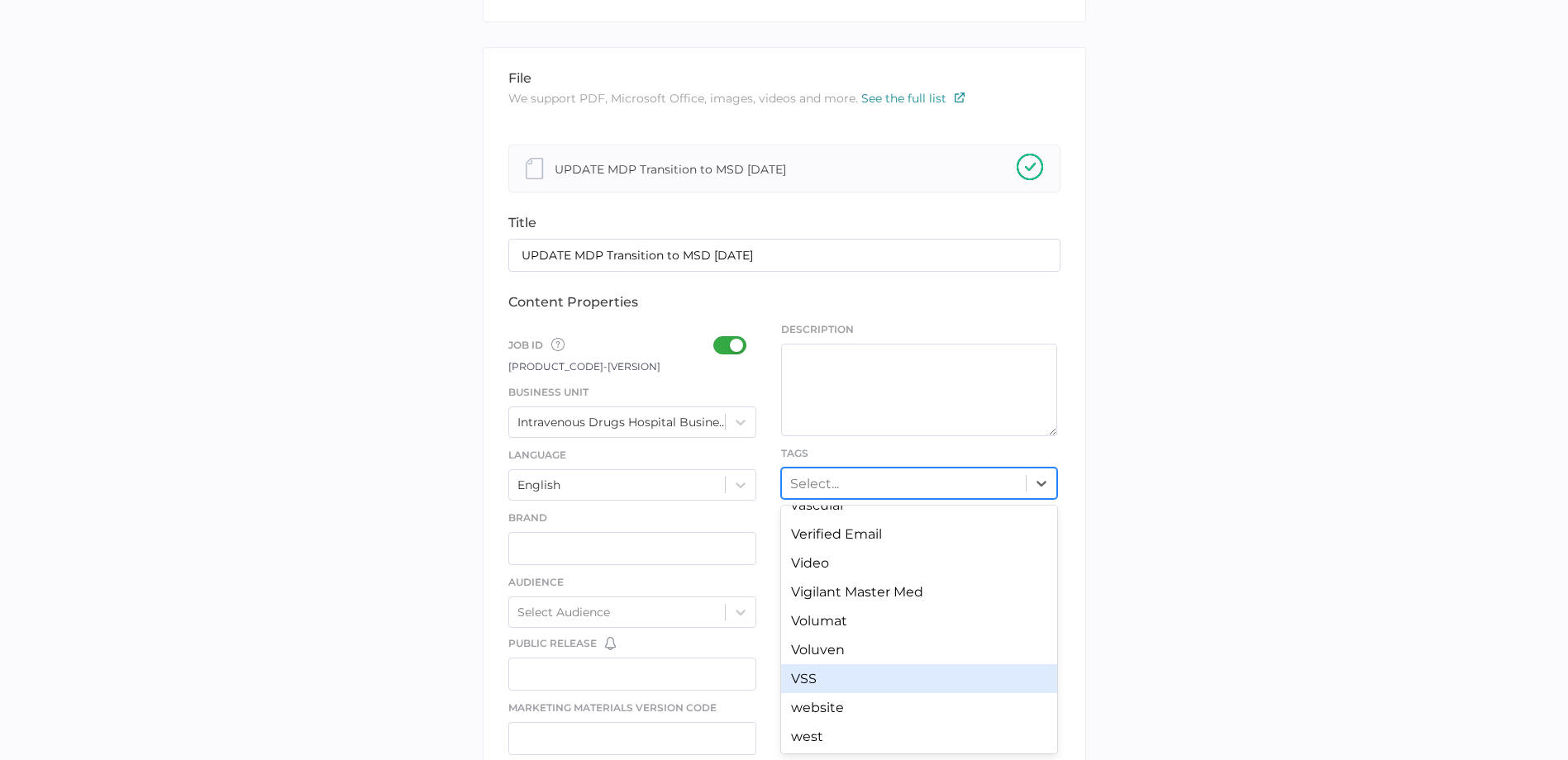 scroll, scrollTop: 6871, scrollLeft: 0, axis: vertical 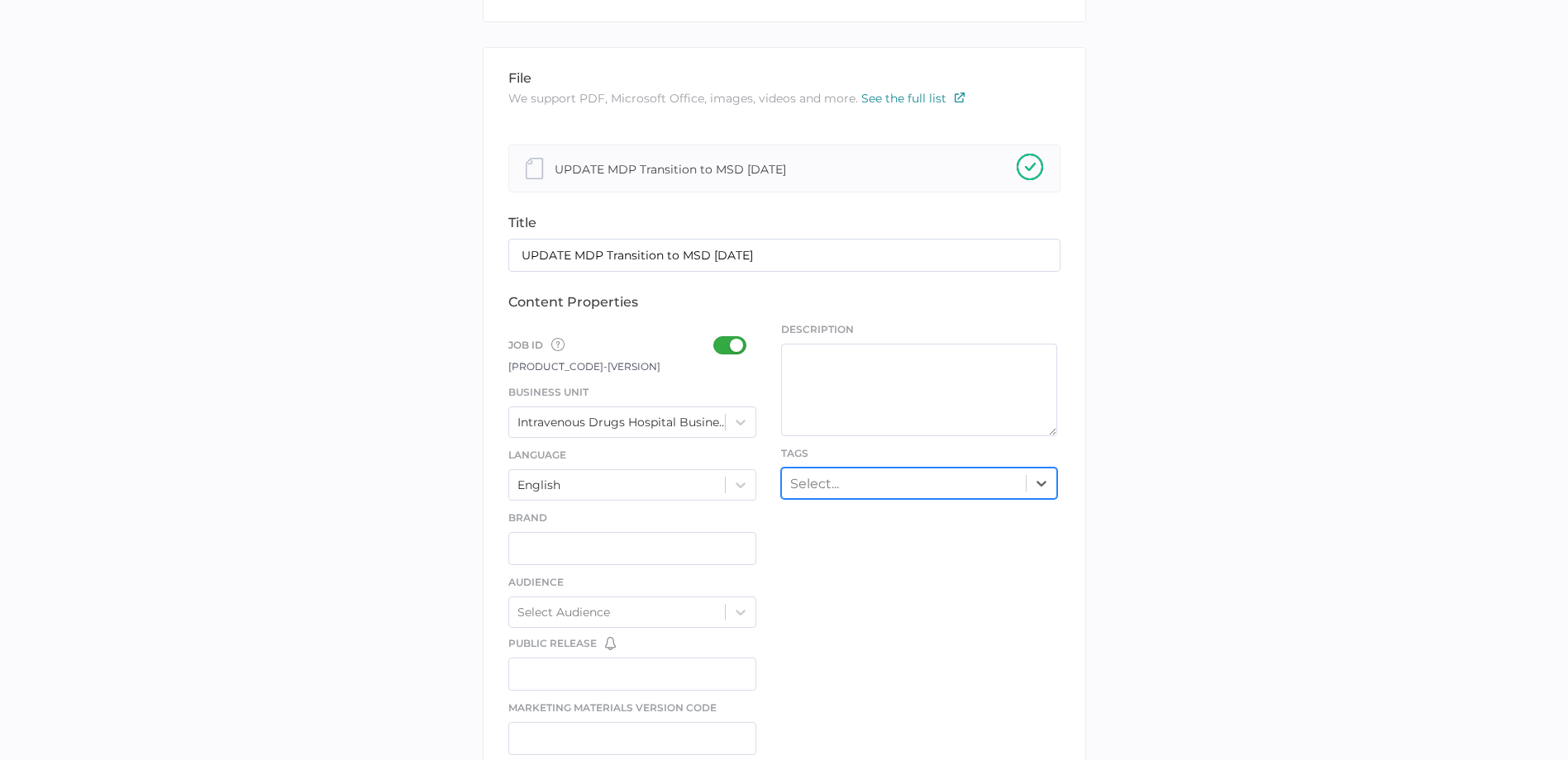 click on "Select..." at bounding box center [903, 482] 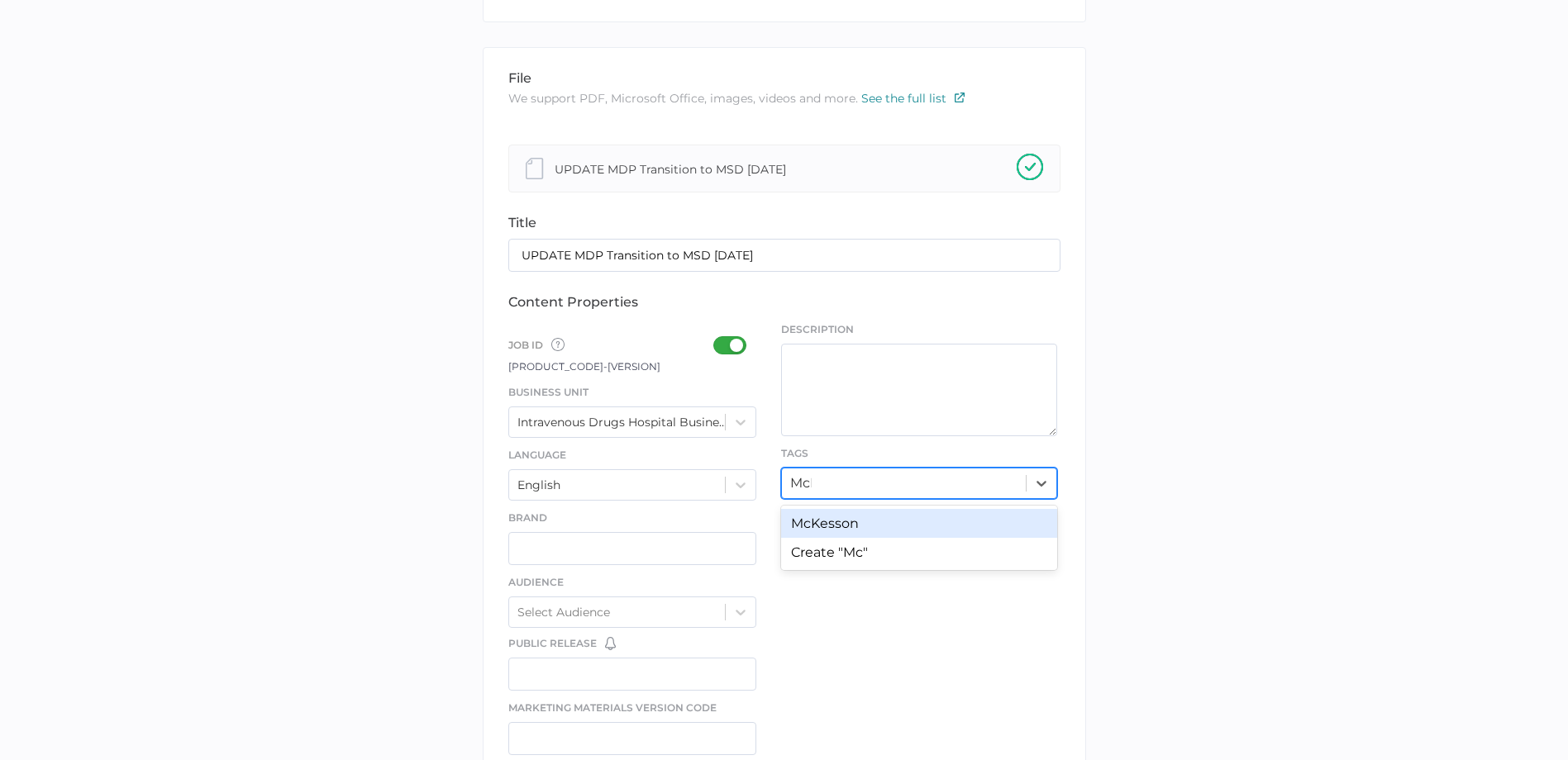 type on "McKe" 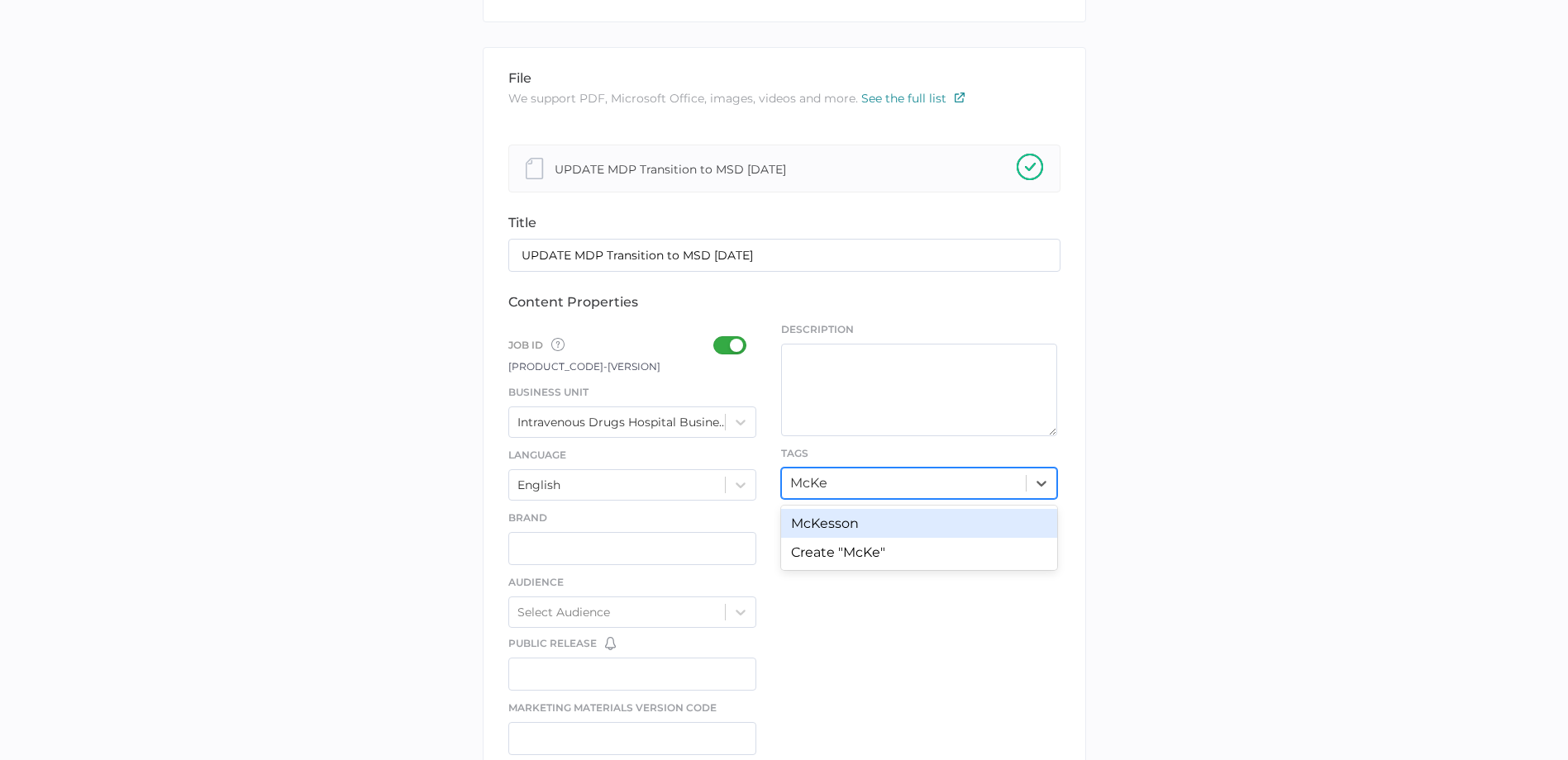 click on "McKesson" at bounding box center [919, 523] 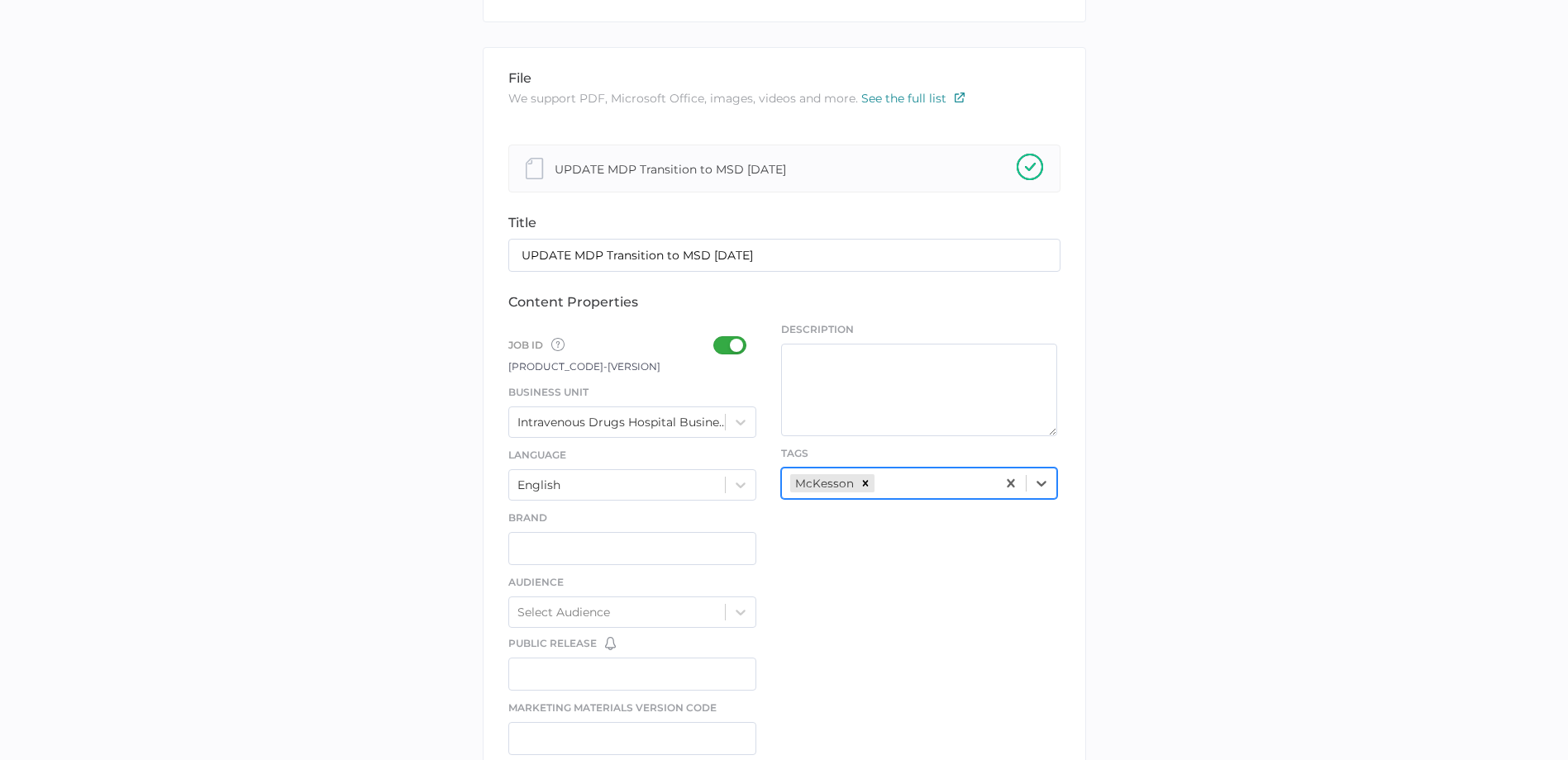 click on "file We support PDF, Microsoft Office, images, videos and more.   See the full list Confirm Delete Are you sure you want to delete this template? Delete Cancel Rename Template TEMPLATE NAME Save Cancel UPDATE MDP Transition to MSD 08.08.2025 title UPDATE MDP Transition to MSD 08.08.2025 content properties Job ID Job IDs can be disabled × If a Job ID is not required for specific content, it can easily be toggled off. Learn More   IVH-1143E-2025.08.08-1.0 Business Unit Intravenous Drugs Hospital Business Language English Brand Audience Select Audience Public Release You have no reminders for this date field. Create Date Reminders Marketing Materials Version Code French Translation Select French Translation Molecules Select Molecules Draft Due Date You setup reminders on this date field for 1   days before Manage Date Reminders Review Due Date You have no reminders for this date field. Create Date Reminders Notice Release Date You have no reminders for this date field. Create Date Reminders Assignee Description" at bounding box center (784, 607) 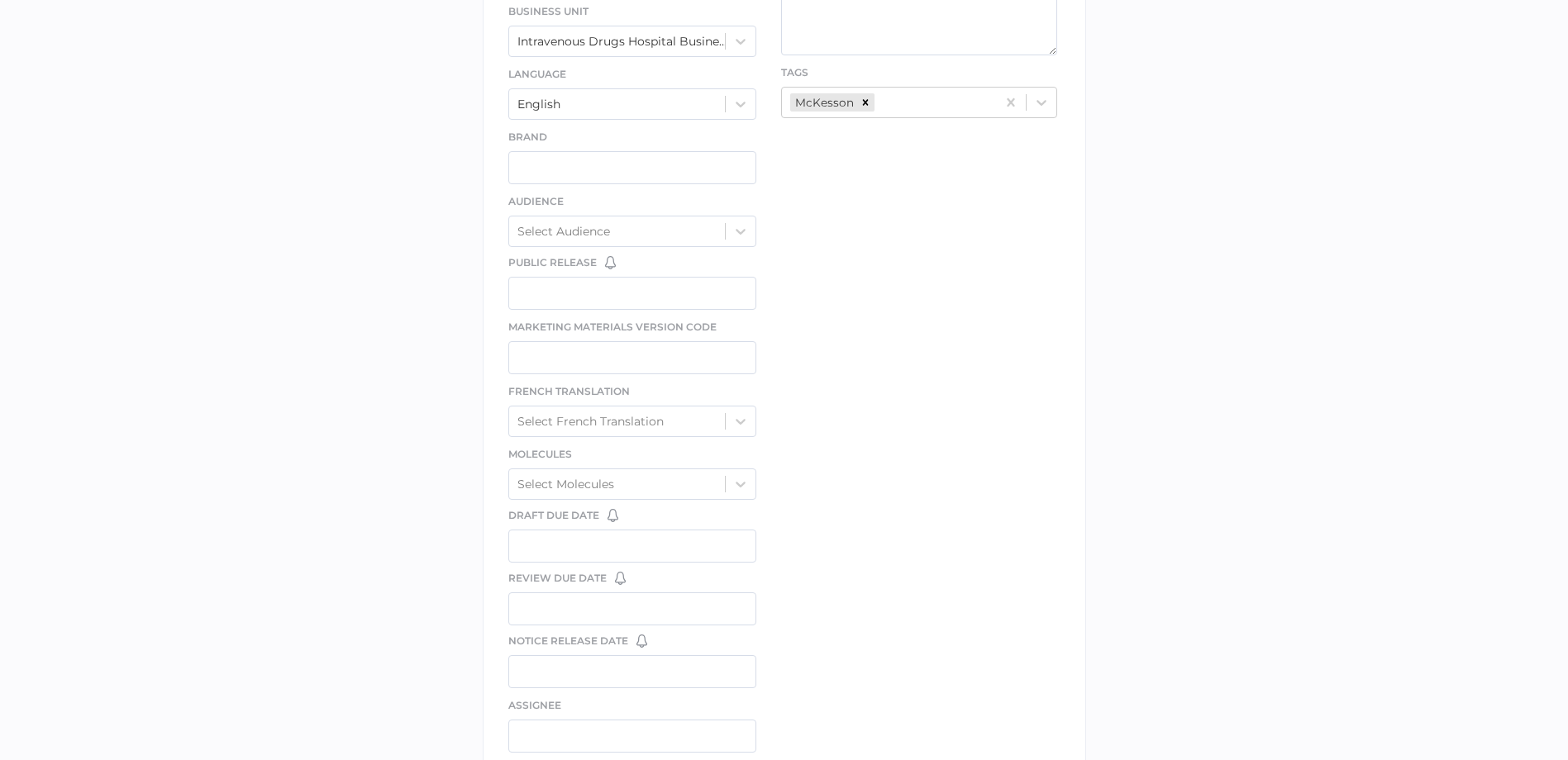 scroll, scrollTop: 829, scrollLeft: 0, axis: vertical 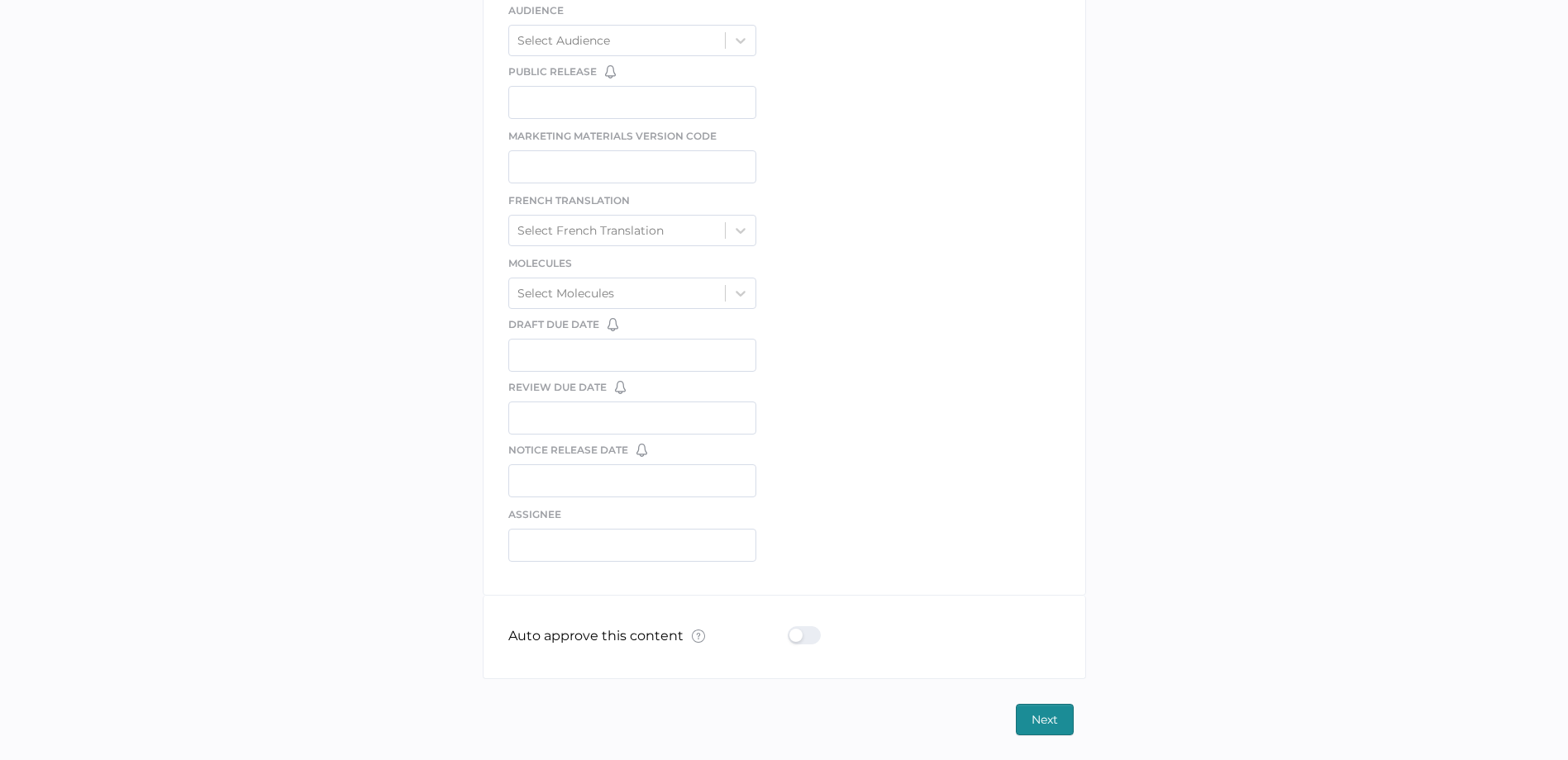 click at bounding box center (809, 635) 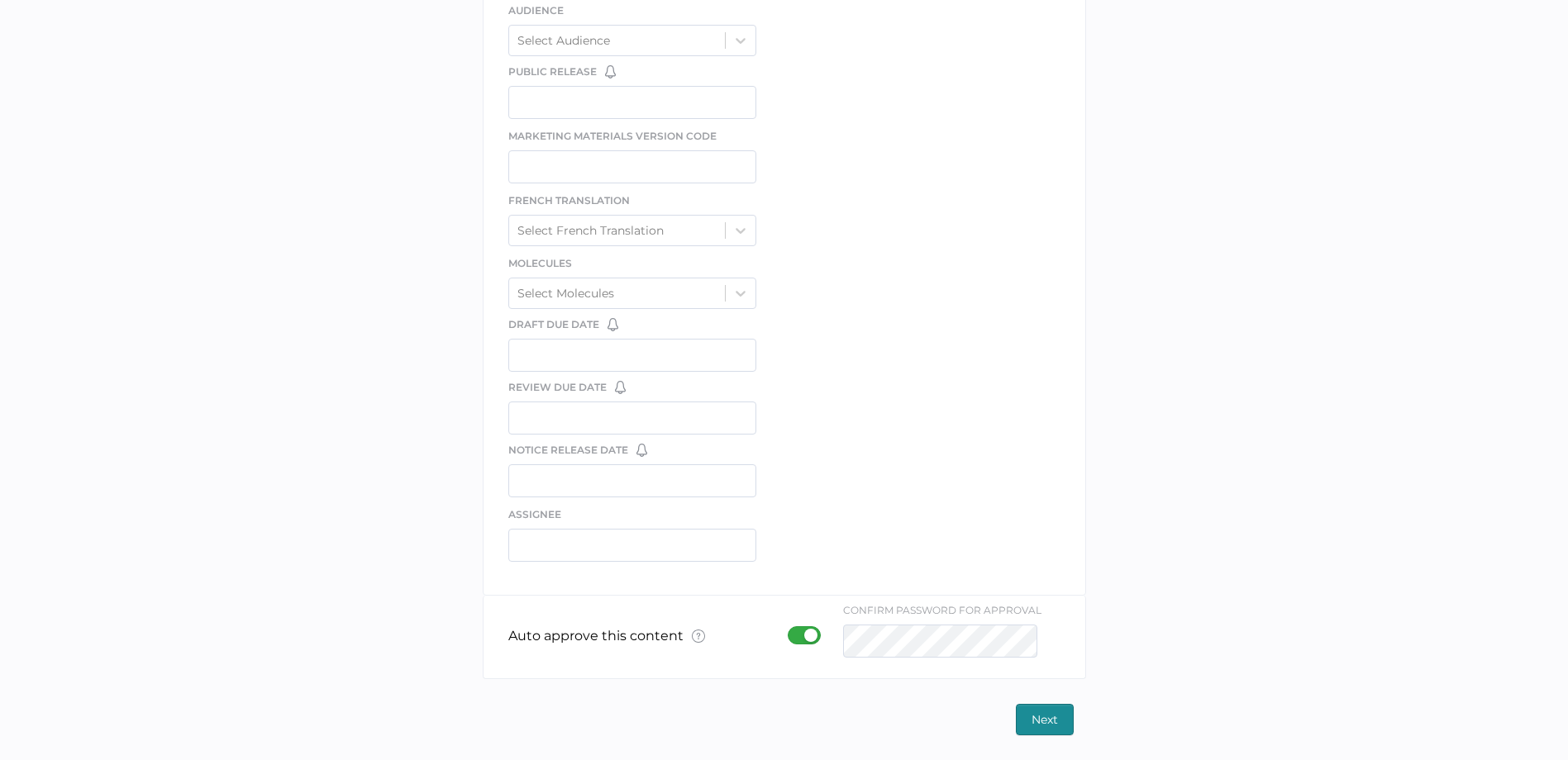 click on "Next" at bounding box center (1045, 720) 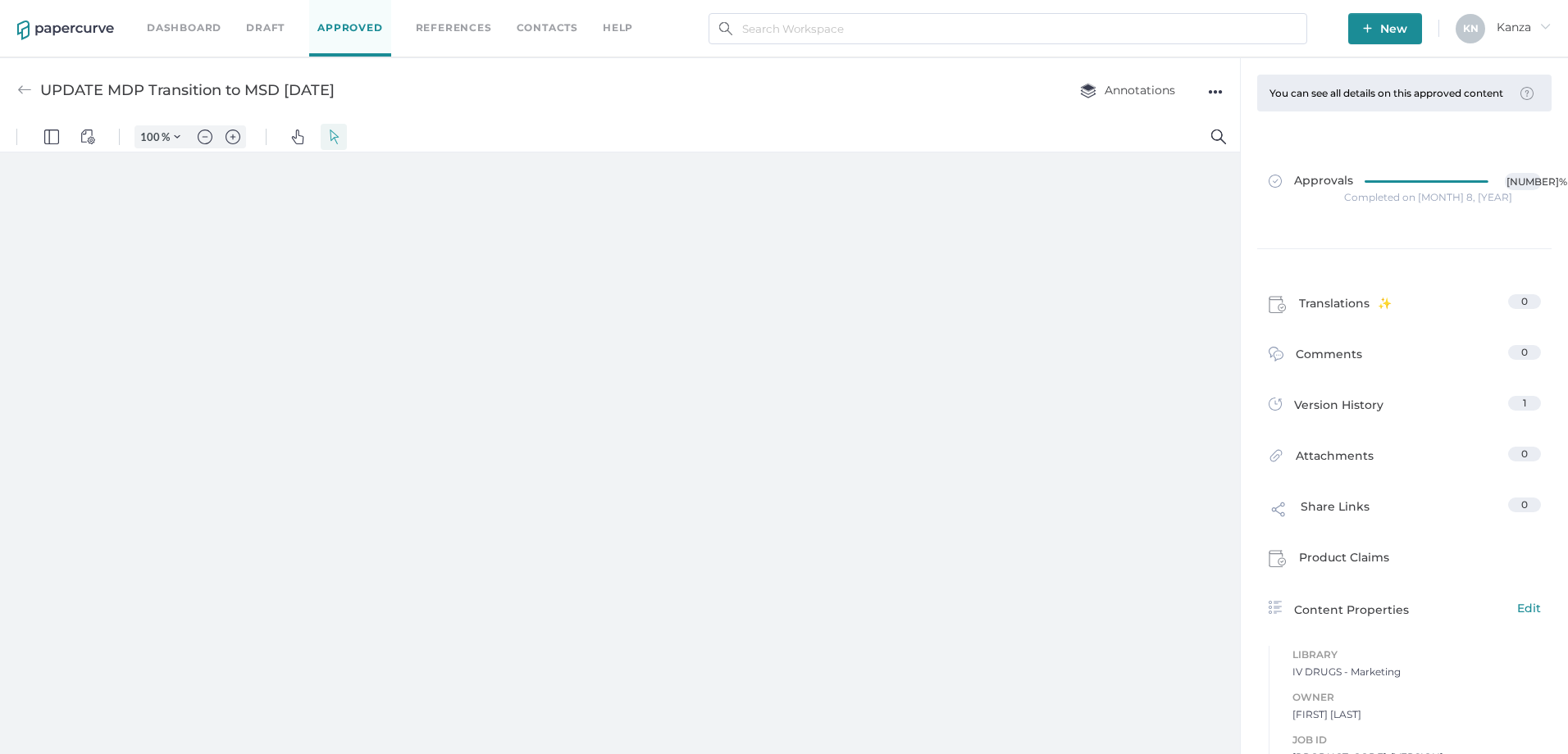 scroll, scrollTop: 0, scrollLeft: 0, axis: both 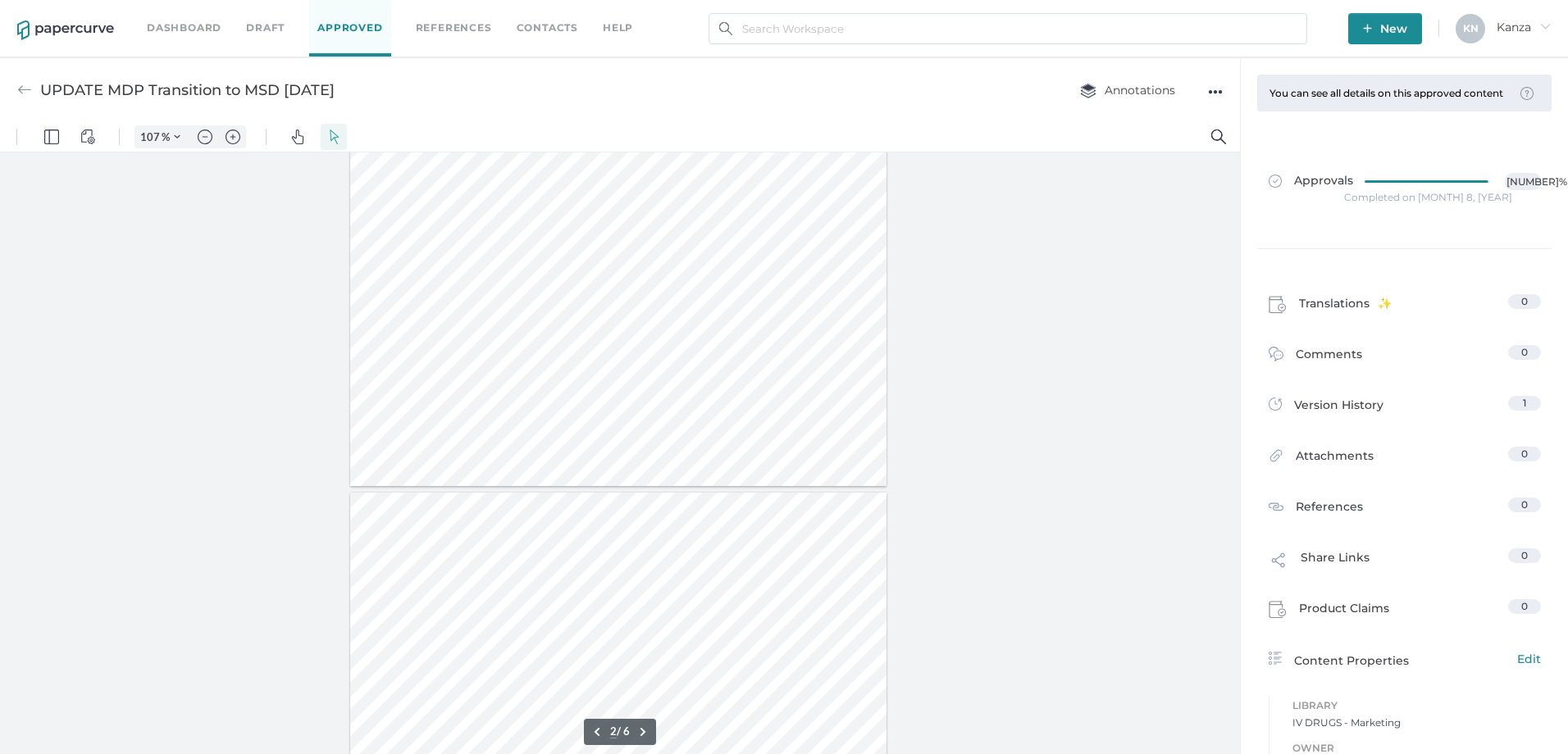 type on "1" 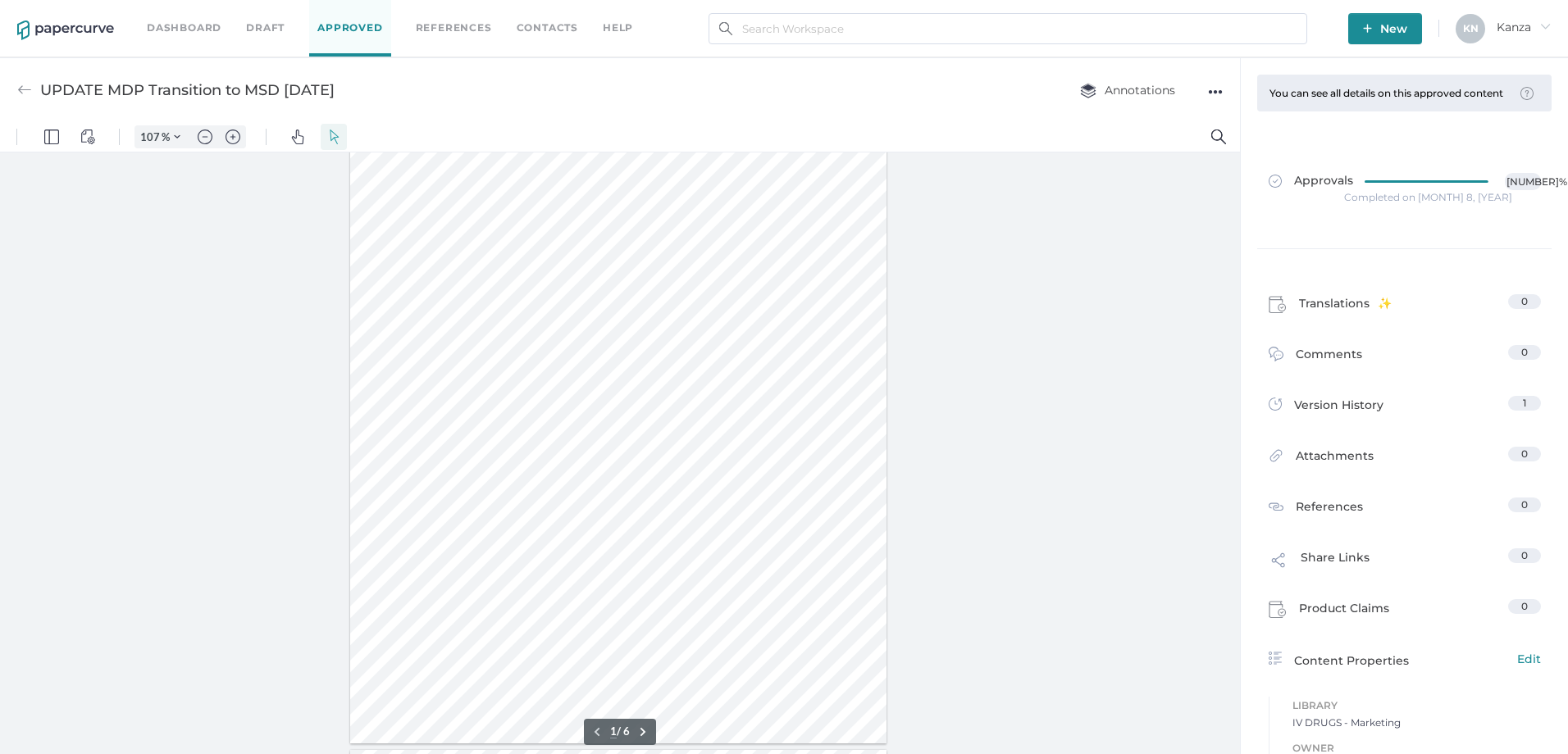 scroll, scrollTop: 0, scrollLeft: 0, axis: both 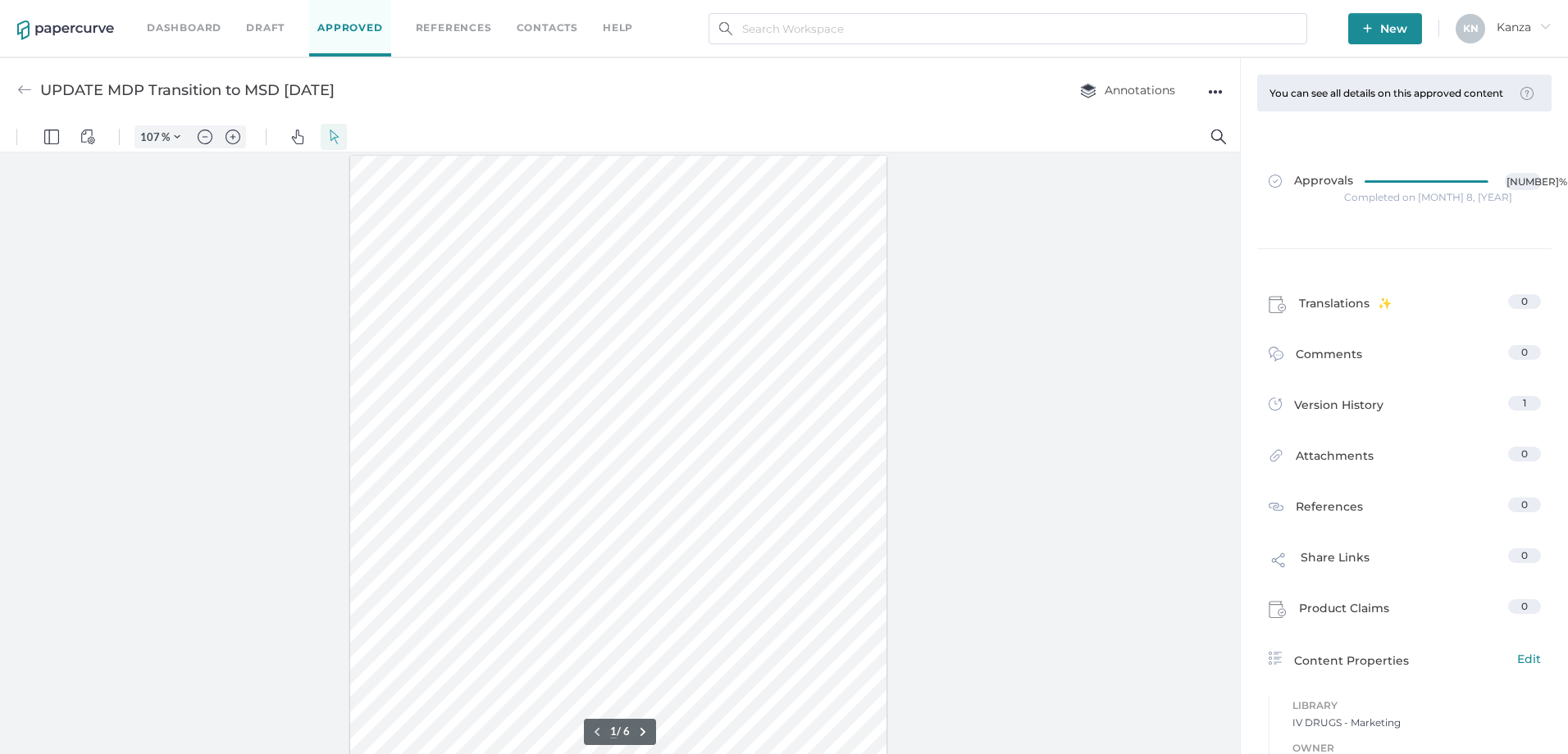 click on "Contacts" at bounding box center [547, 28] 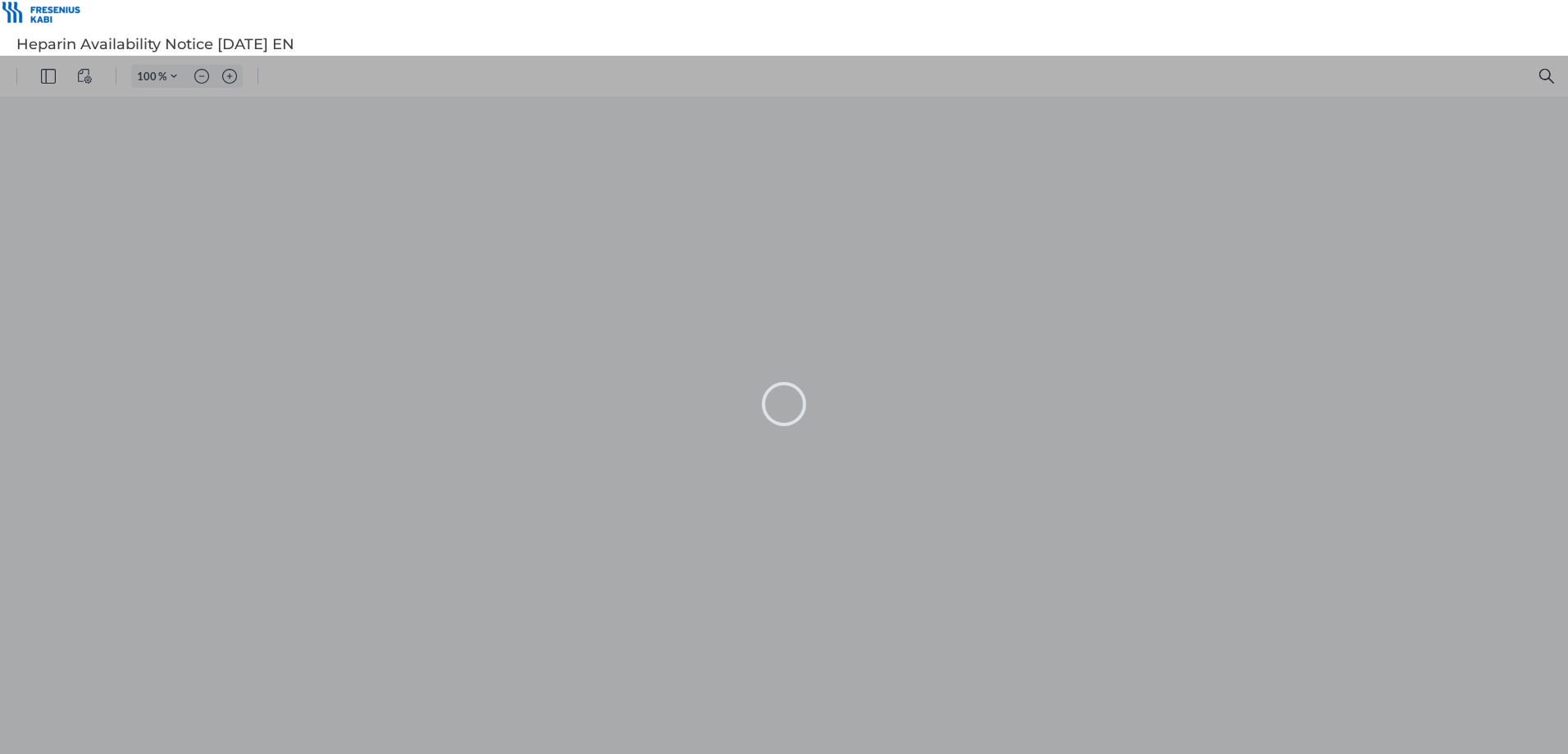 scroll, scrollTop: 0, scrollLeft: 0, axis: both 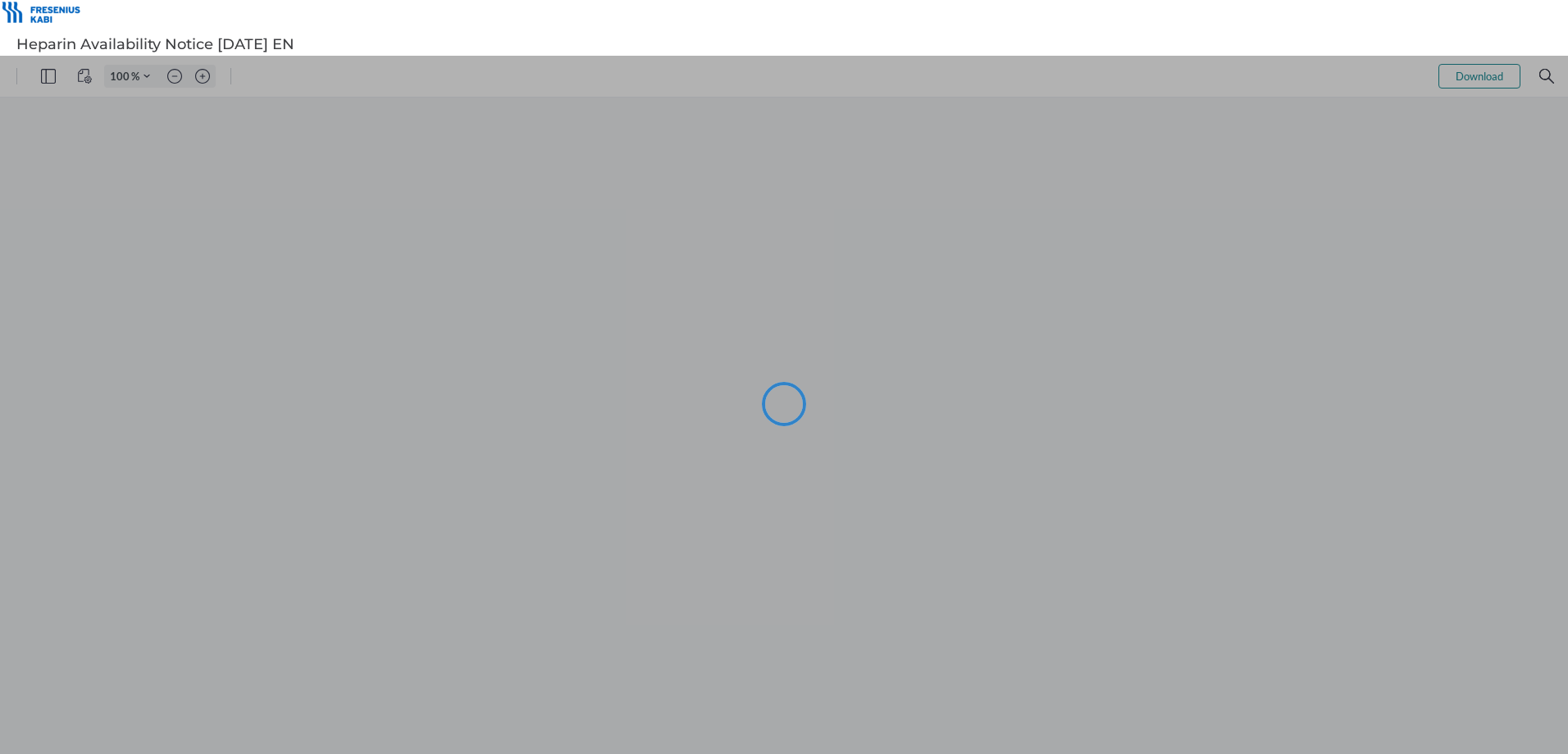 type on "101" 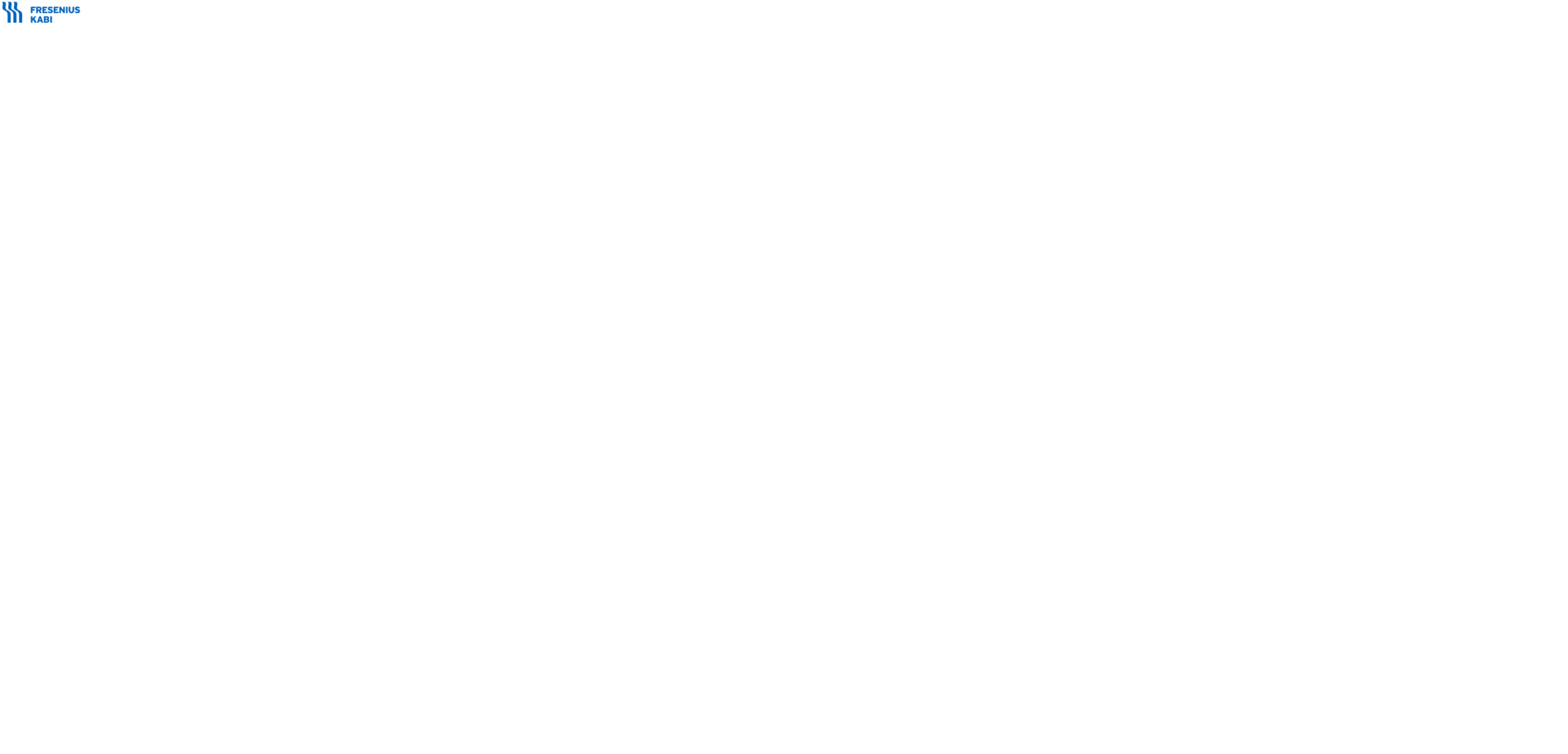 scroll, scrollTop: 0, scrollLeft: 0, axis: both 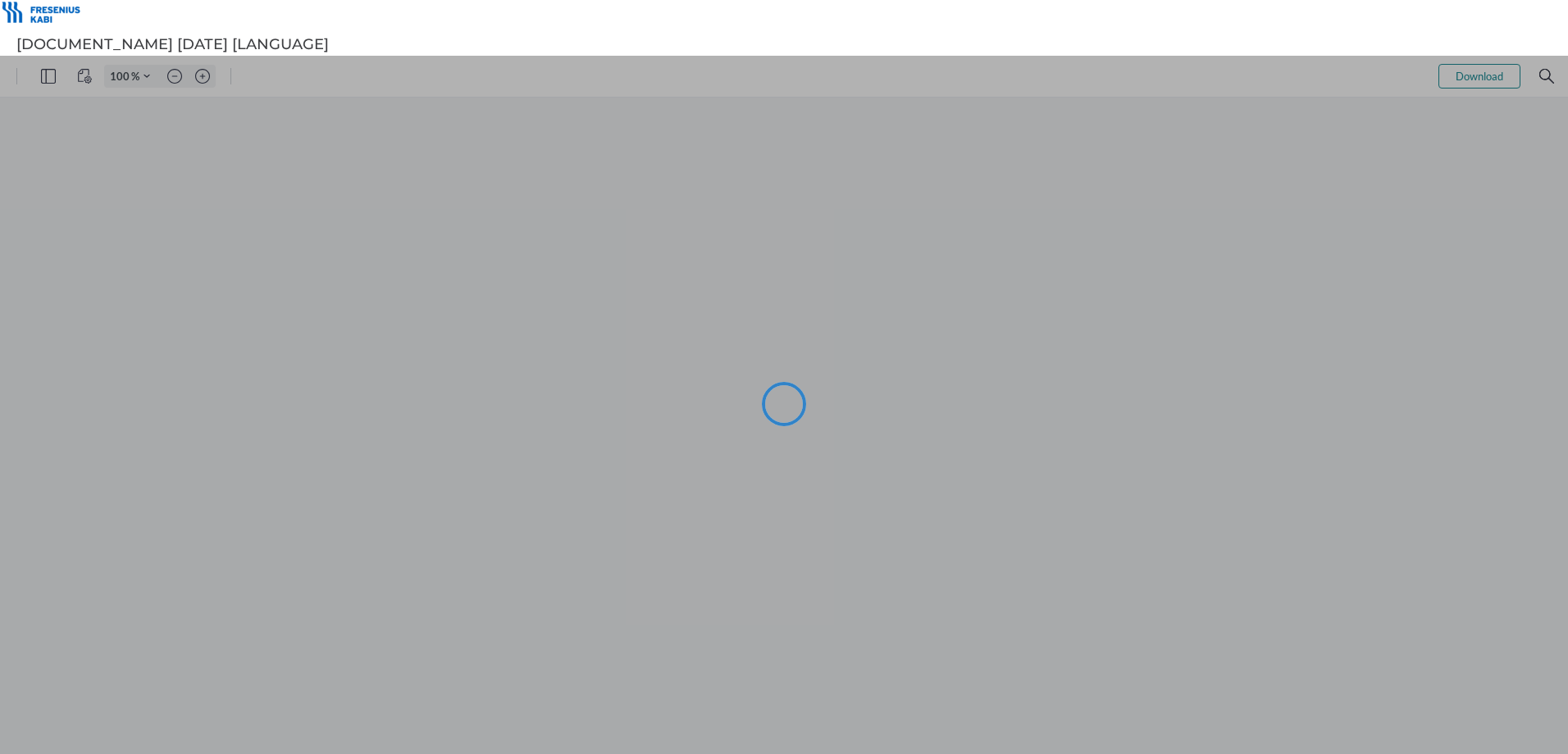 type on "101" 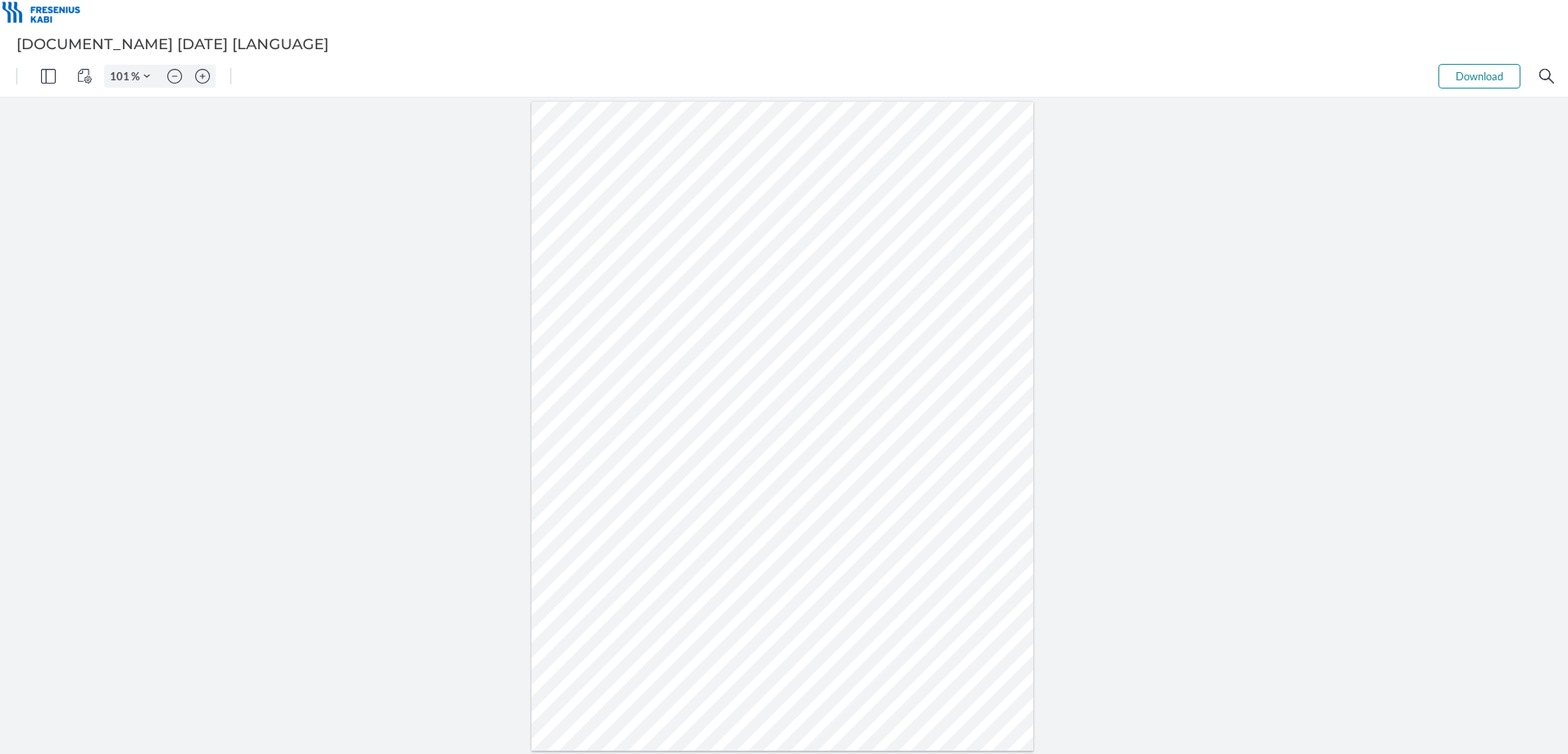 scroll, scrollTop: 0, scrollLeft: 0, axis: both 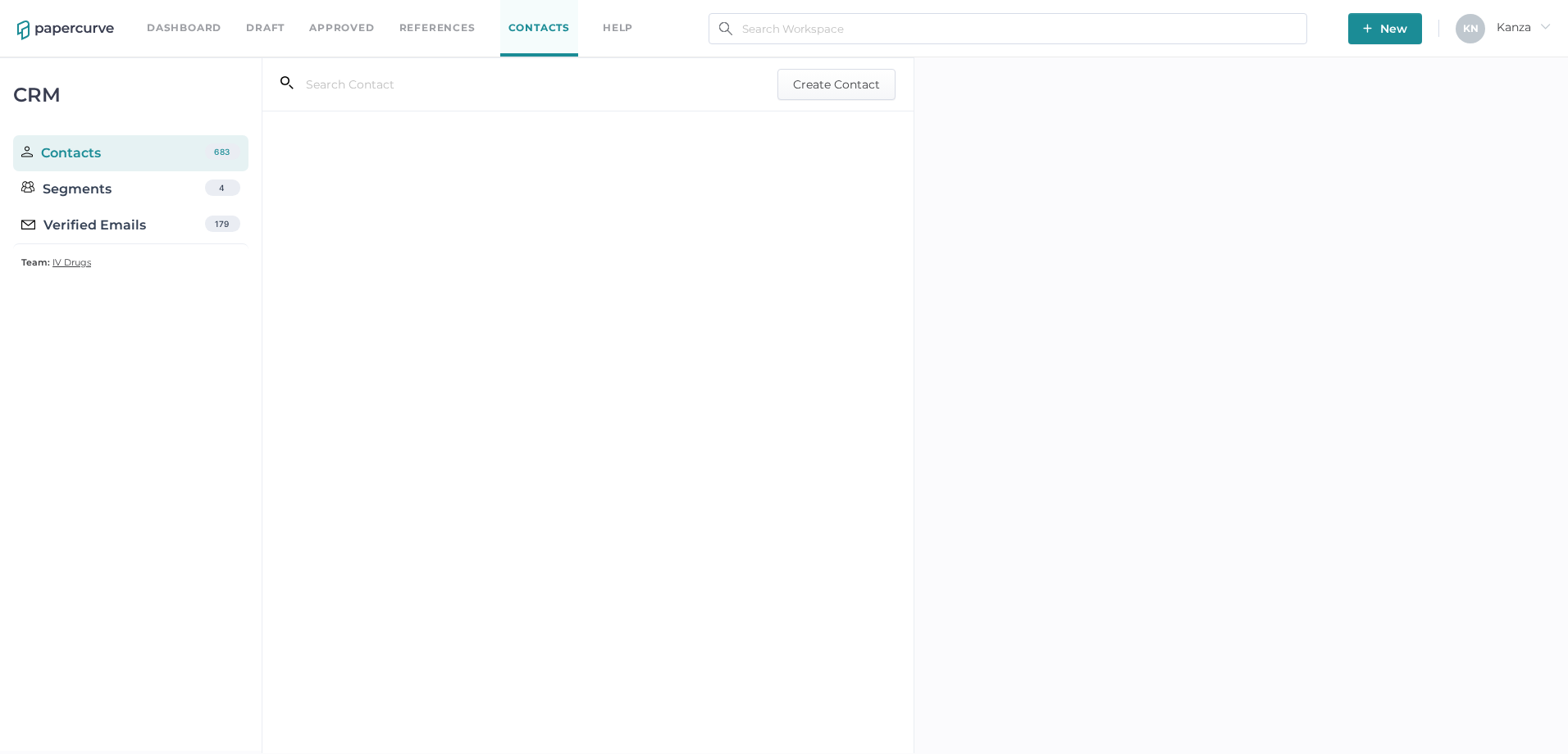 click on "Verified Emails" at bounding box center (84, 225) 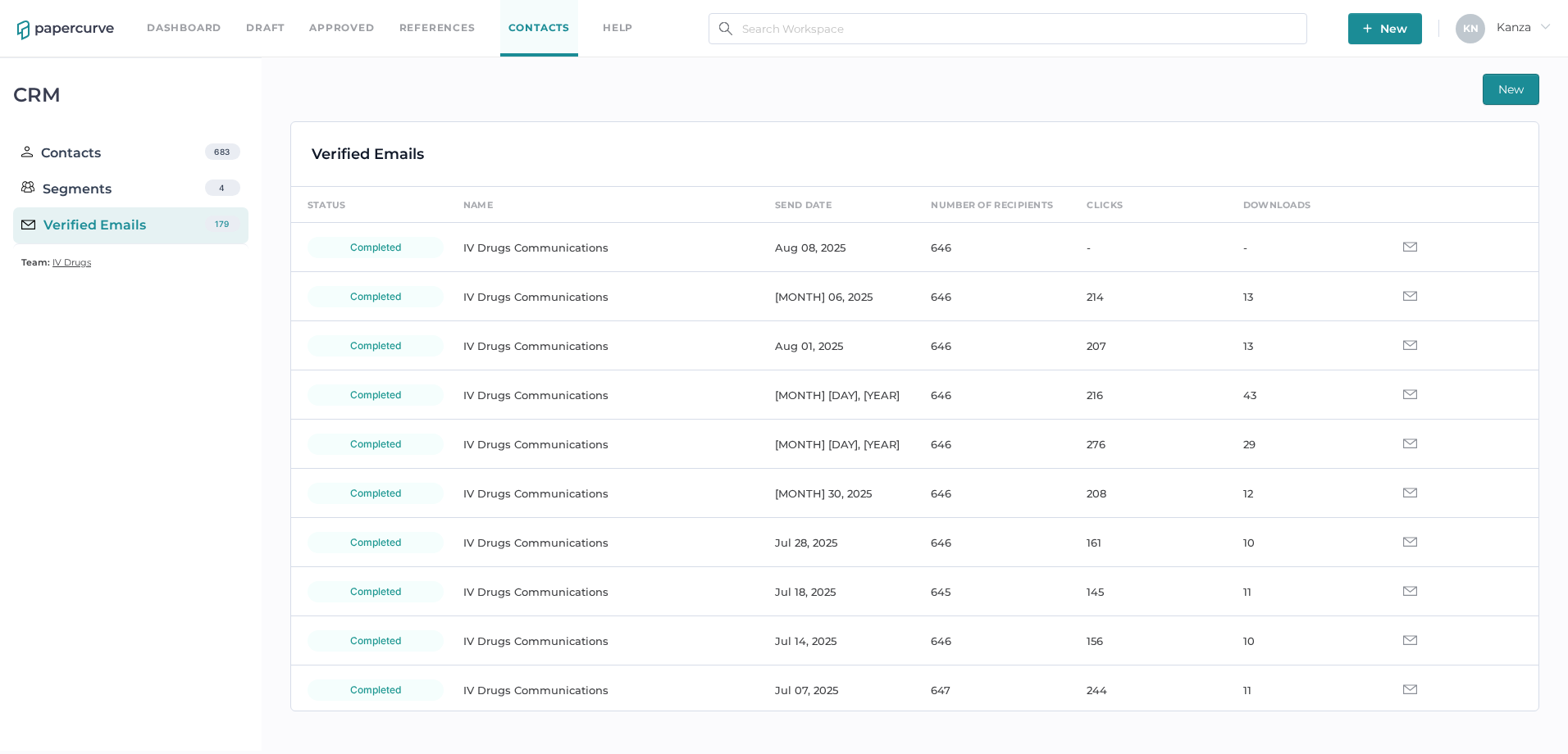 click on "IV Drugs Communications" at bounding box center [603, 248] 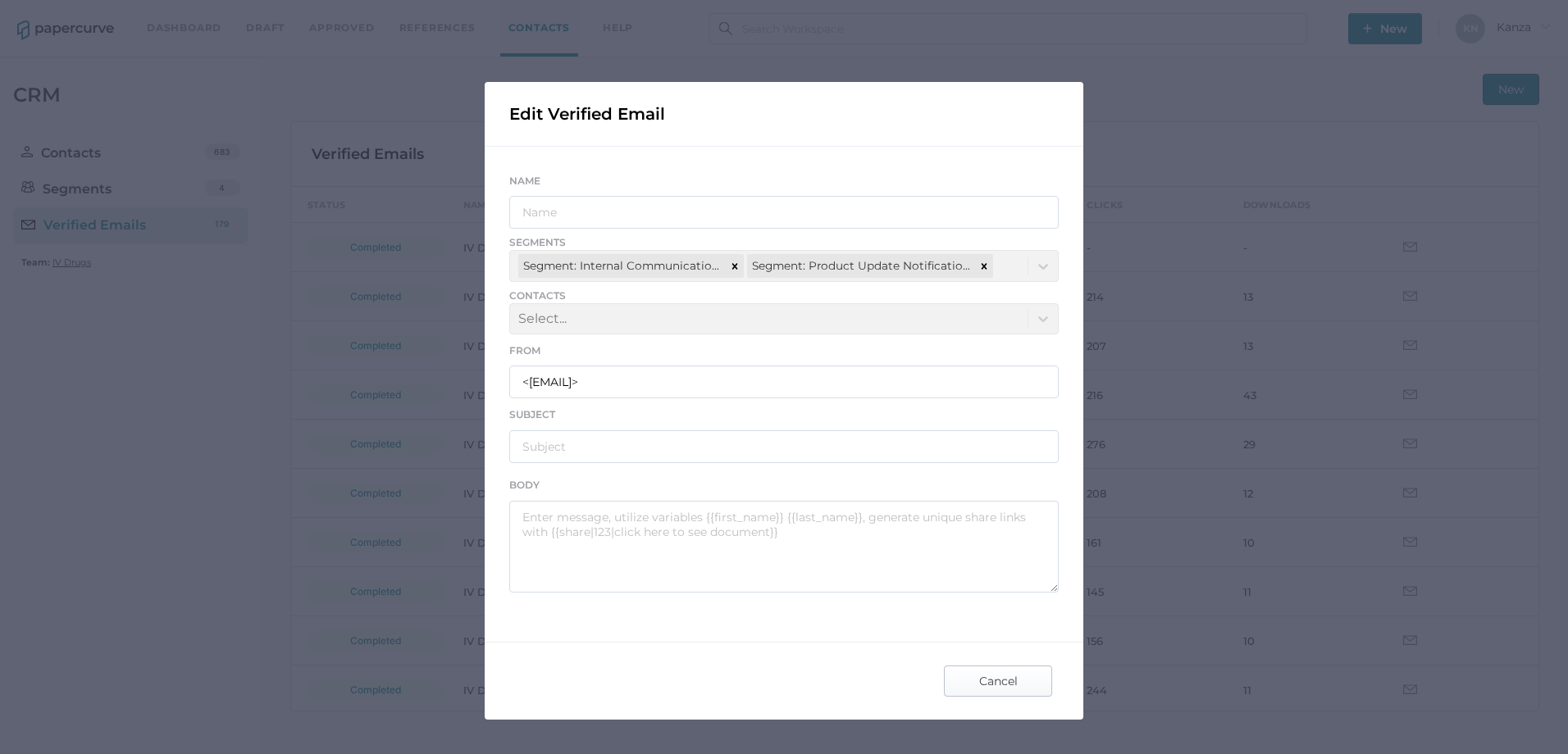 click on "Cancel" at bounding box center [998, 681] 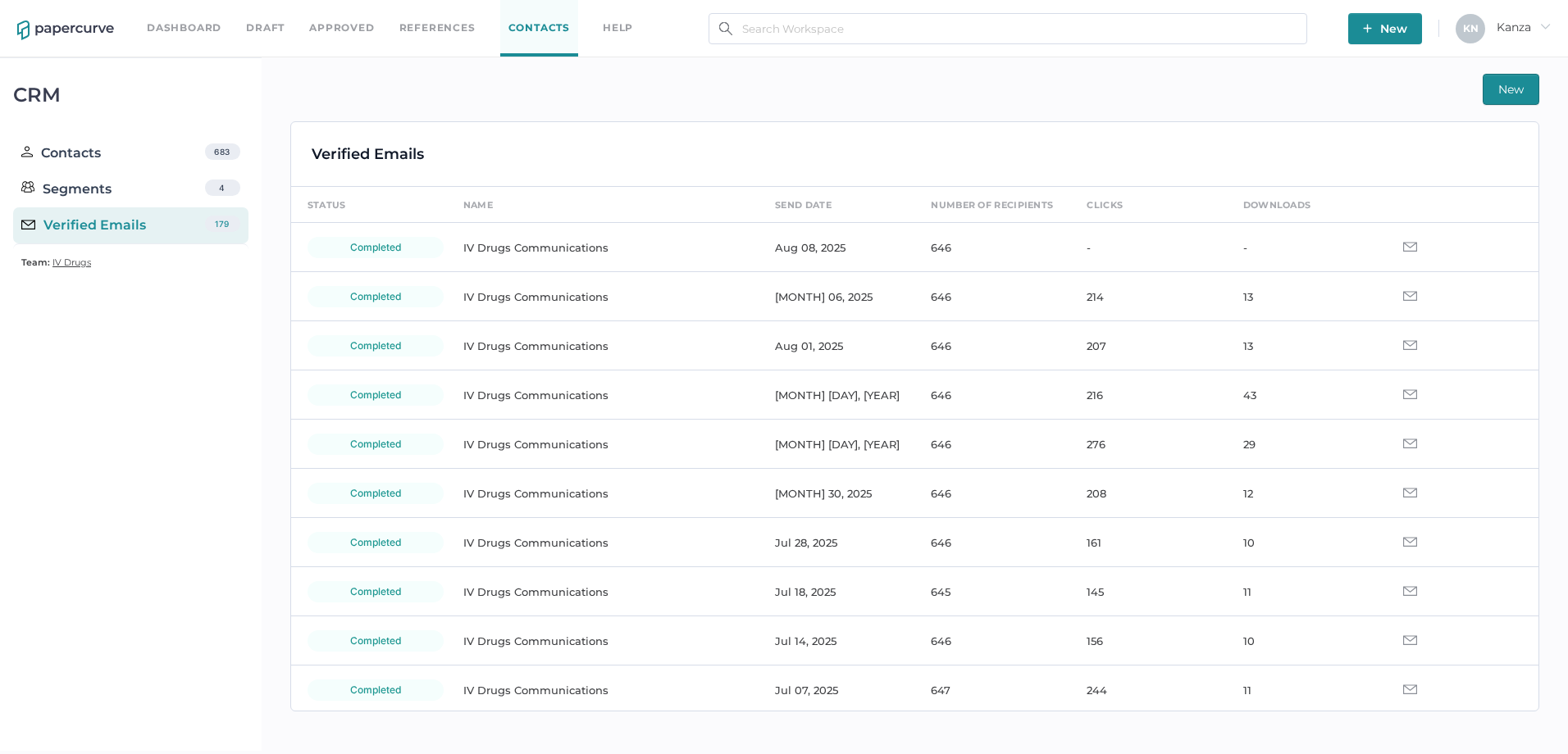 click on "646" at bounding box center [992, 395] 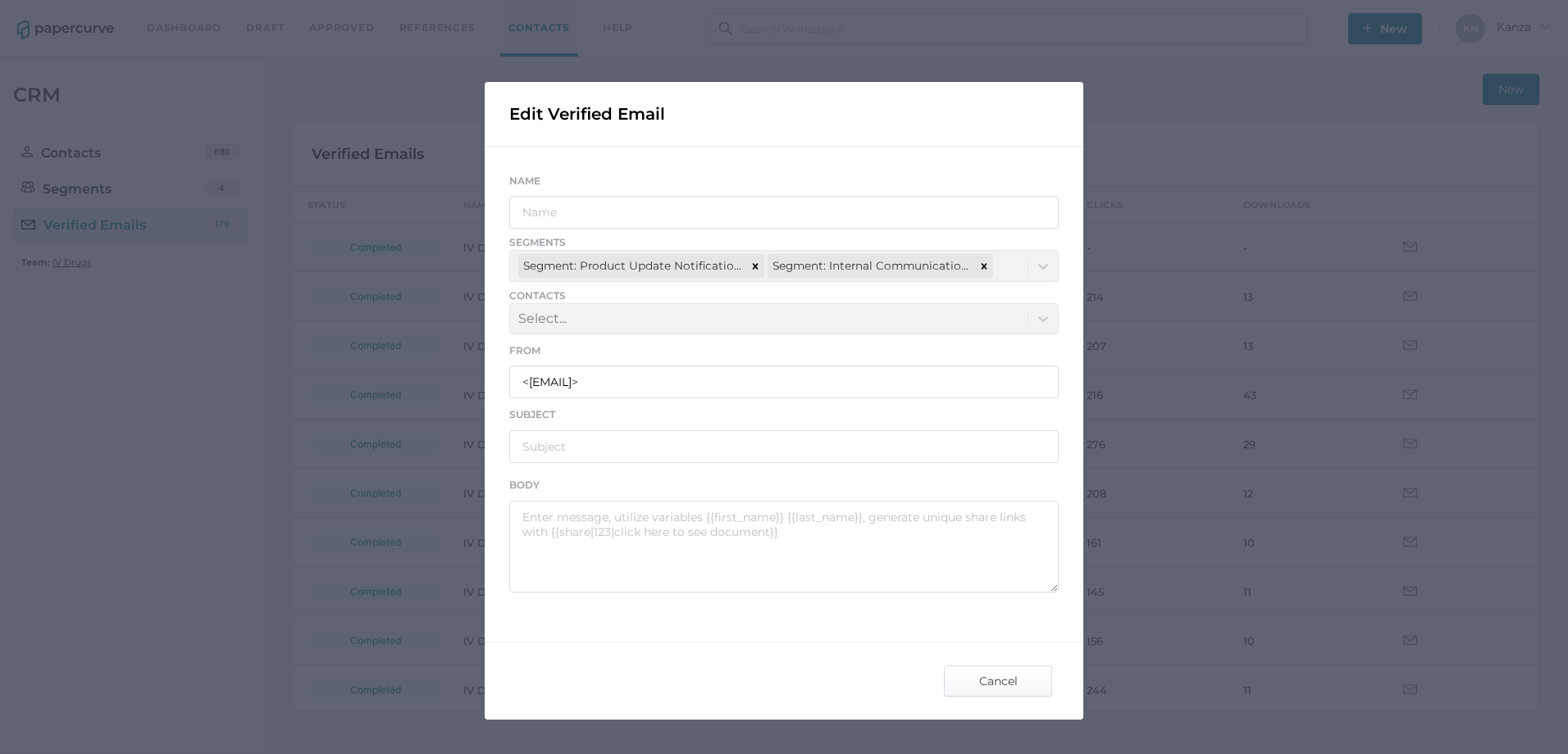 type on "IV Drugs Communications" 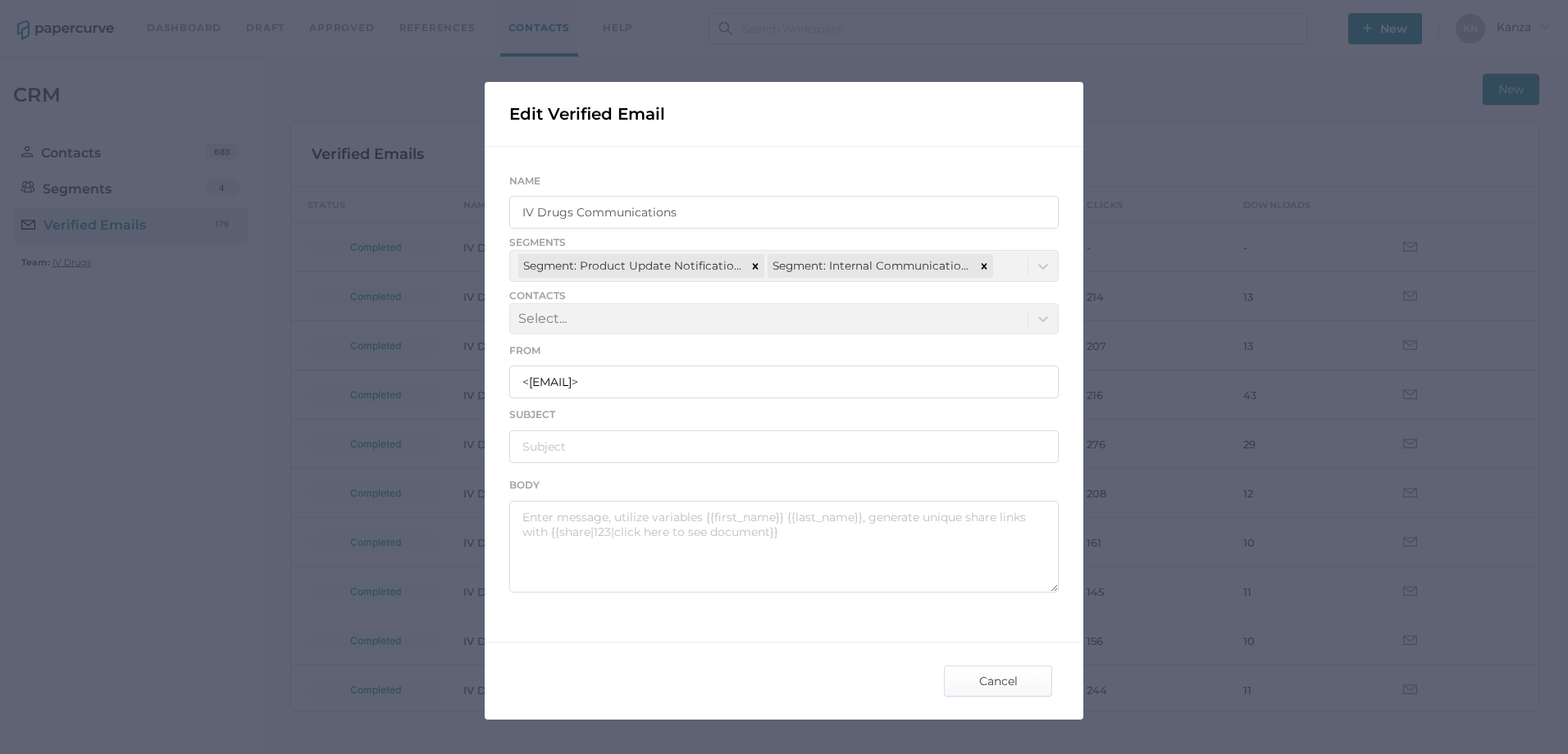 type on "Fresenius Kabi Canada Announcement 07.31.2025" 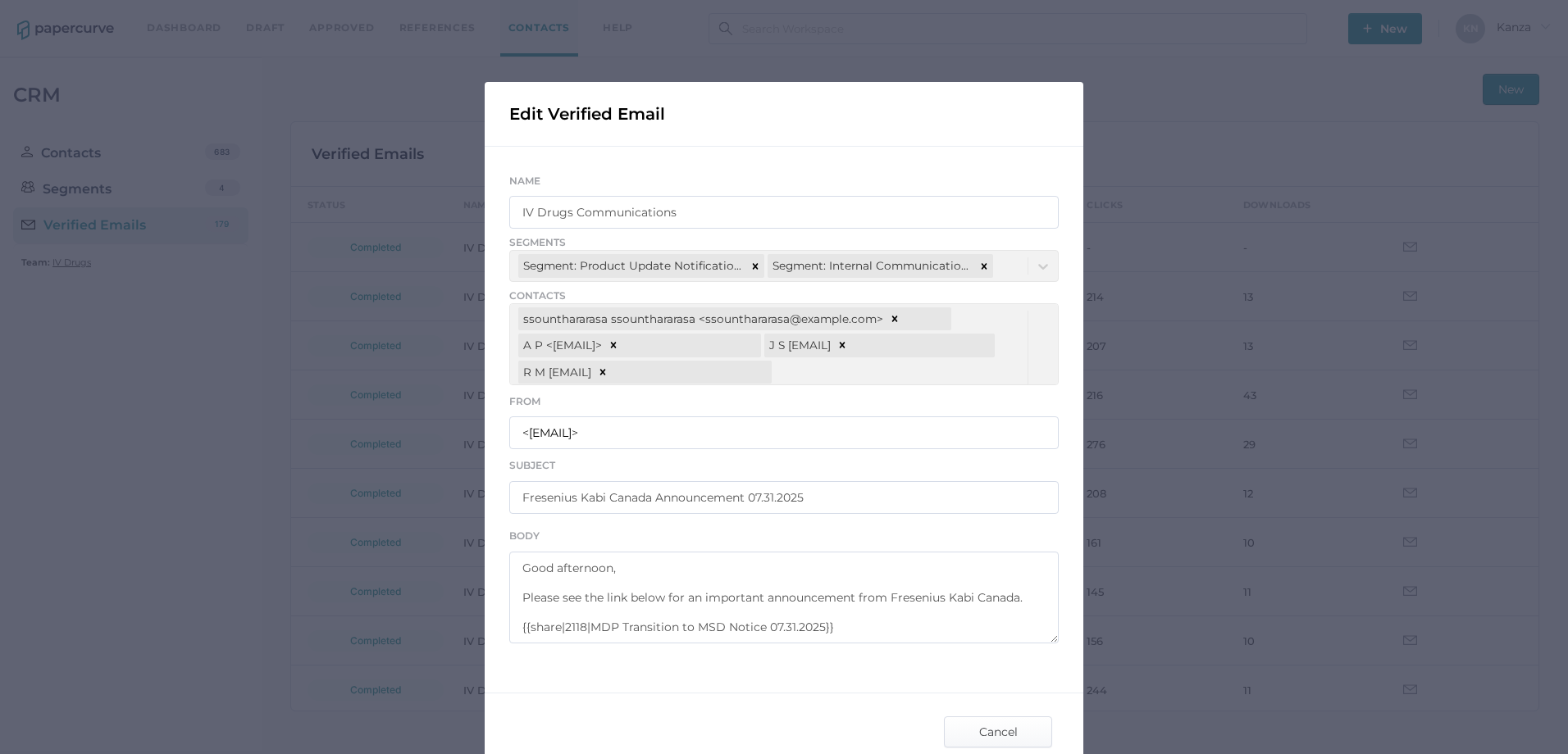 click on "Contacts [LAST] [FIRST] <[EMAIL]> [FIRST] [LAST] <[EMAIL]> [FIRST] [LAST] <[EMAIL]> [LAST] [FIRST] <[EMAIL]> [FIRST] [FIRST] <[EMAIL]> [FIRST] [LAST] <[EMAIL]> [FIRST] [LAST] <[EMAIL]> [FIRST] [LAST] <[EMAIL]>" at bounding box center [784, 337] 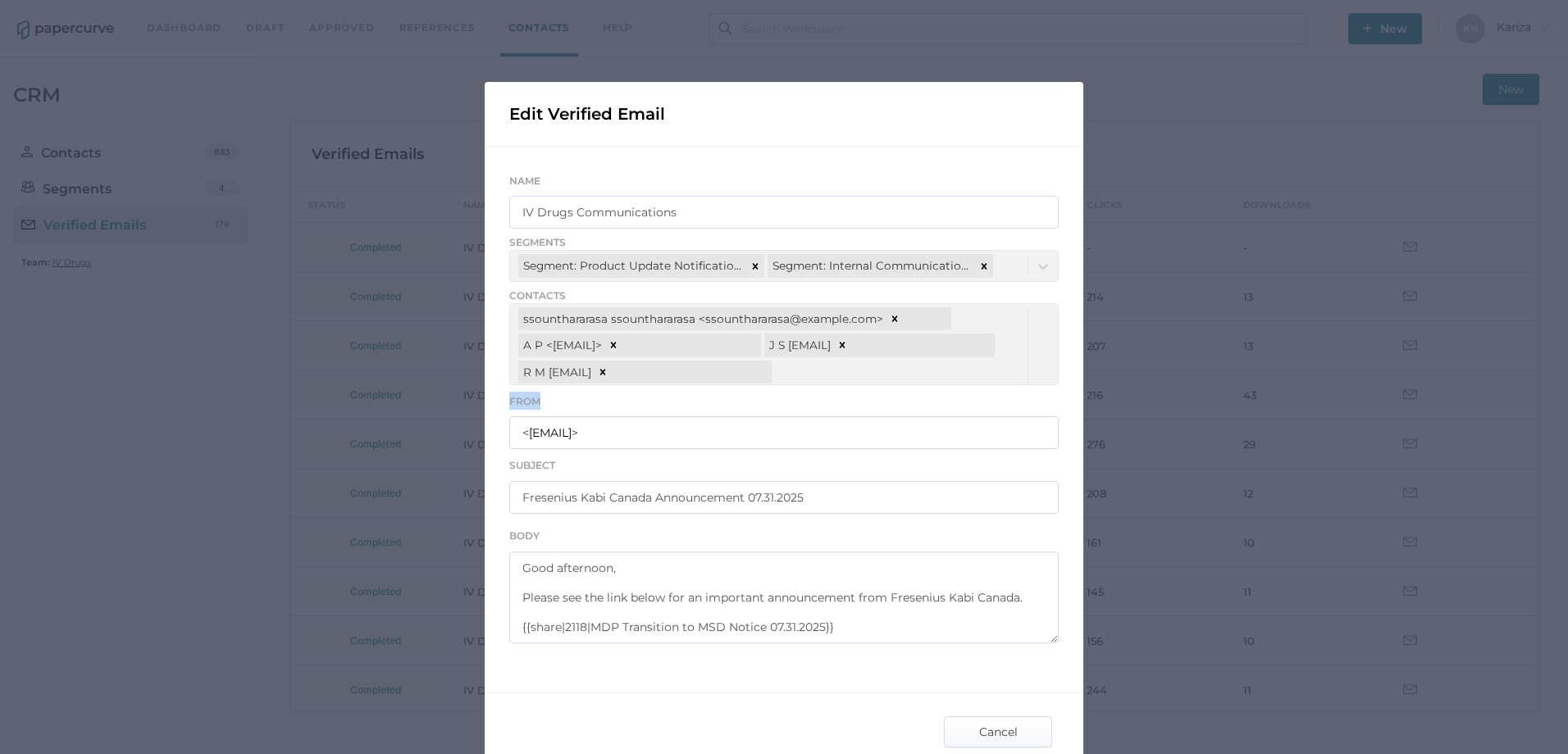 click on "Contacts [LAST] [FIRST] <[EMAIL]> [FIRST] [LAST] <[EMAIL]> [FIRST] [LAST] <[EMAIL]> [LAST] [FIRST] <[EMAIL]> [FIRST] [FIRST] <[EMAIL]> [FIRST] [LAST] <[EMAIL]> [FIRST] [LAST] <[EMAIL]> [FIRST] [LAST] <[EMAIL]>" at bounding box center (784, 337) 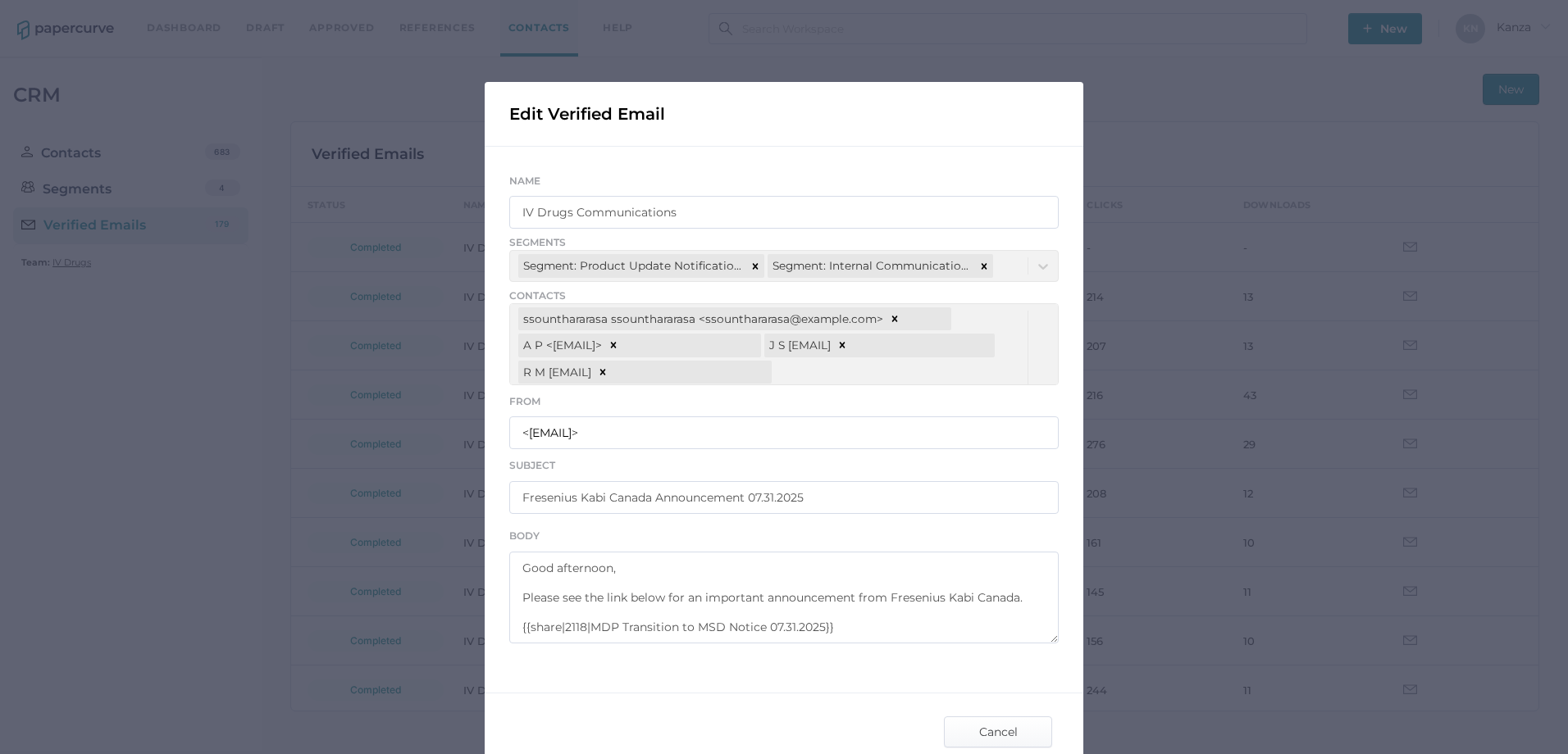 click on "Contacts [LAST] [FIRST] <[EMAIL]> [FIRST] [LAST] <[EMAIL]> [FIRST] [LAST] <[EMAIL]> [LAST] [FIRST] <[EMAIL]> [FIRST] [FIRST] <[EMAIL]> [FIRST] [LAST] <[EMAIL]> [FIRST] [LAST] <[EMAIL]> [FIRST] [LAST] <[EMAIL]>" at bounding box center [784, 337] 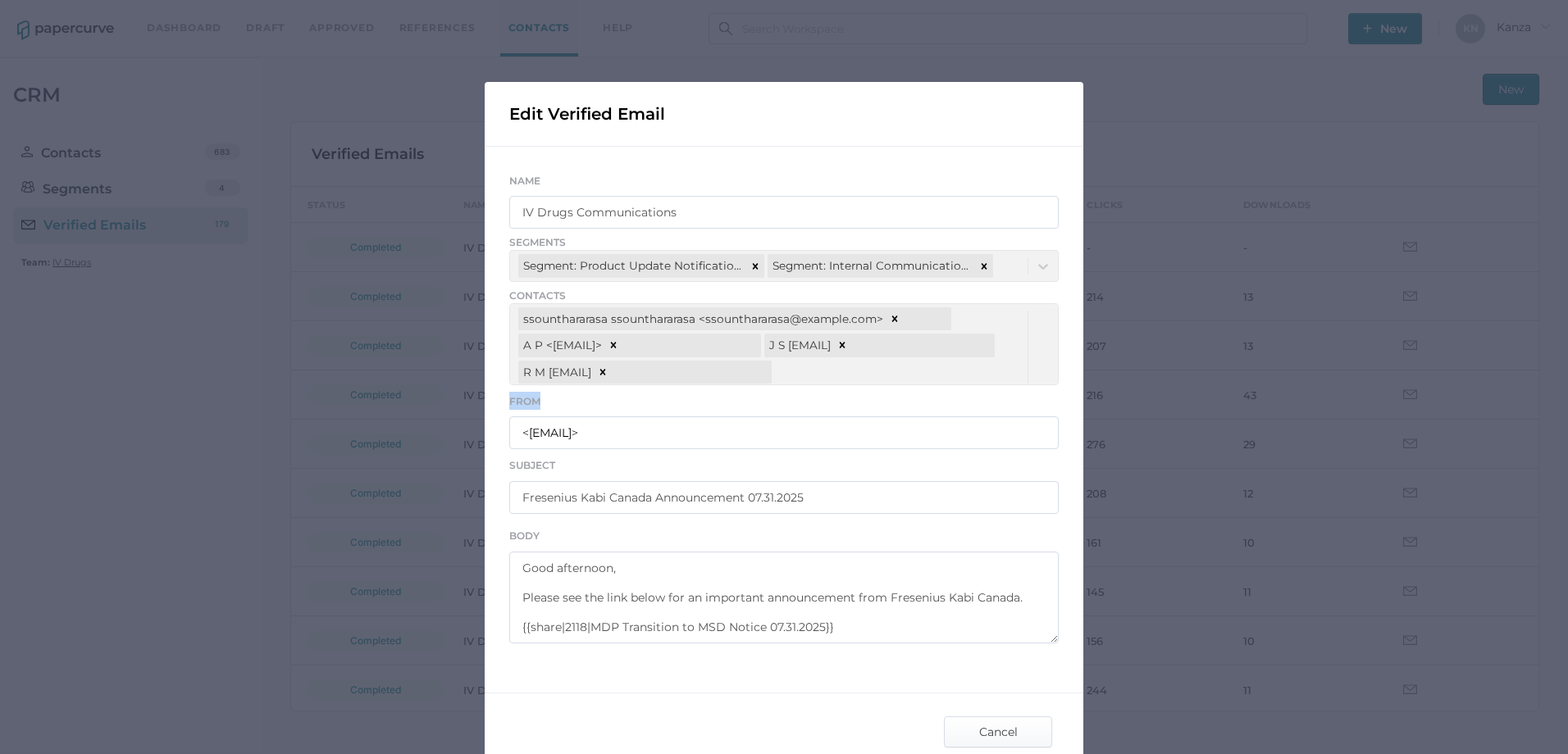 click on "Contacts [LAST] [FIRST] <[EMAIL]> [FIRST] [LAST] <[EMAIL]> [FIRST] [LAST] <[EMAIL]> [LAST] [FIRST] <[EMAIL]> [FIRST] [FIRST] <[EMAIL]> [FIRST] [LAST] <[EMAIL]> [FIRST] [LAST] <[EMAIL]> [FIRST] [LAST] <[EMAIL]>" at bounding box center (784, 337) 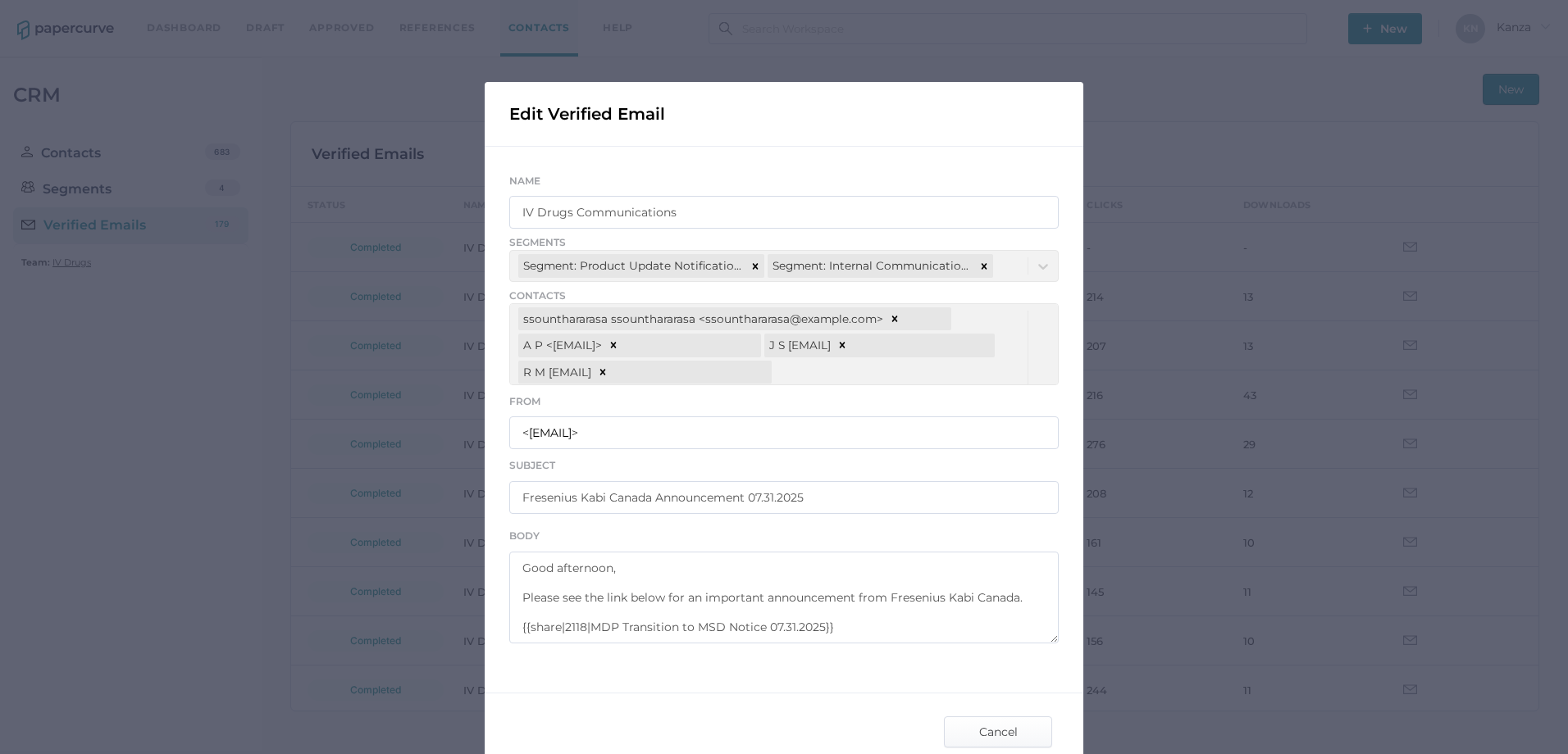 click on "Contacts [LAST] [FIRST] <[EMAIL]> [FIRST] [LAST] <[EMAIL]> [FIRST] [LAST] <[EMAIL]> [LAST] [FIRST] <[EMAIL]> [FIRST] [FIRST] <[EMAIL]> [FIRST] [LAST] <[EMAIL]> [FIRST] [LAST] <[EMAIL]> [FIRST] [LAST] <[EMAIL]>" at bounding box center (784, 337) 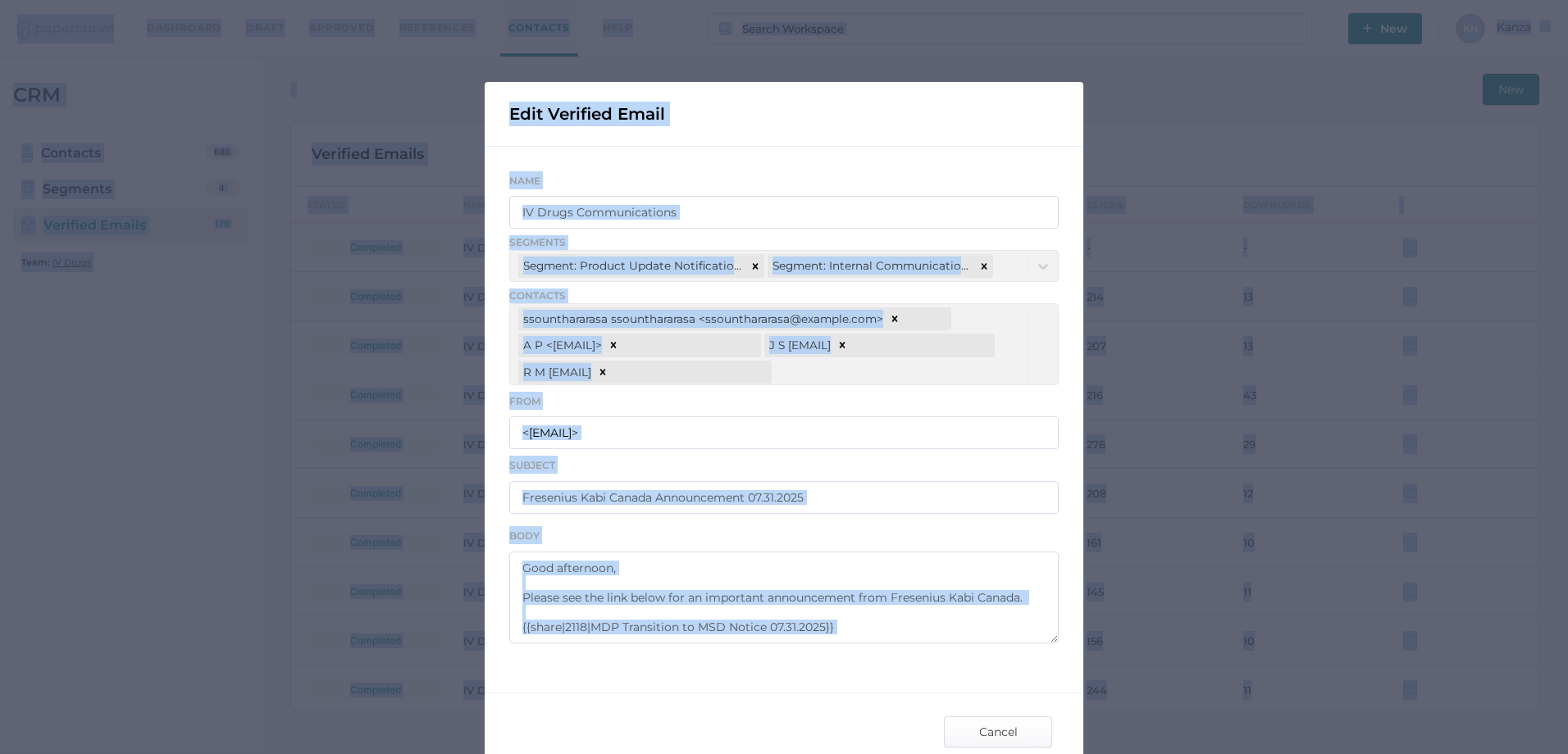click on "Contacts [LAST] [FIRST] <[EMAIL]> [FIRST] [LAST] <[EMAIL]> [FIRST] [LAST] <[EMAIL]> [LAST] [FIRST] <[EMAIL]> [FIRST] [FIRST] <[EMAIL]> [FIRST] [LAST] <[EMAIL]> [FIRST] [LAST] <[EMAIL]> [FIRST] [LAST] <[EMAIL]>" at bounding box center [784, 337] 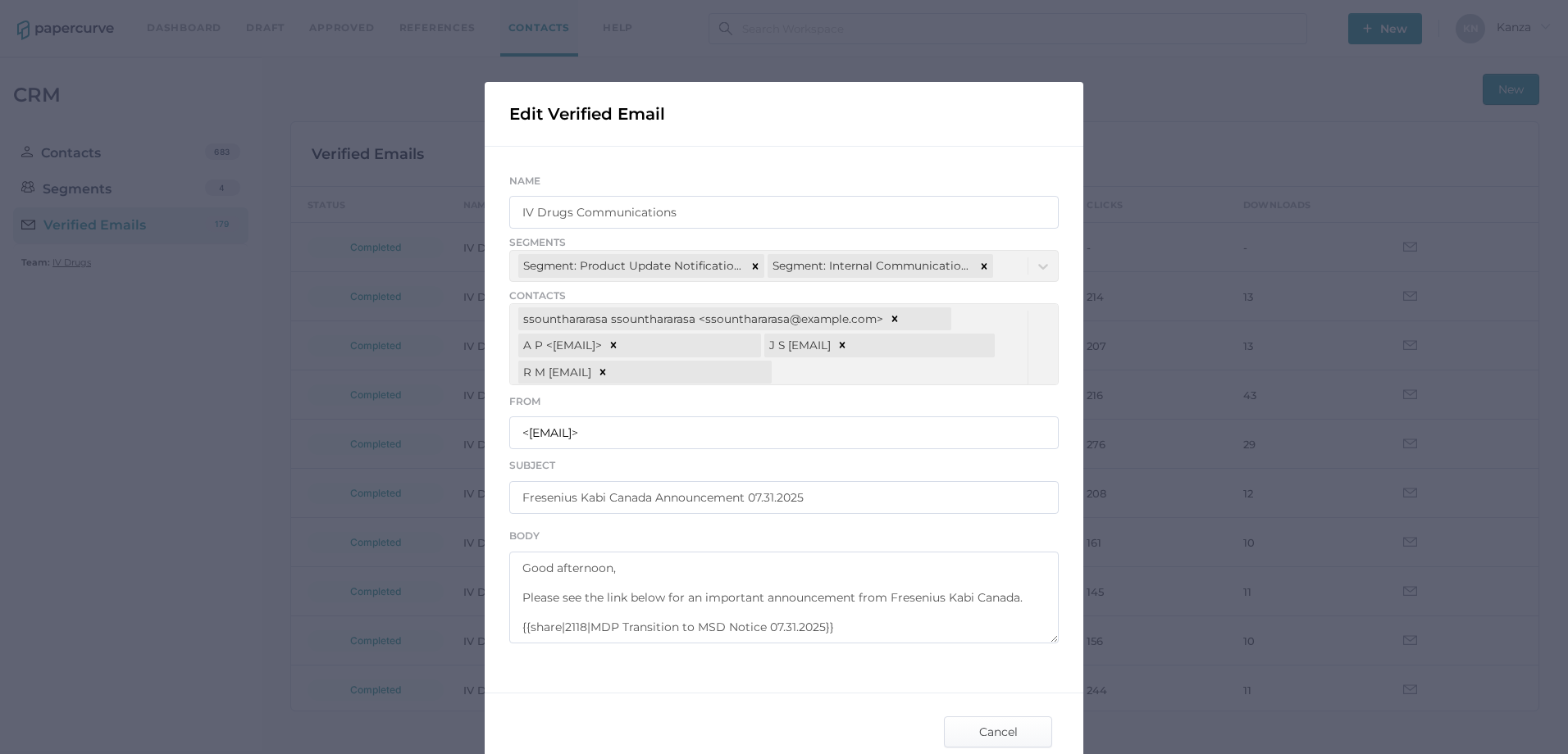 click on "Contacts [LAST] [FIRST] <[EMAIL]> [FIRST] [LAST] <[EMAIL]> [FIRST] [LAST] <[EMAIL]> [LAST] [FIRST] <[EMAIL]> [FIRST] [FIRST] <[EMAIL]> [FIRST] [LAST] <[EMAIL]> [FIRST] [LAST] <[EMAIL]> [FIRST] [LAST] <[EMAIL]>" at bounding box center [784, 337] 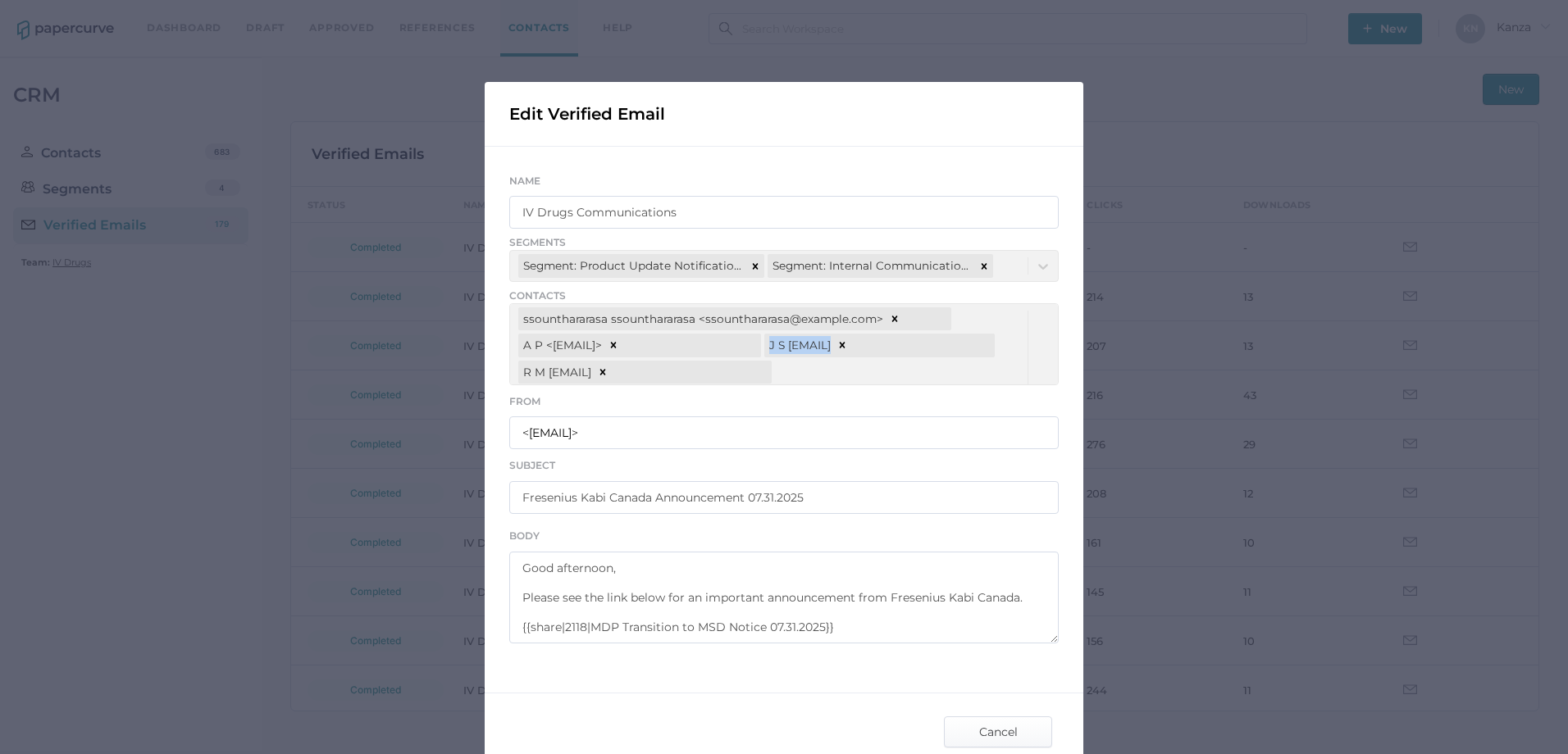 click on "Contacts [LAST] [FIRST] <[EMAIL]> [FIRST] [LAST] <[EMAIL]> [FIRST] [LAST] <[EMAIL]> [LAST] [FIRST] <[EMAIL]> [FIRST] [FIRST] <[EMAIL]> [FIRST] [LAST] <[EMAIL]> [FIRST] [LAST] <[EMAIL]> [FIRST] [LAST] <[EMAIL]>" at bounding box center (784, 337) 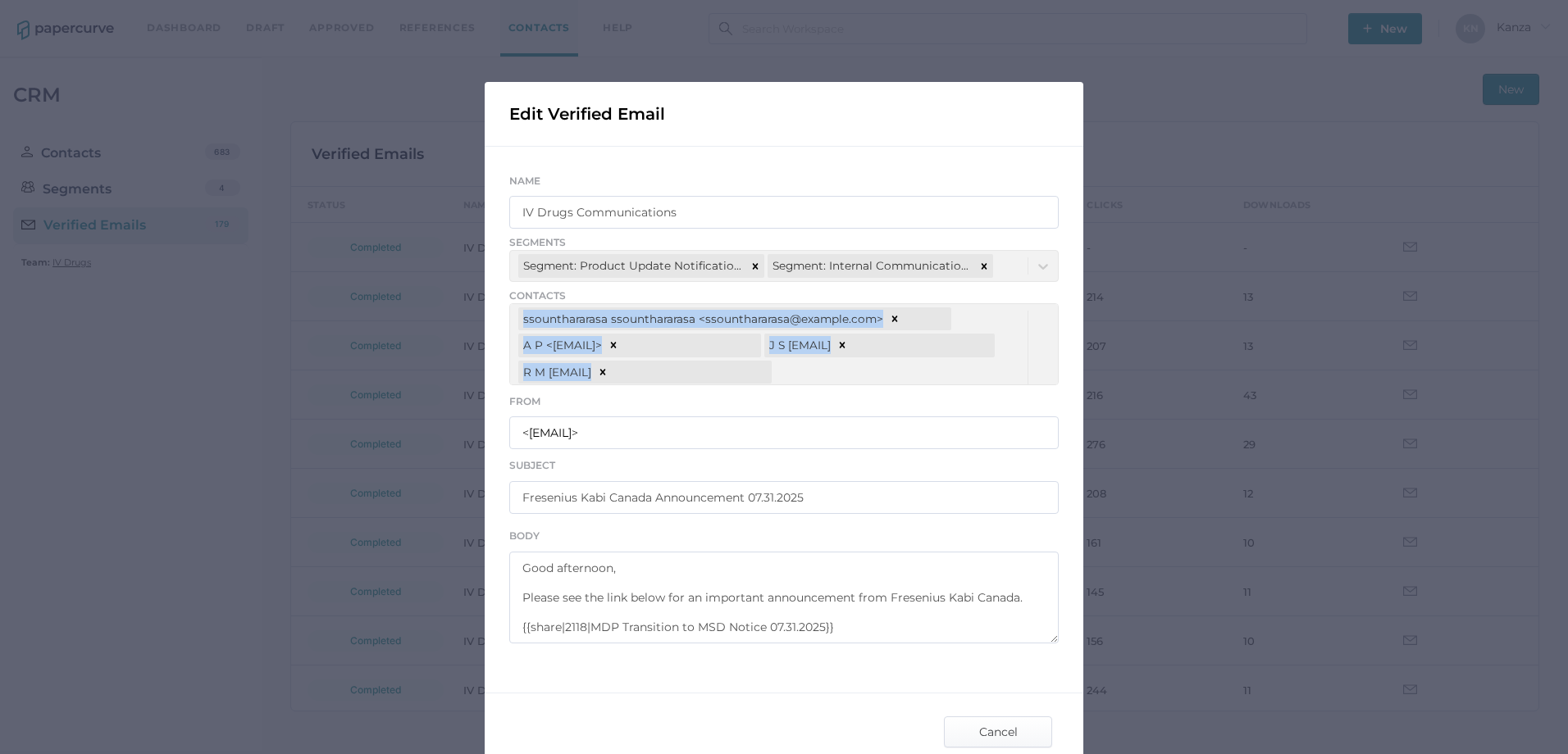 drag, startPoint x: 821, startPoint y: 372, endPoint x: 514, endPoint y: 317, distance: 311.8878 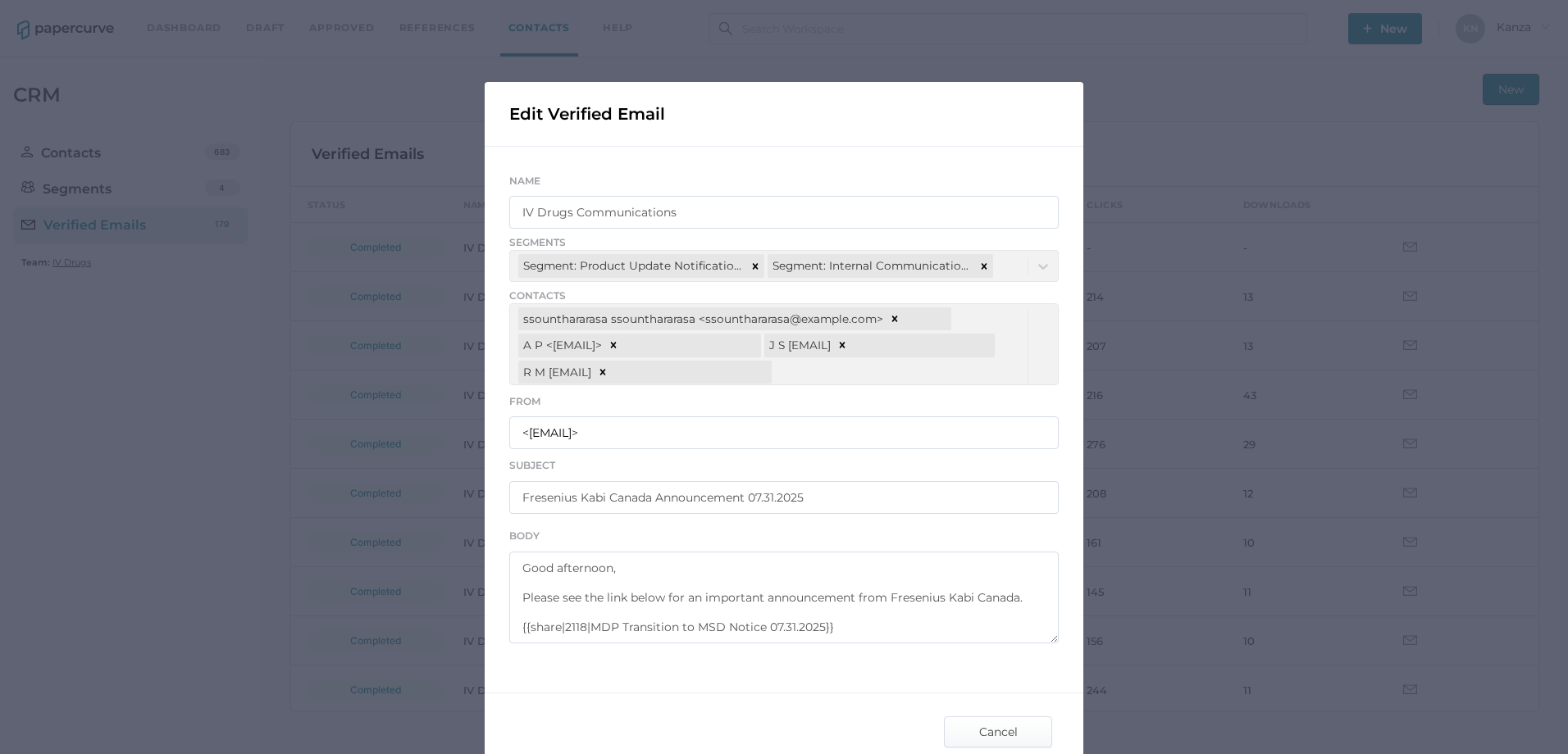 drag, startPoint x: 1050, startPoint y: 329, endPoint x: 1044, endPoint y: 358, distance: 29.61419 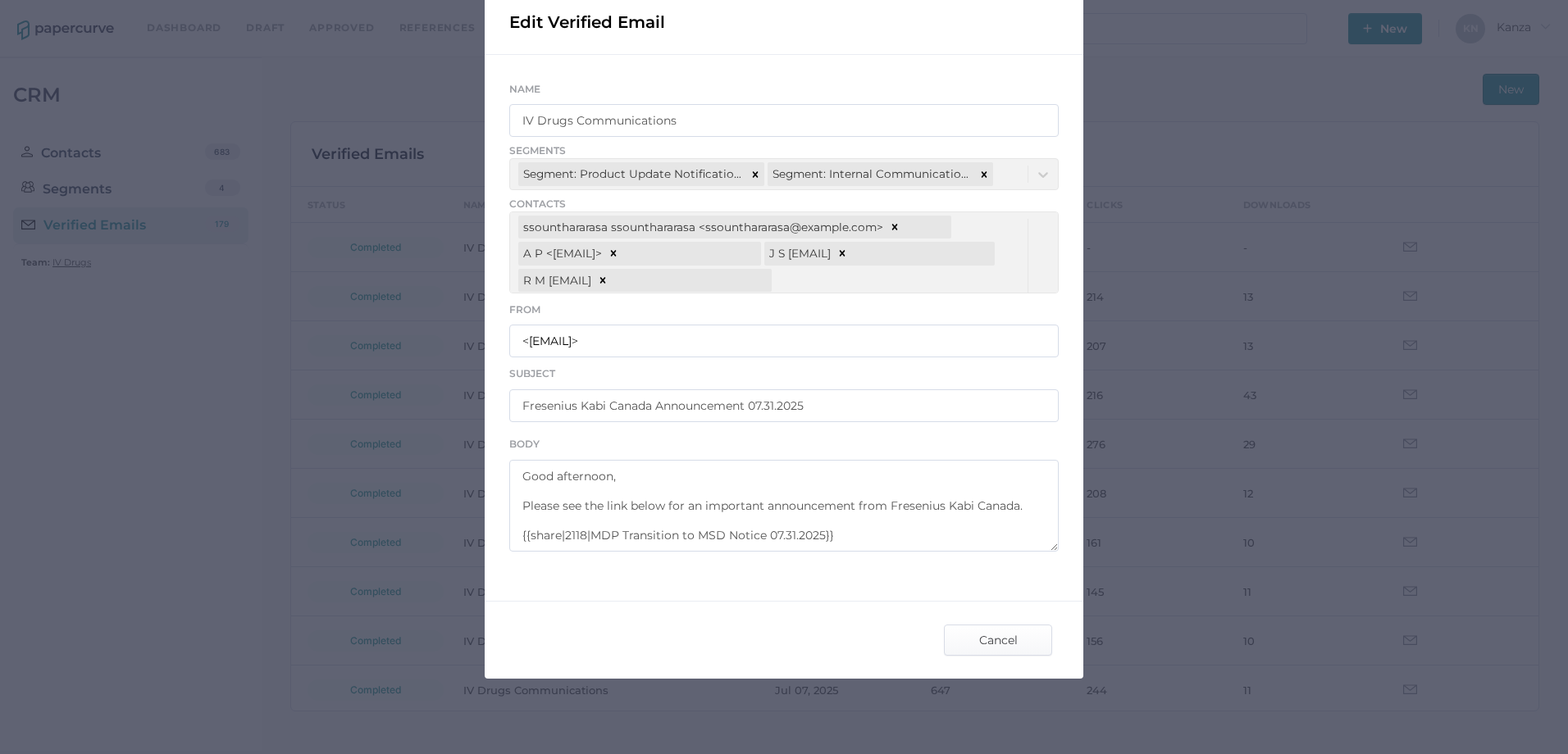 scroll, scrollTop: 93, scrollLeft: 0, axis: vertical 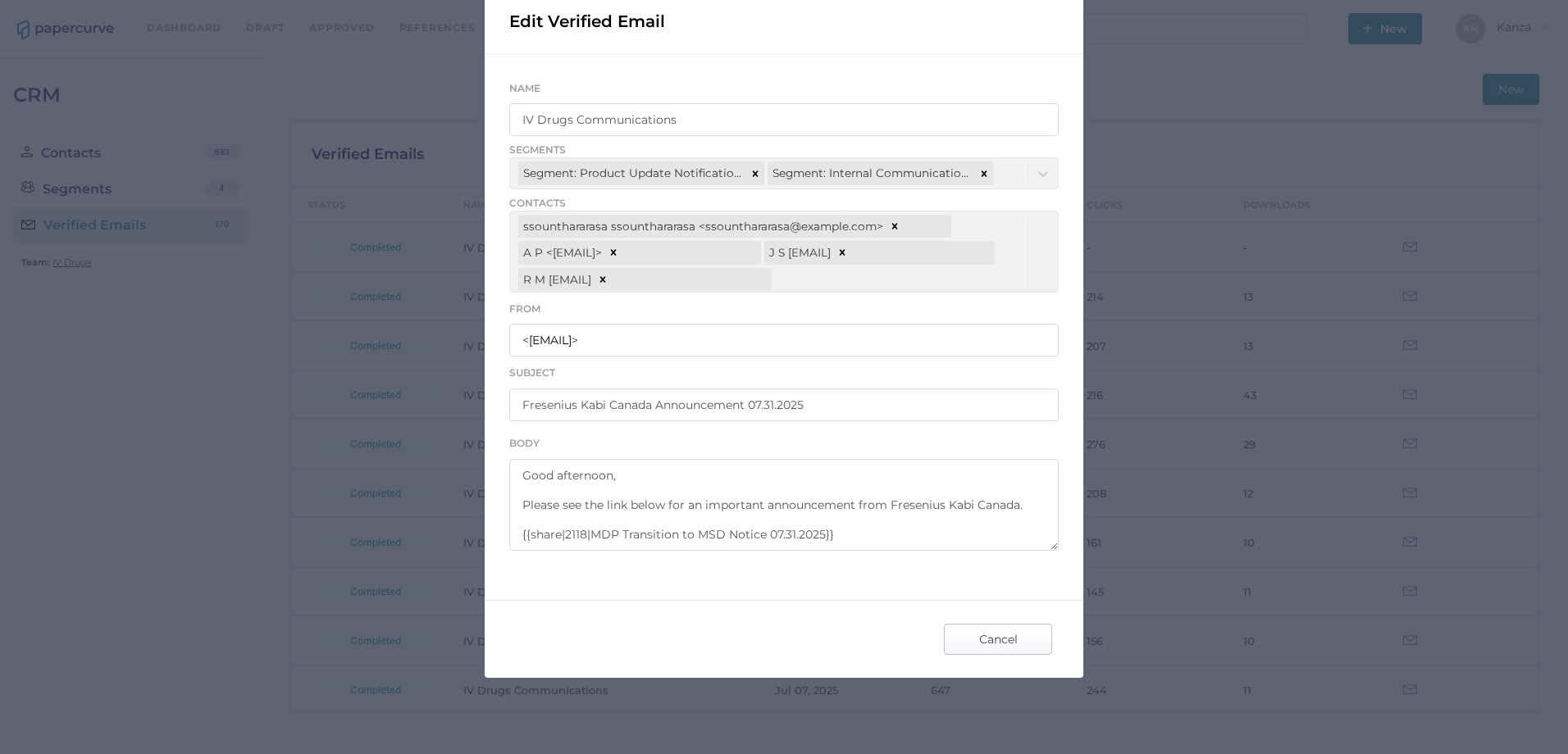 click on "Cancel" at bounding box center (998, 639) 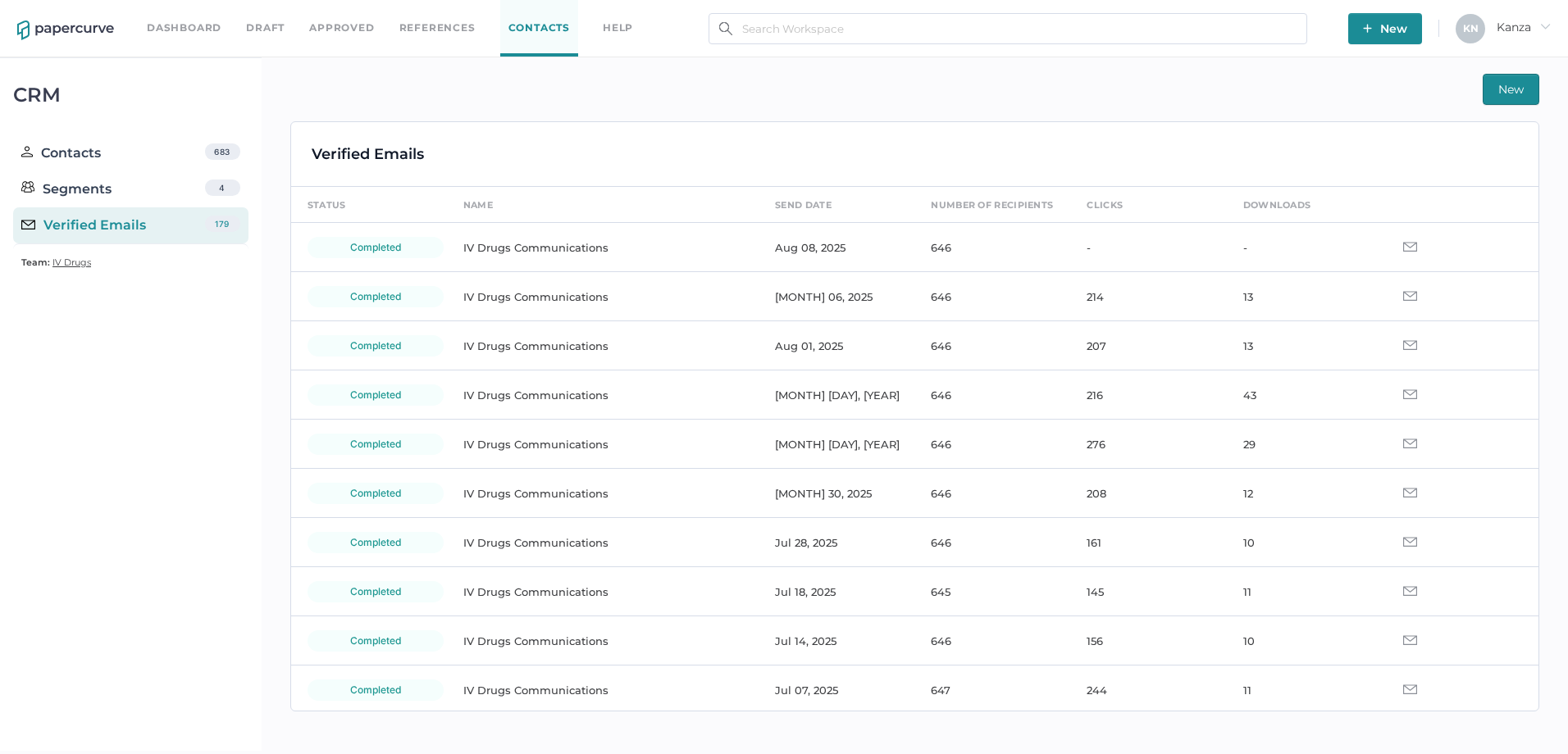 click on "New" at bounding box center [1511, 89] 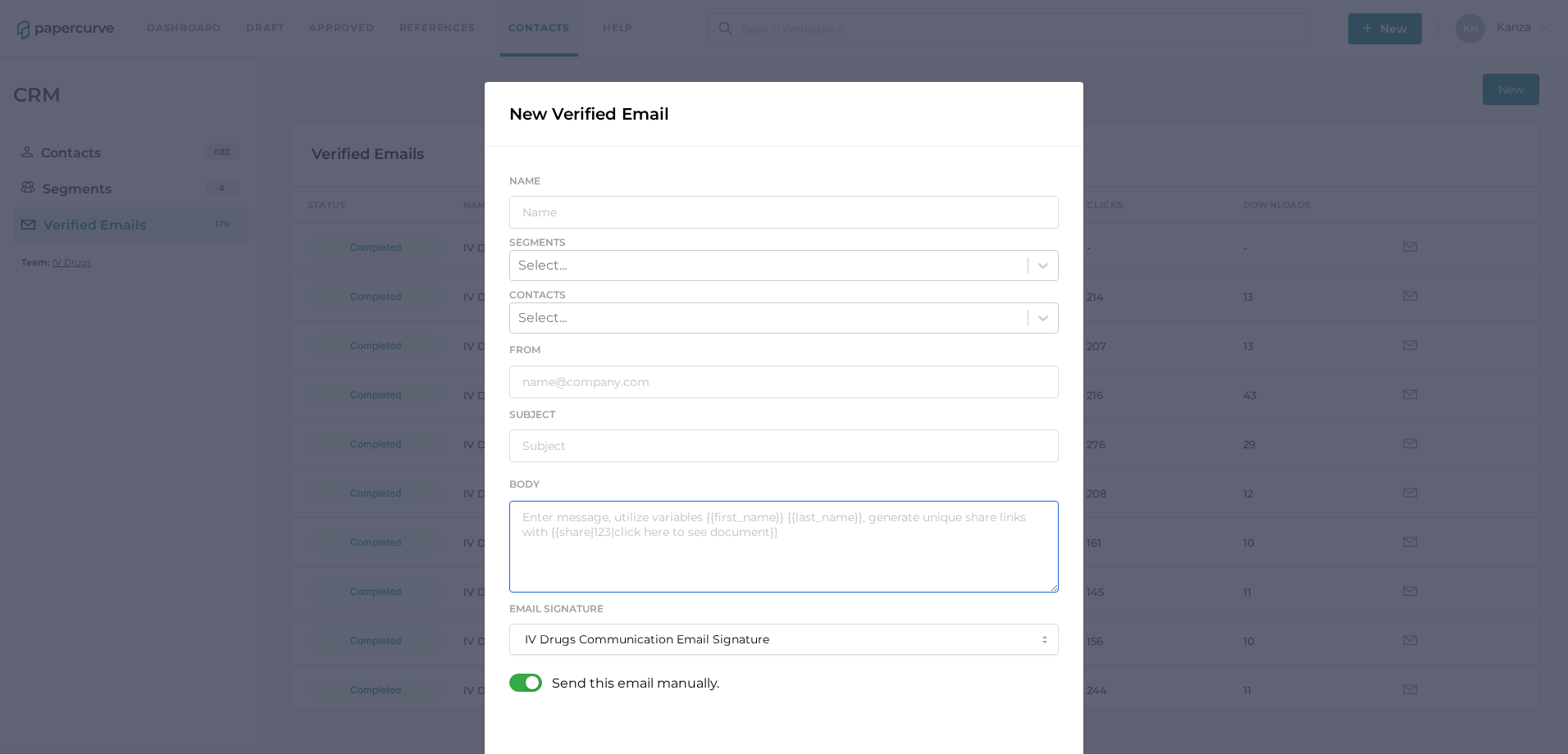 click at bounding box center [784, 547] 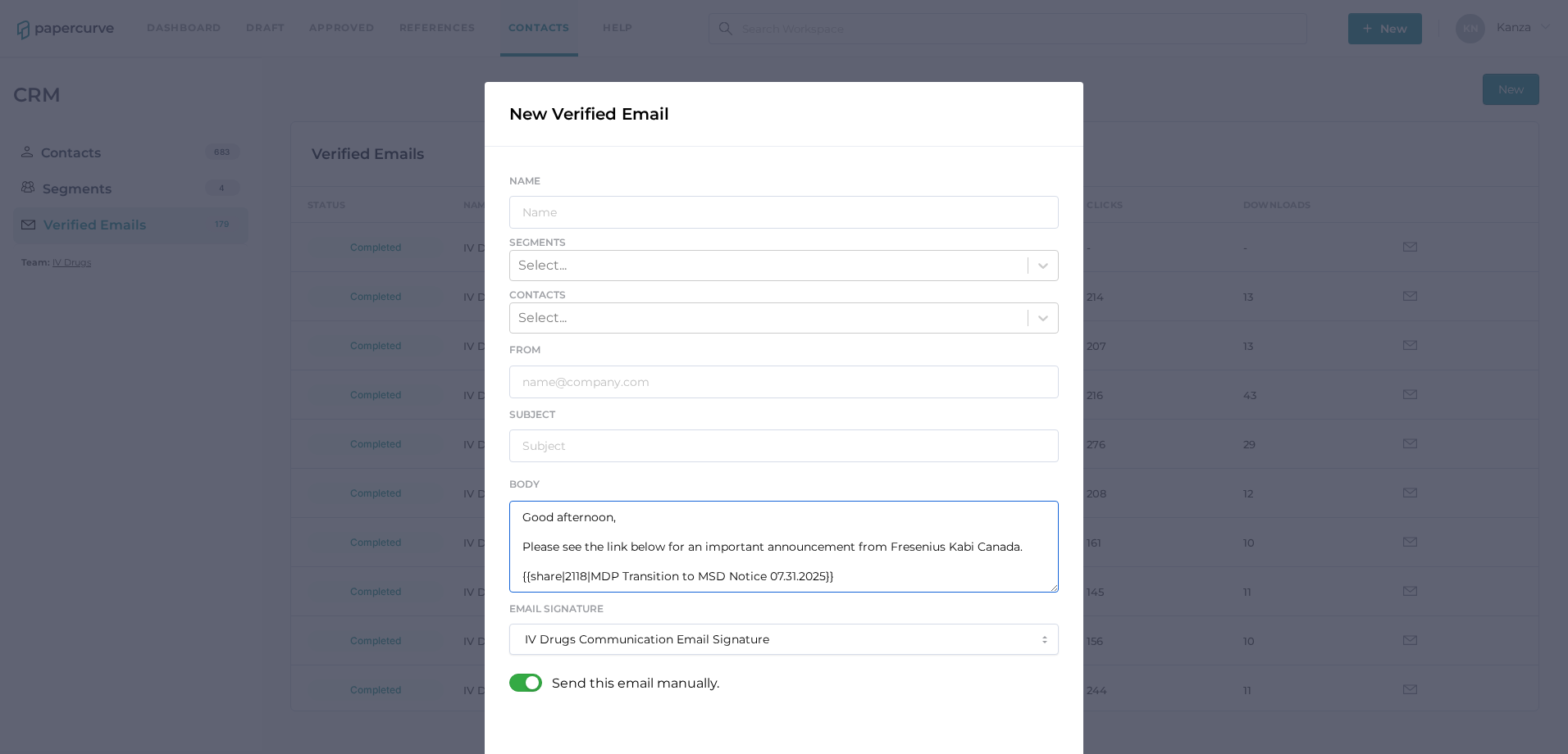 click on "Good afternoon,
Please see the link below for an important announcement from Fresenius Kabi Canada.
{{share|2118|MDP Transition to MSD Notice 07.31.2025}}" at bounding box center (784, 547) 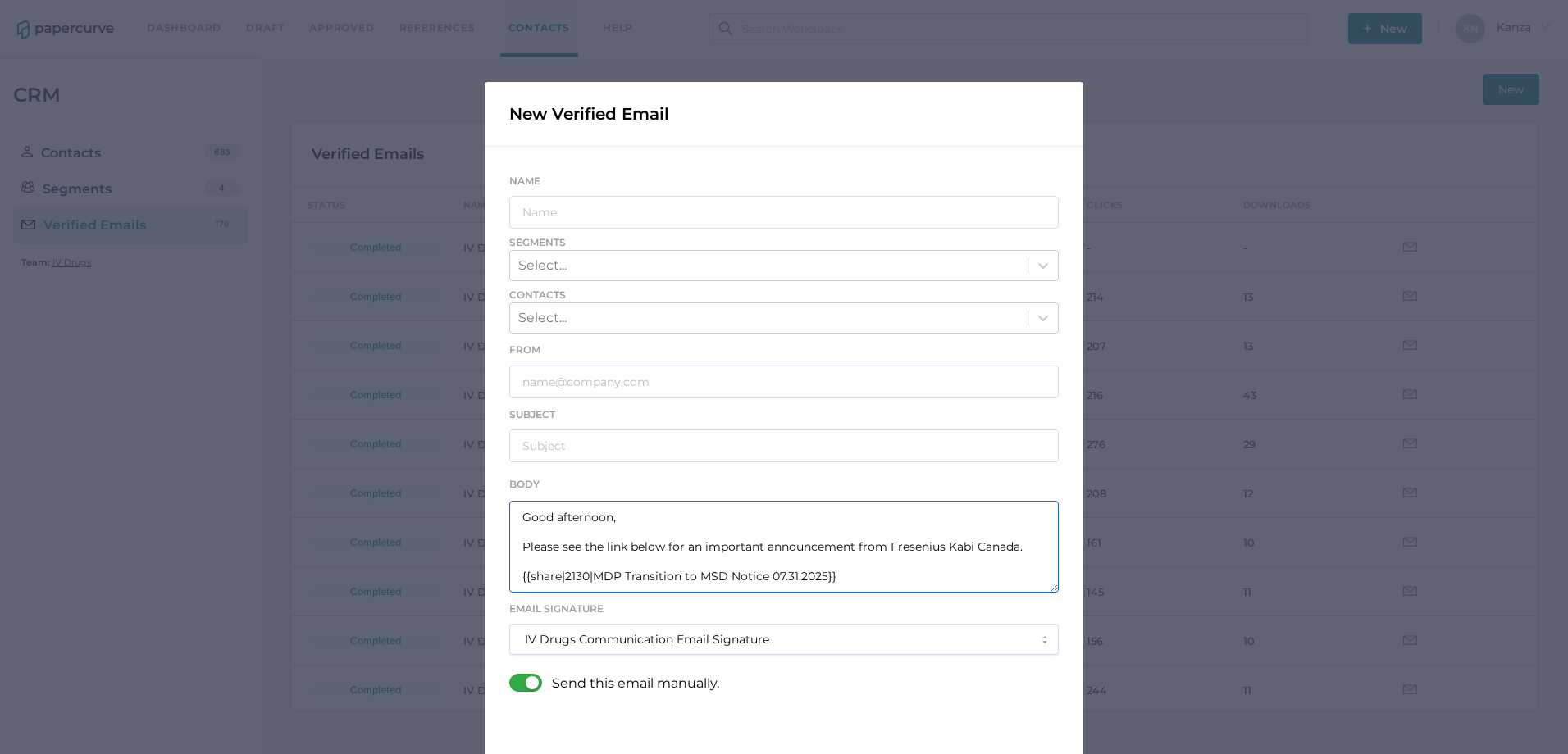 click on "Good afternoon,
Please see the link below for an important announcement from Fresenius Kabi Canada.
{{share|2130|MDP Transition to MSD Notice 07.31.2025}}" at bounding box center (784, 547) 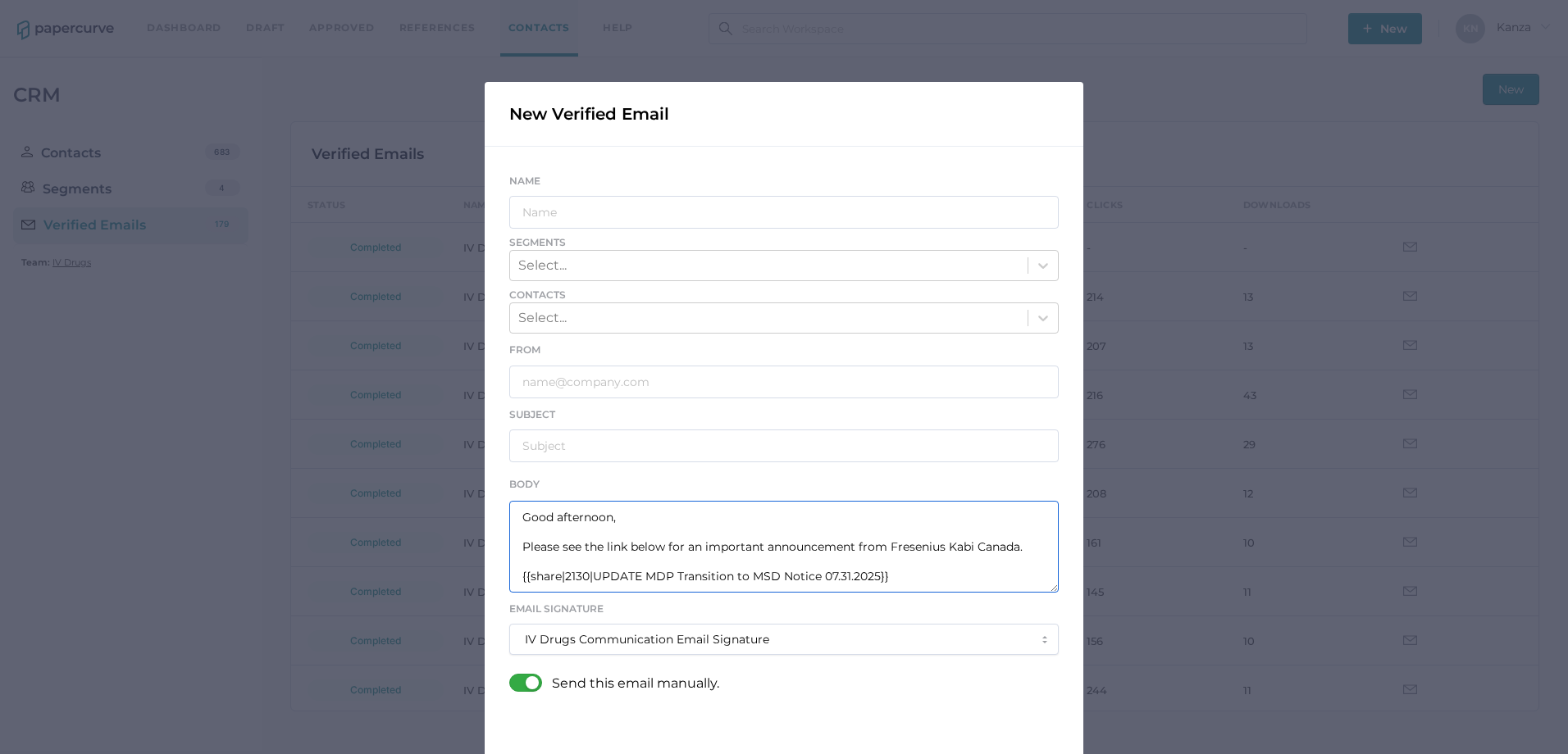 click on "Good afternoon,
Please see the link below for an important announcement from Fresenius Kabi Canada.
{{share|2130|UPDATE MDP Transition to MSD Notice 07.31.2025}}" at bounding box center (784, 547) 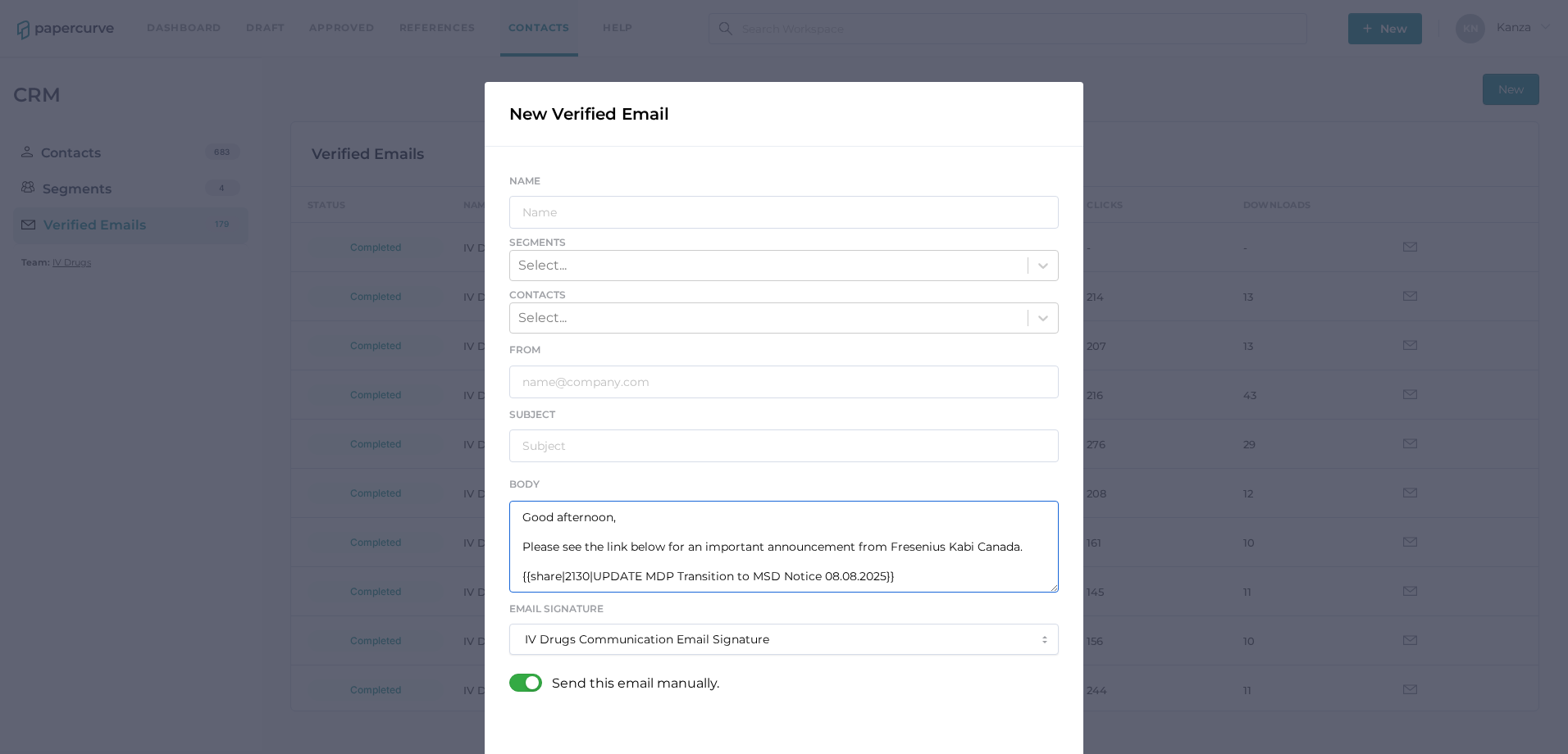 type on "Good afternoon,
Please see the link below for an important announcement from Fresenius Kabi Canada.
{{share|2130|UPDATE MDP Transition to MSD Notice 08.08.2025}}" 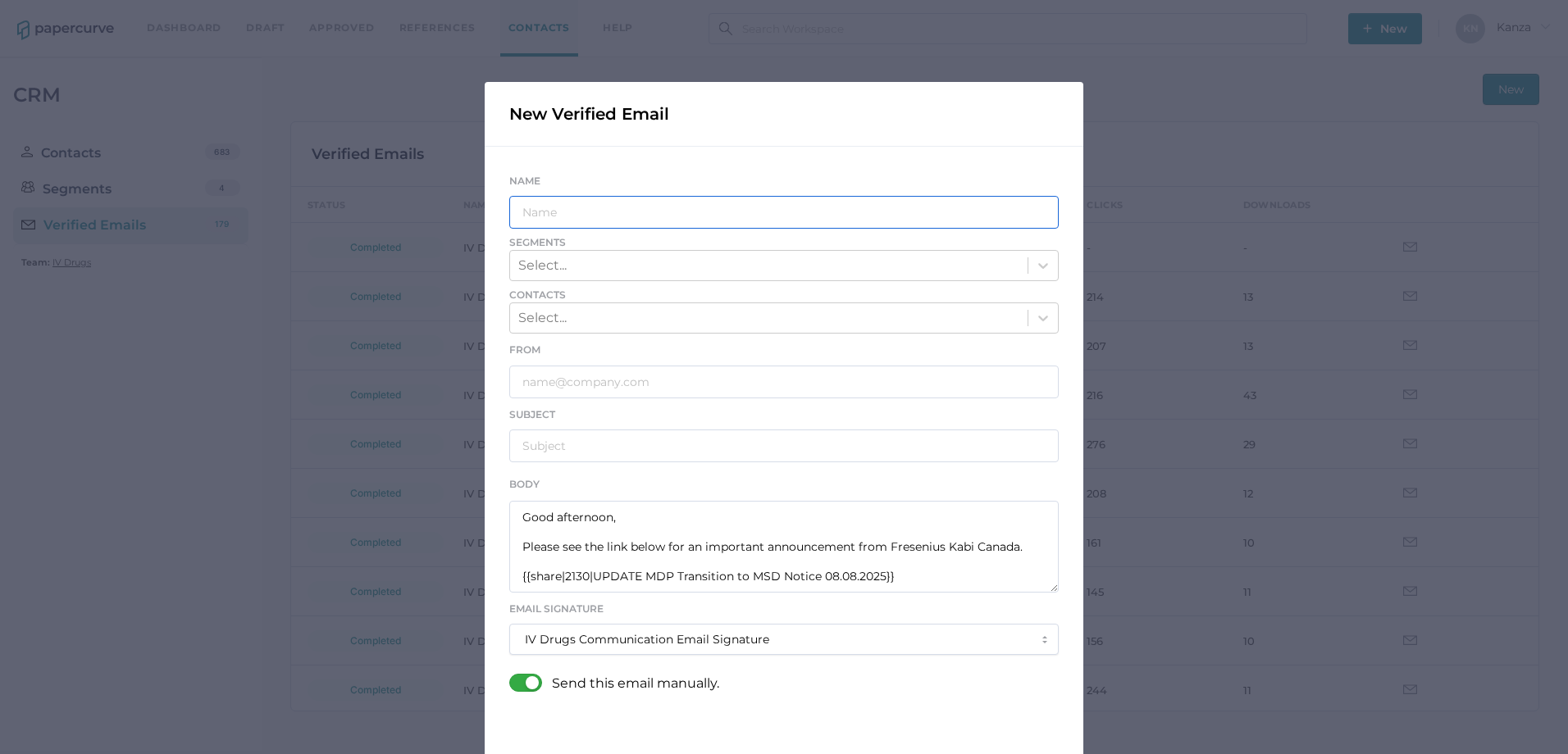 click at bounding box center [784, 212] 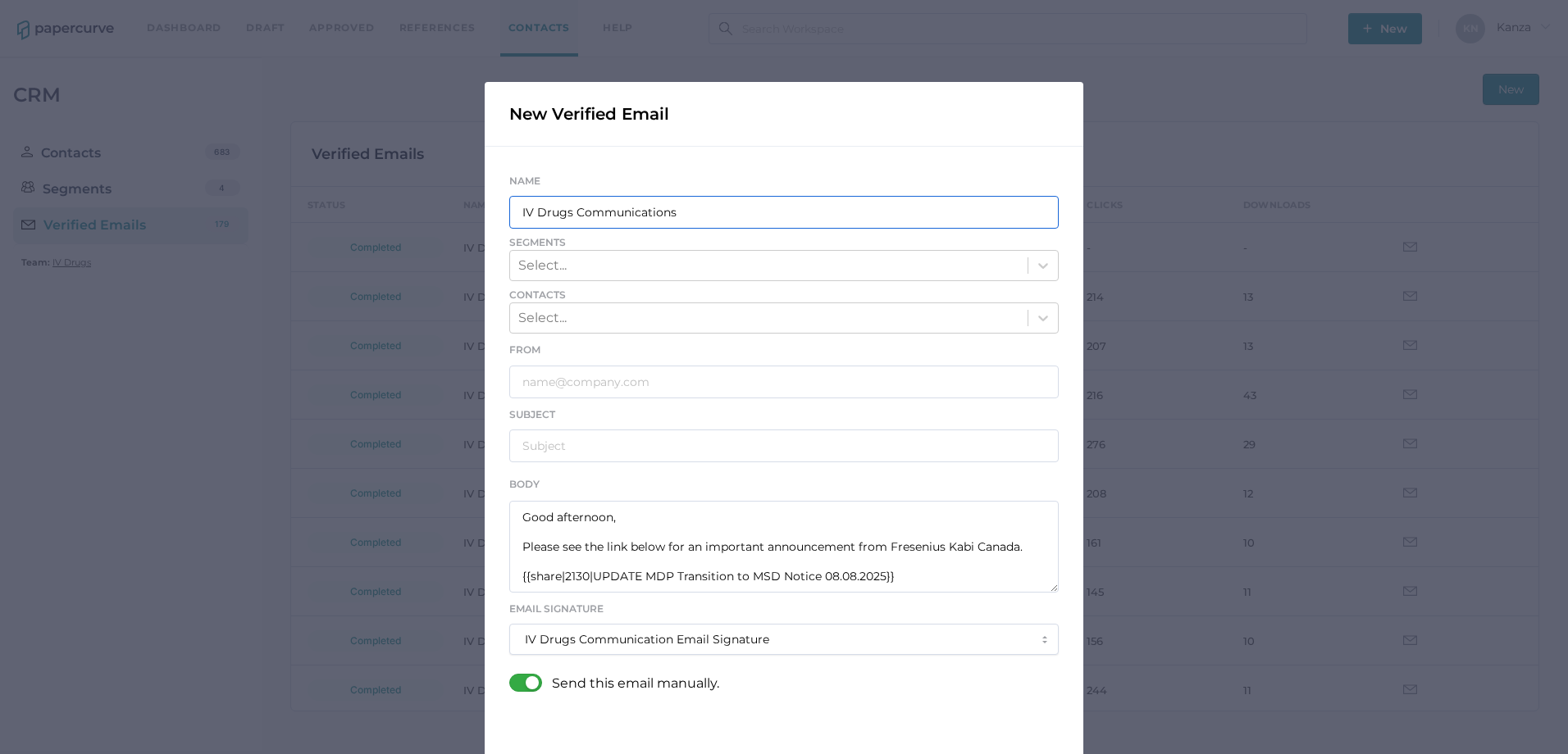 type on "IV Drugs Communications" 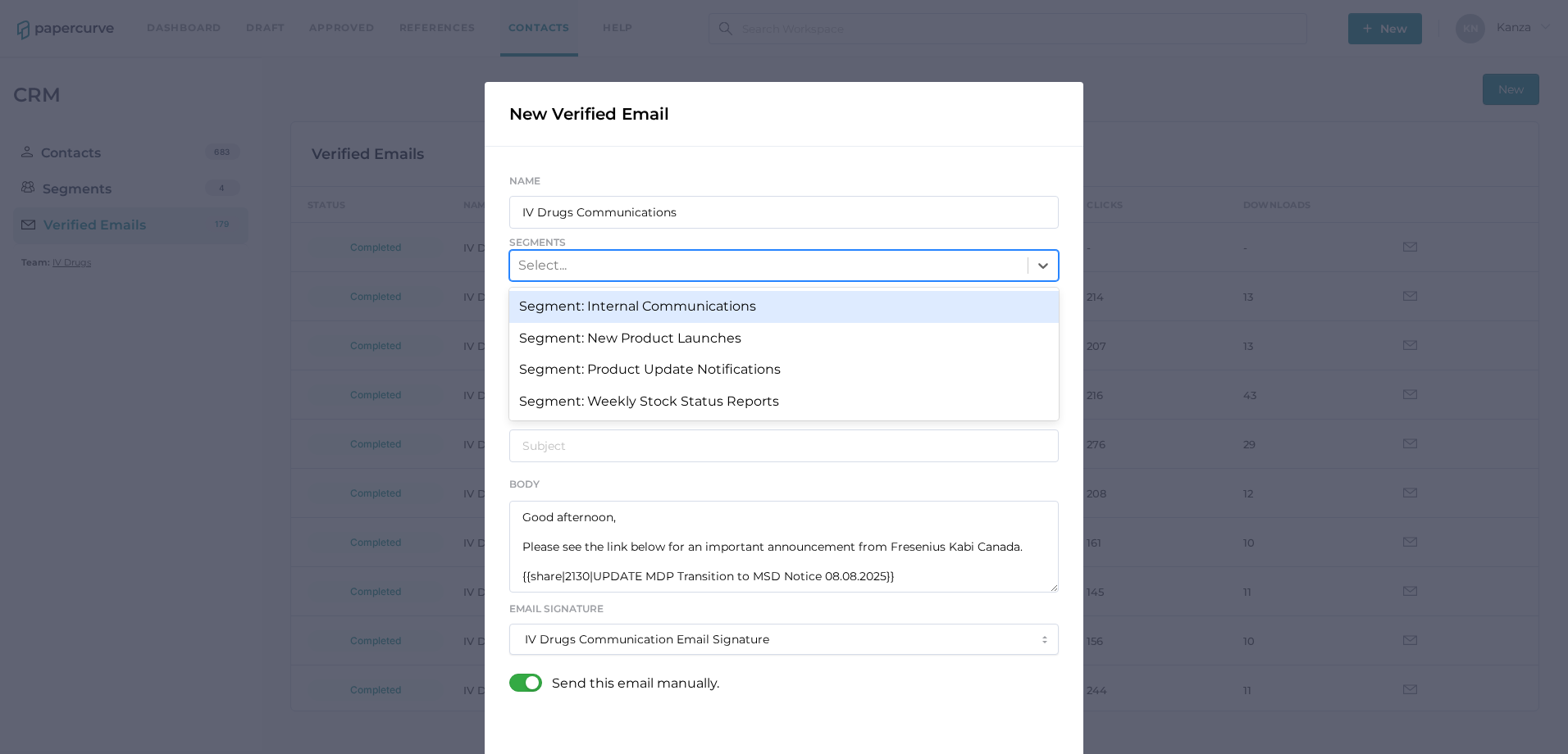 click on "Select..." at bounding box center (768, 266) 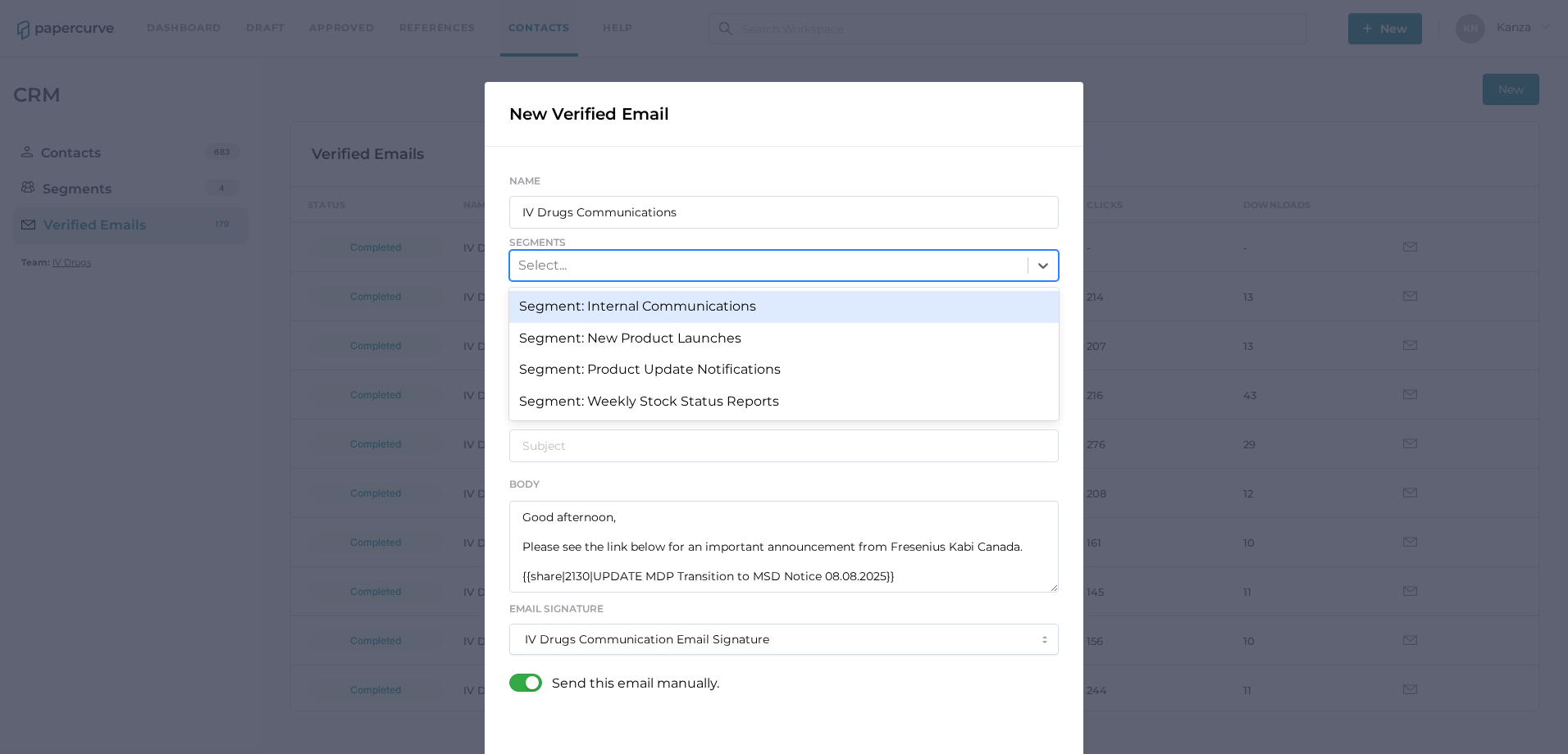 click on "Segment: Internal Communications" at bounding box center [784, 307] 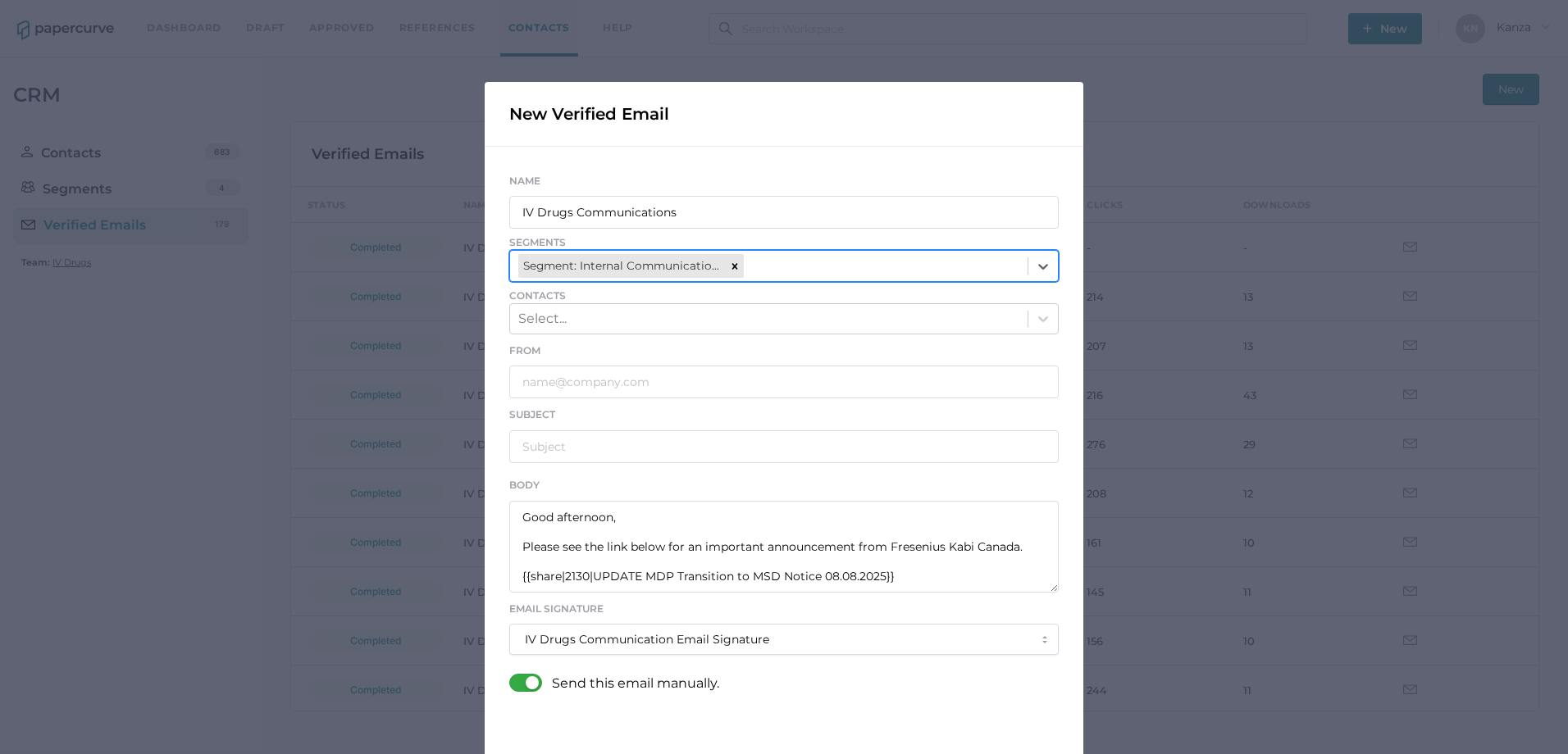 click on "Segment: Internal Communications" at bounding box center [768, 266] 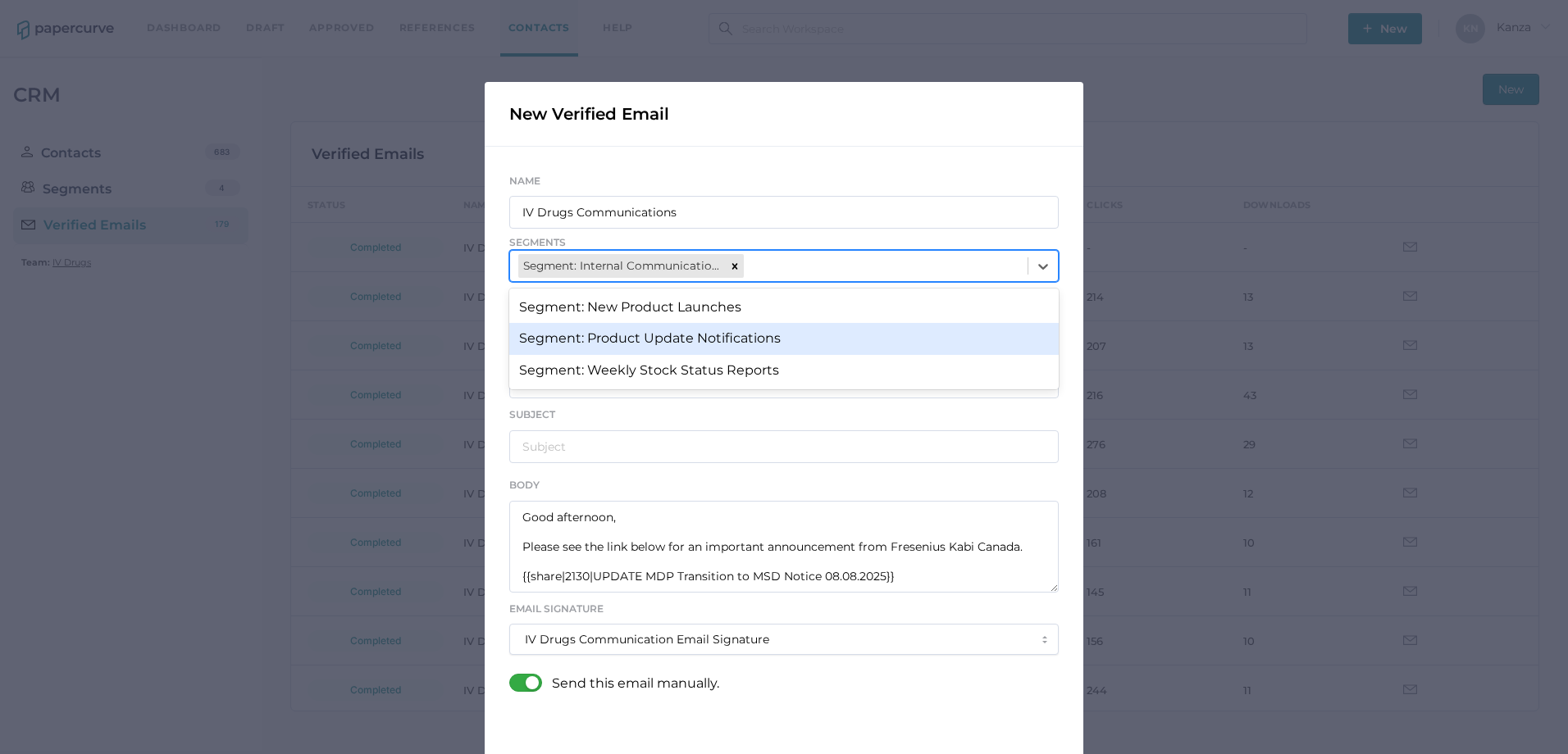 click on "Segment: Product Update Notifications" at bounding box center (784, 338) 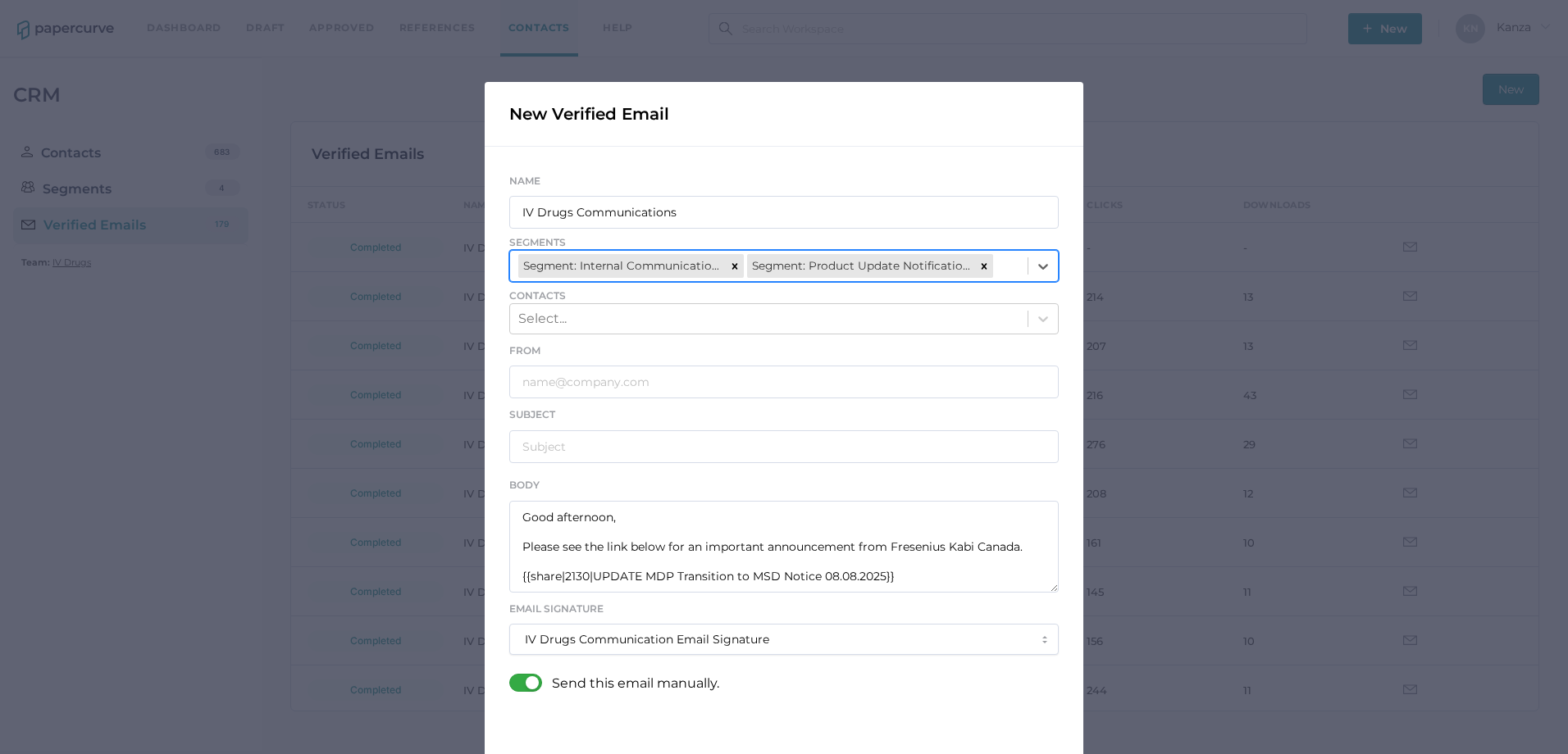 click on "Select..." at bounding box center (768, 319) 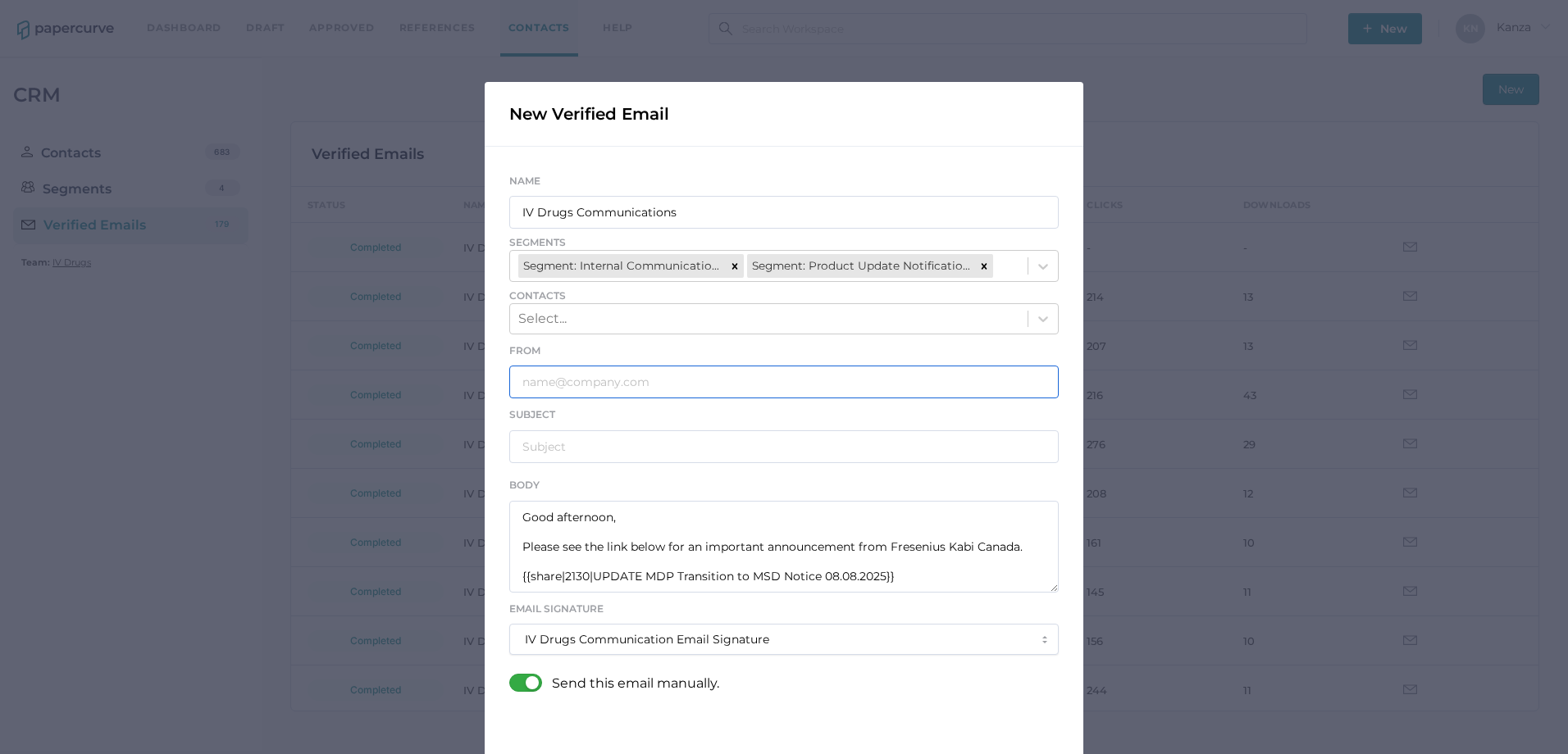 click at bounding box center [784, 382] 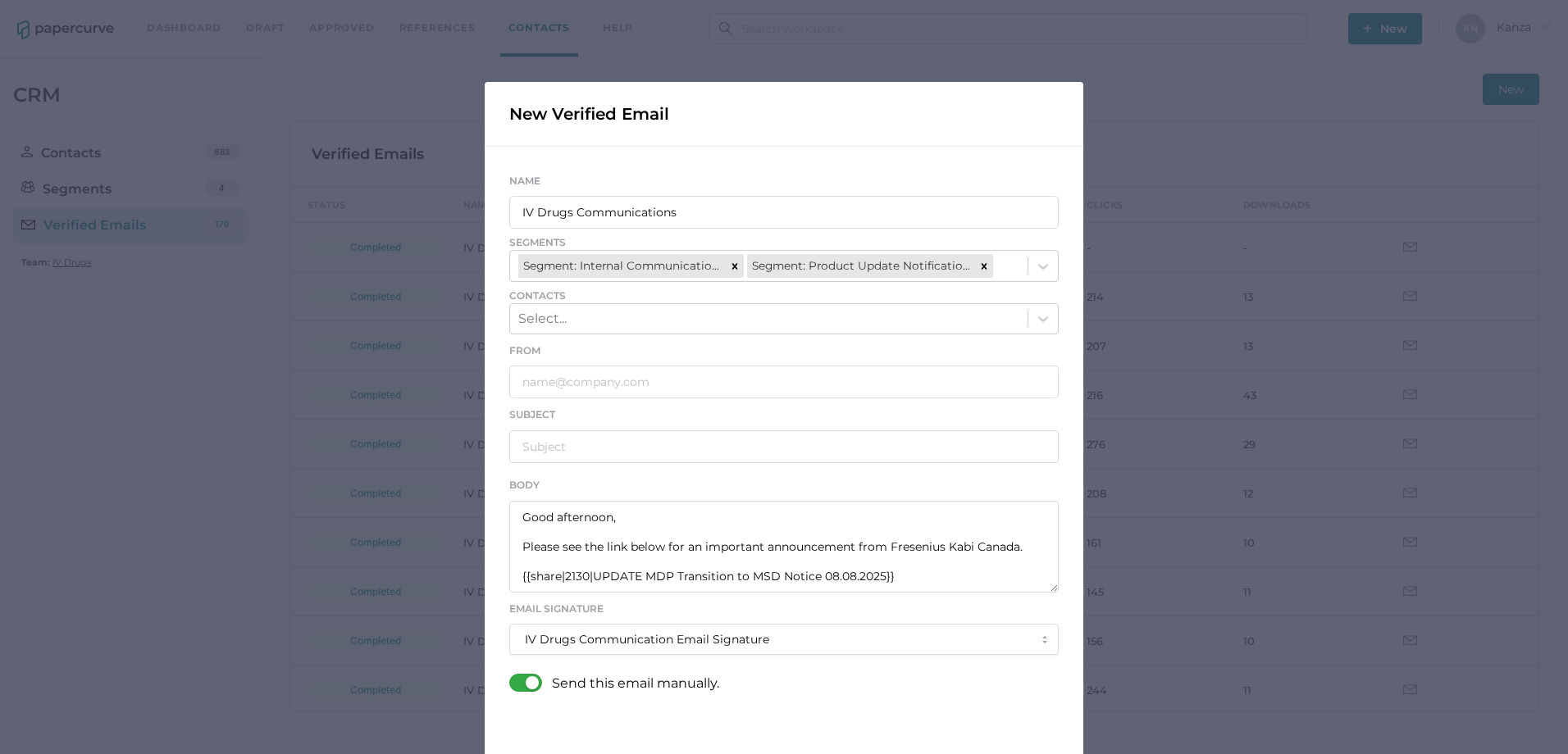 click on "Select..." at bounding box center (768, 319) 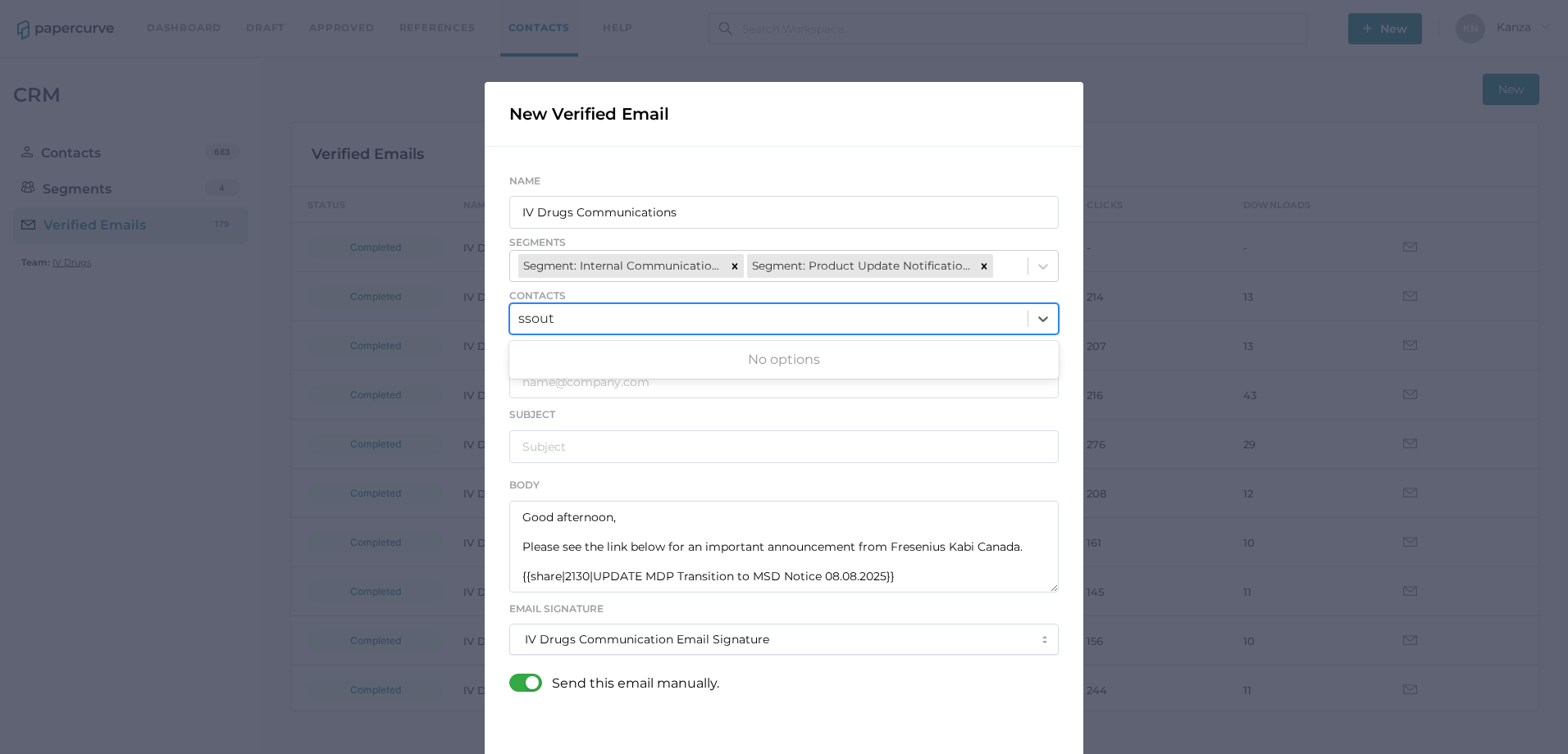 type on "ssou" 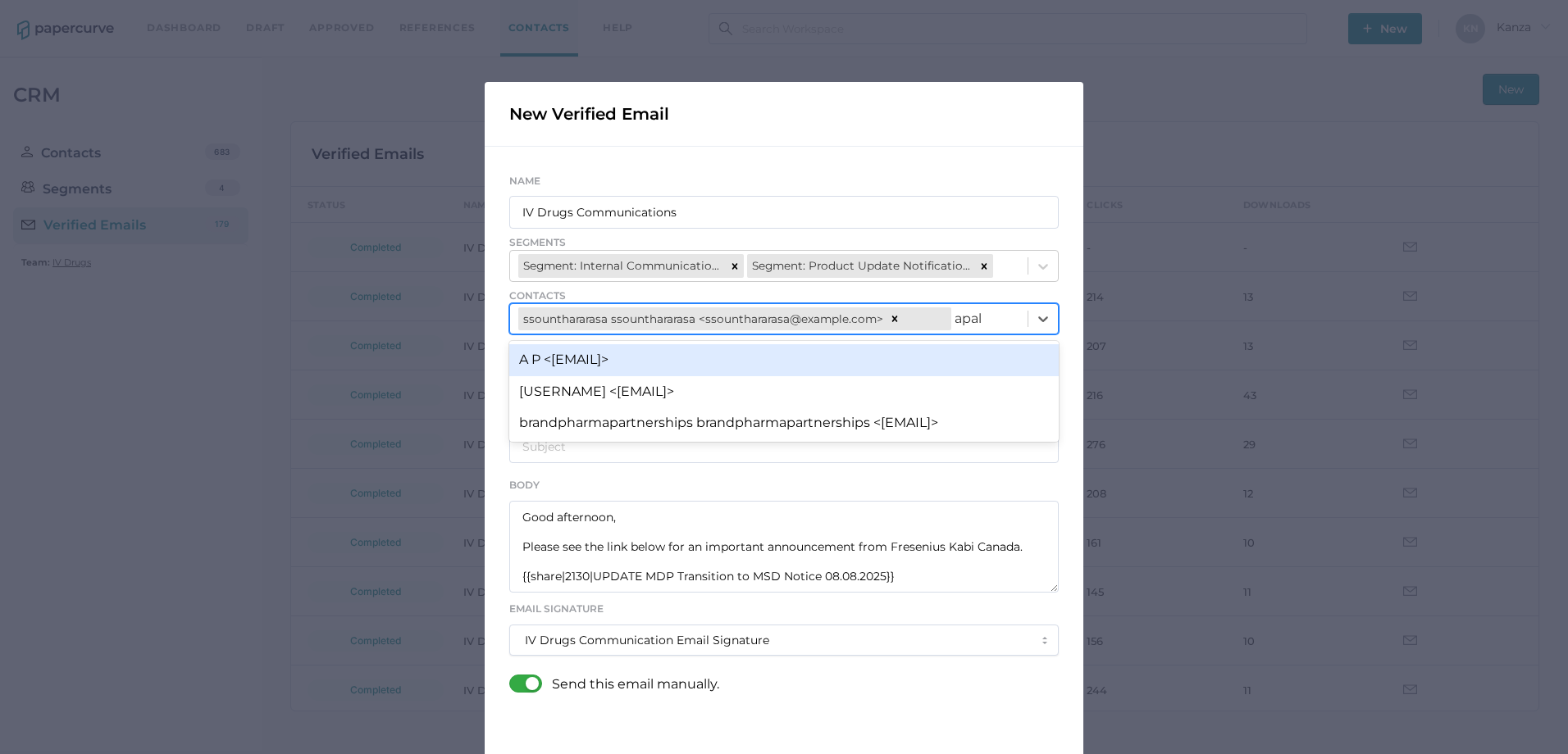 type on "apala" 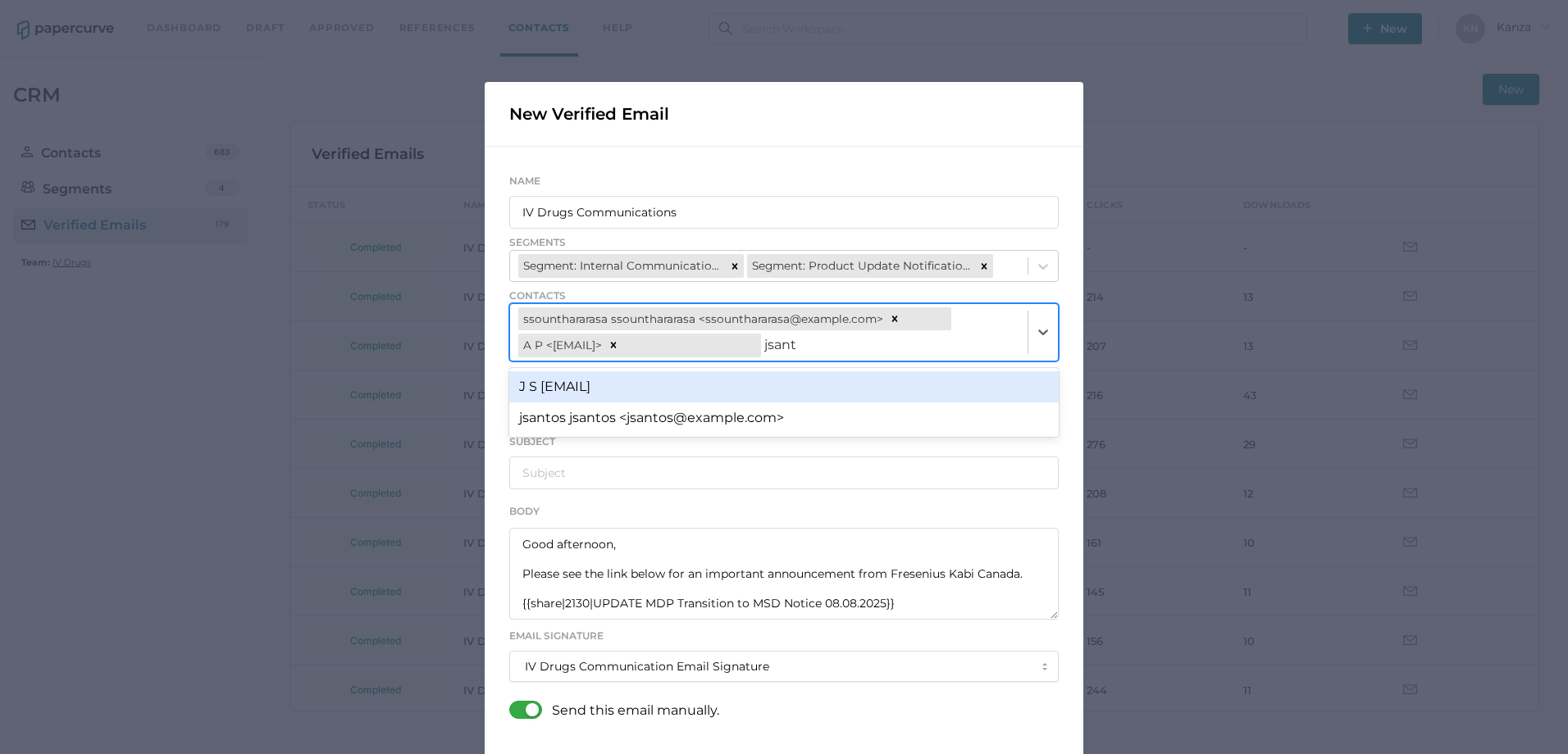 type on "jsanto" 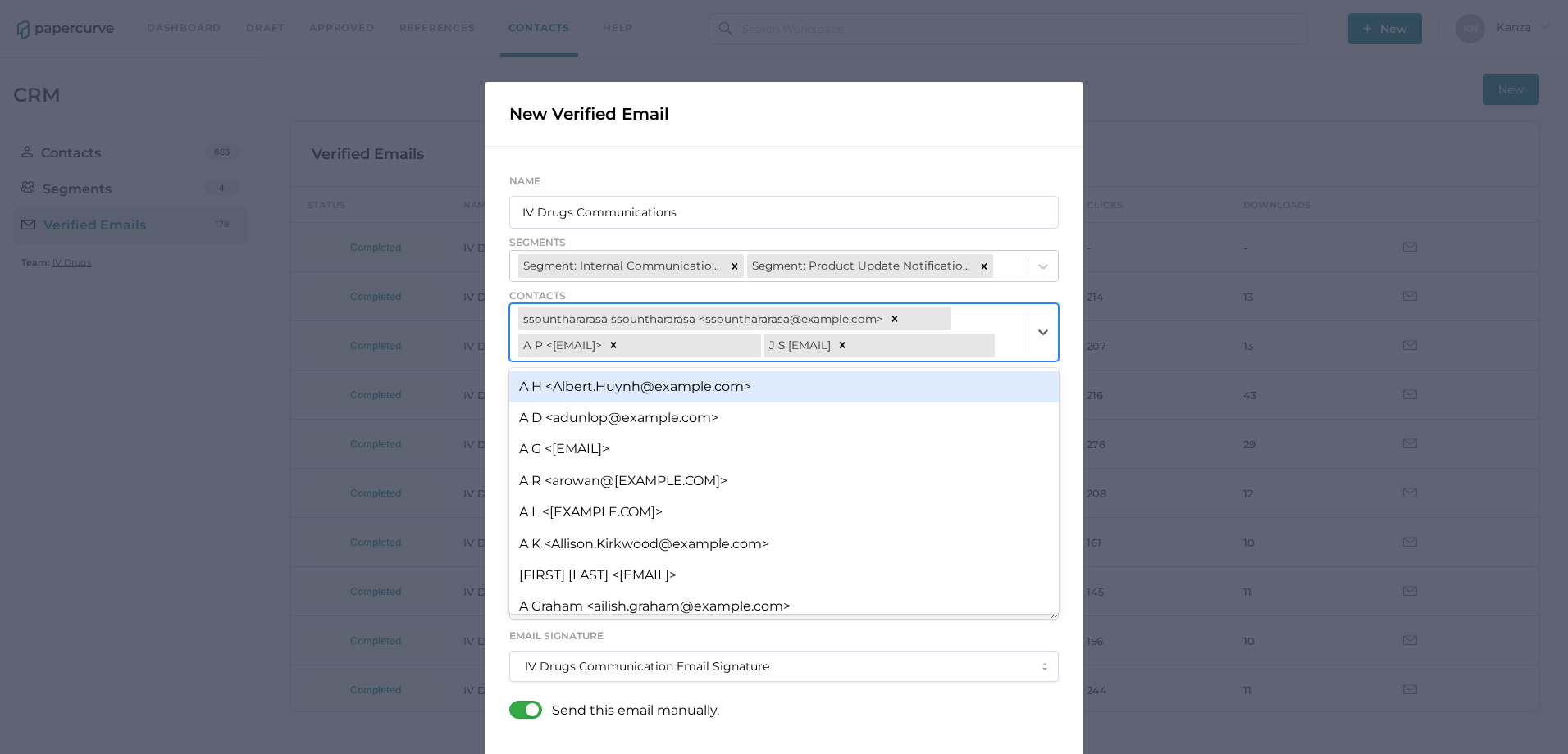click on "ssounthararasa ssounthararasa <ssounthararasa@[EXAMPLE.COM]> A P <[EXAMPLE.COM]> J S <[EXAMPLE.COM]>" at bounding box center (768, 332) 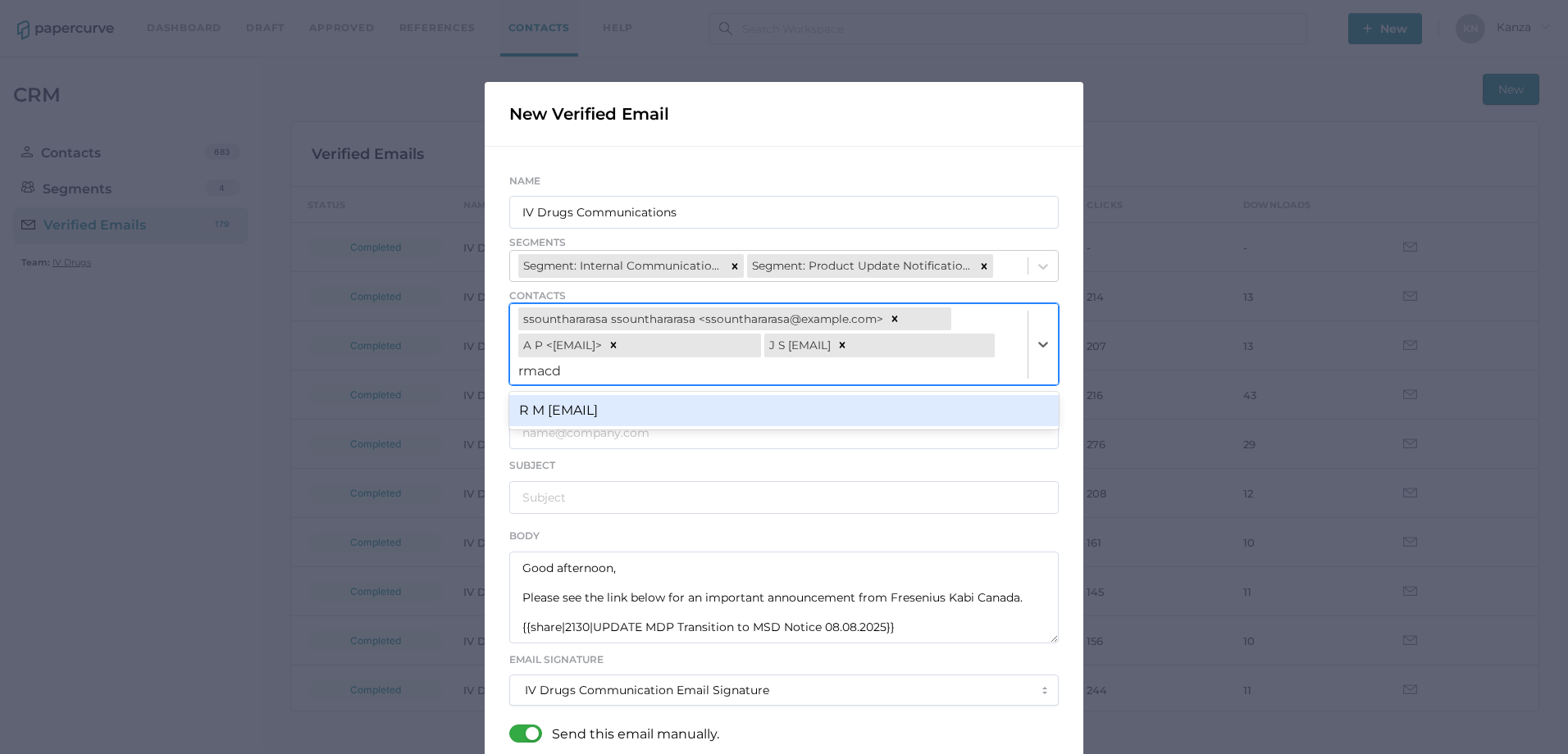 type on "rmacdo" 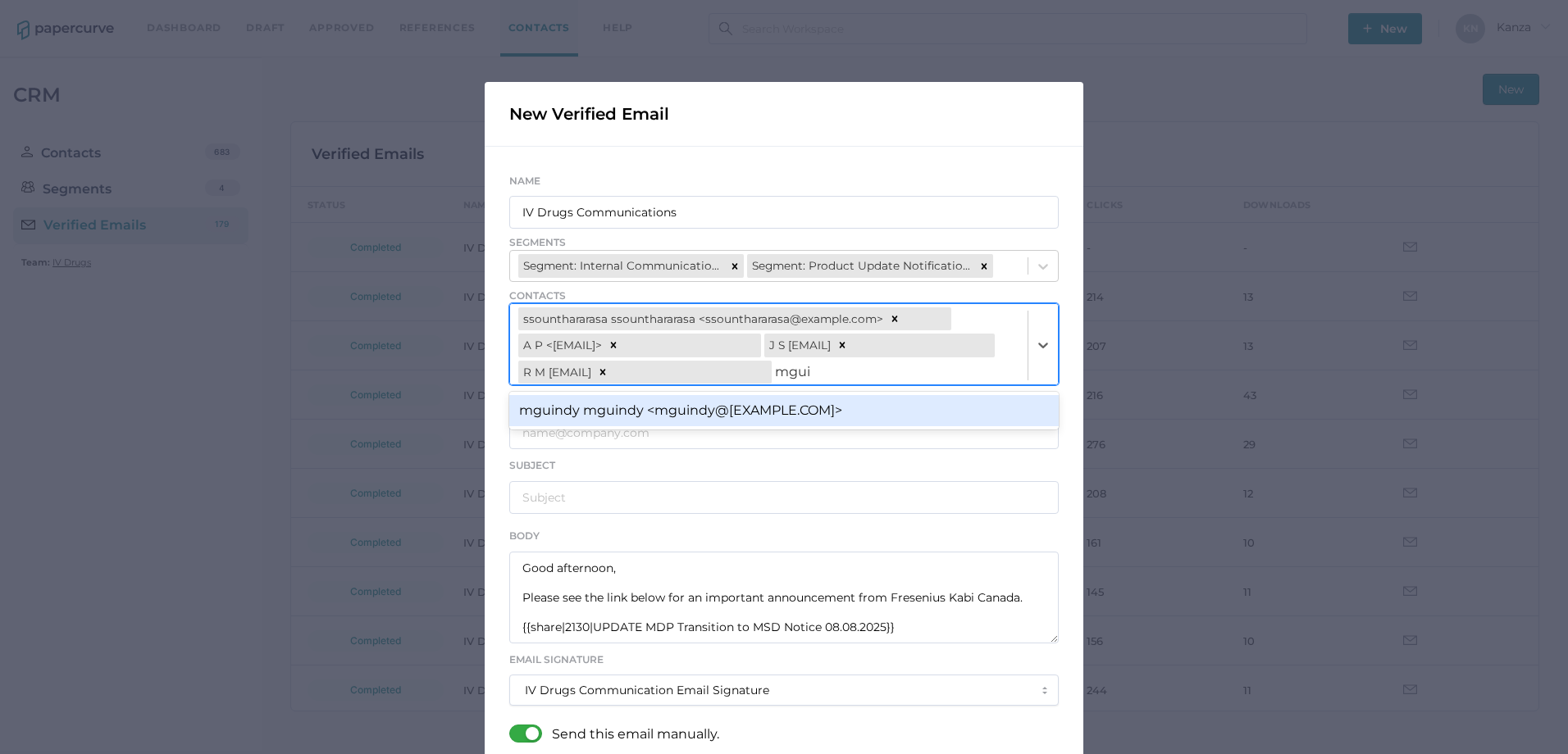 type on "mguin" 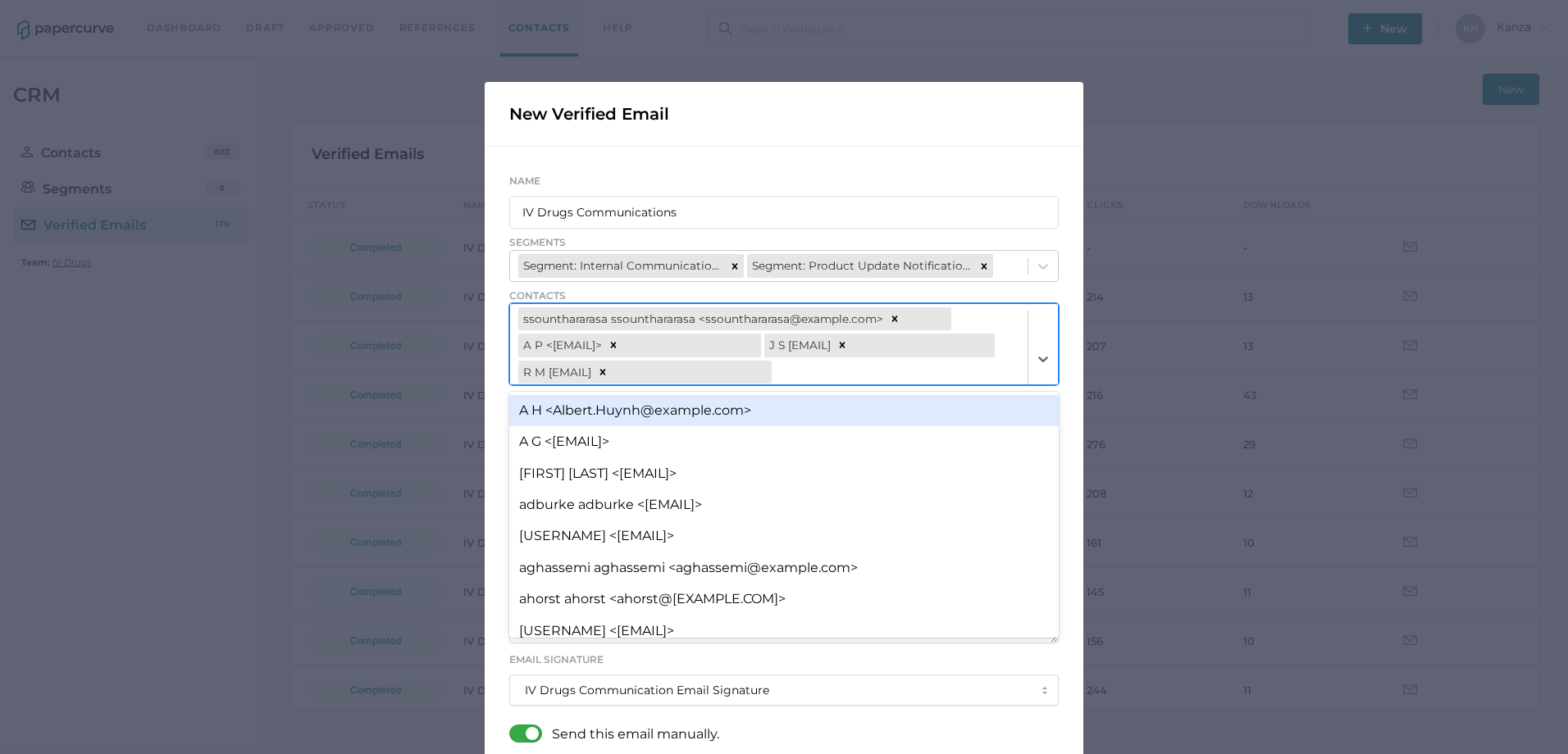 scroll, scrollTop: 21, scrollLeft: 0, axis: vertical 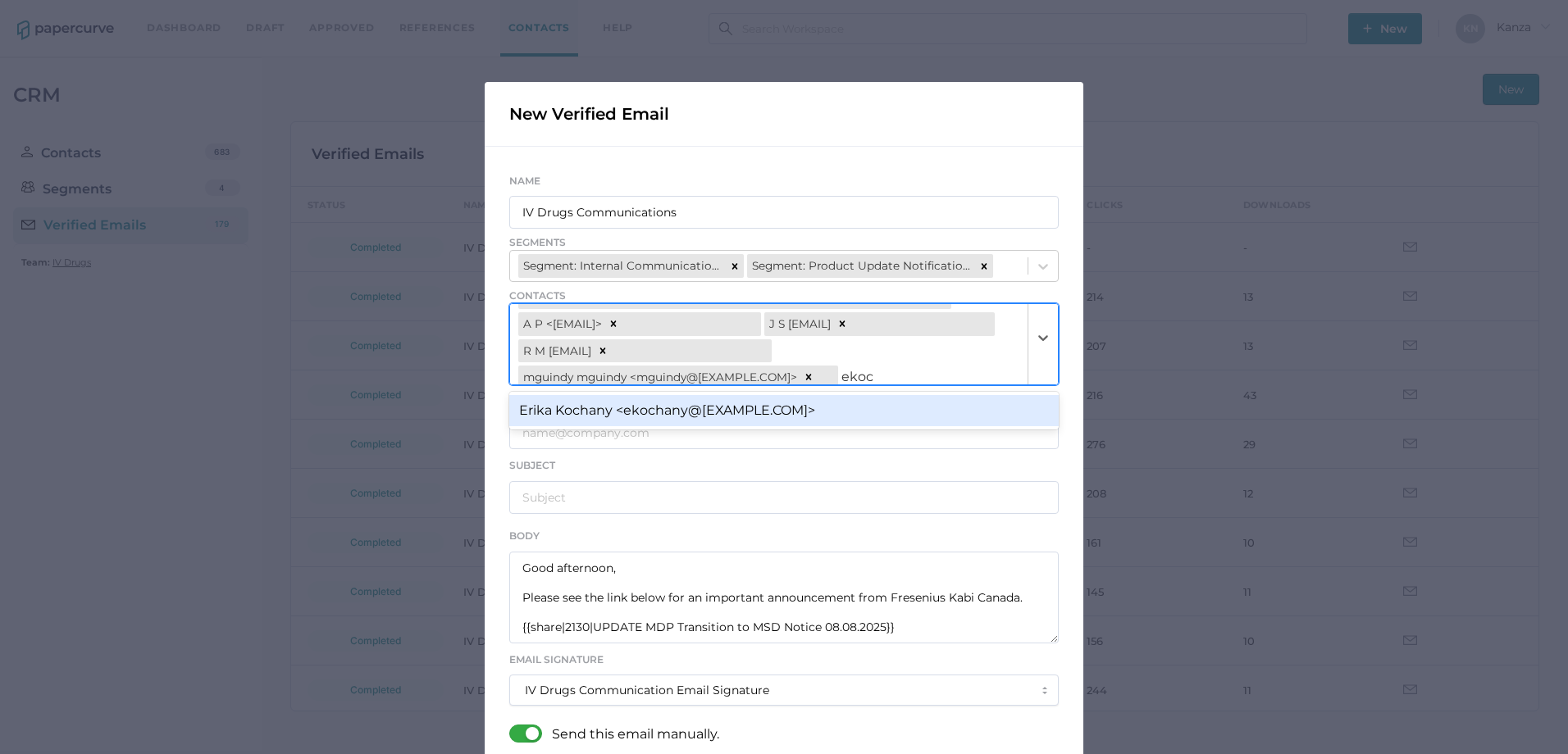 type on "ekoch" 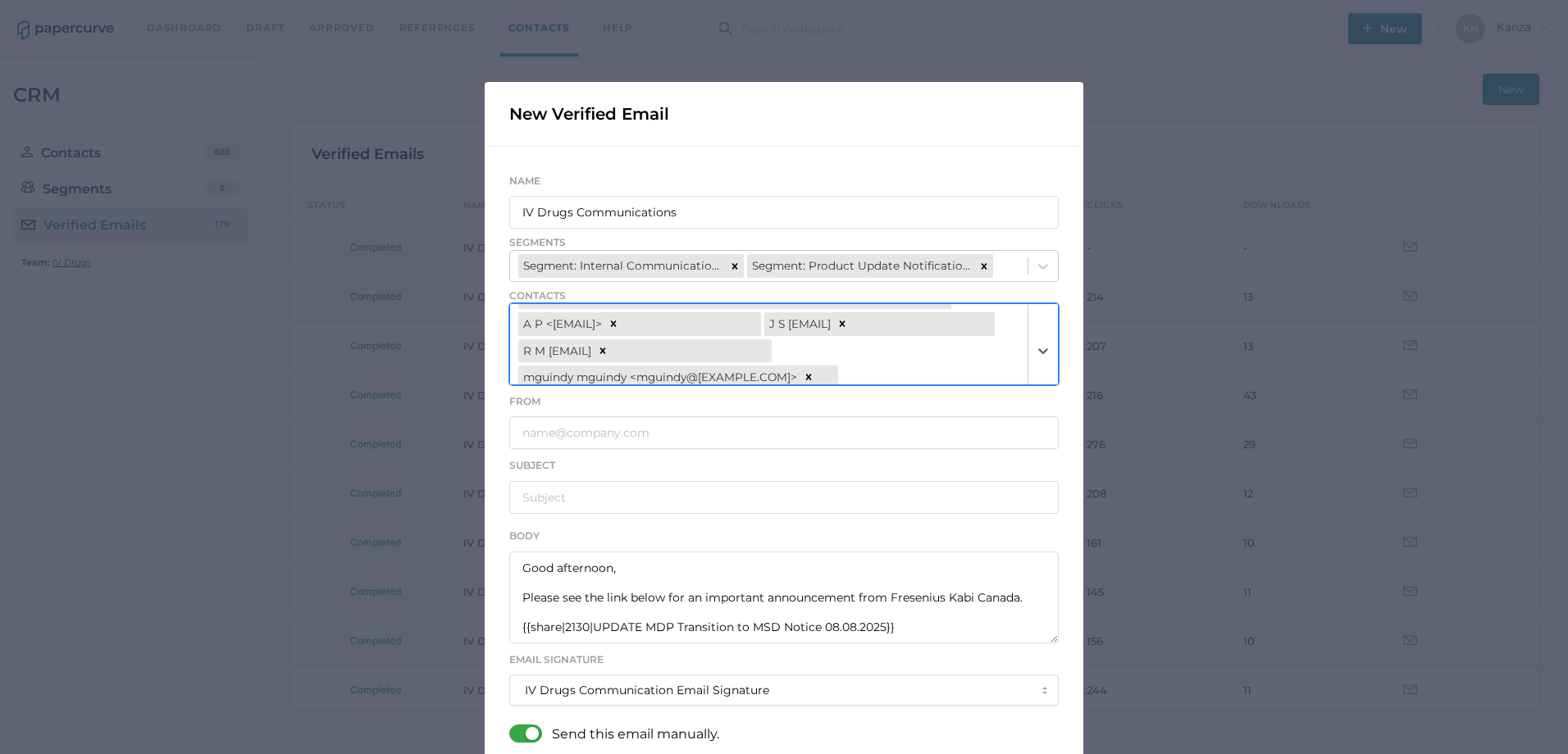 scroll, scrollTop: 48, scrollLeft: 0, axis: vertical 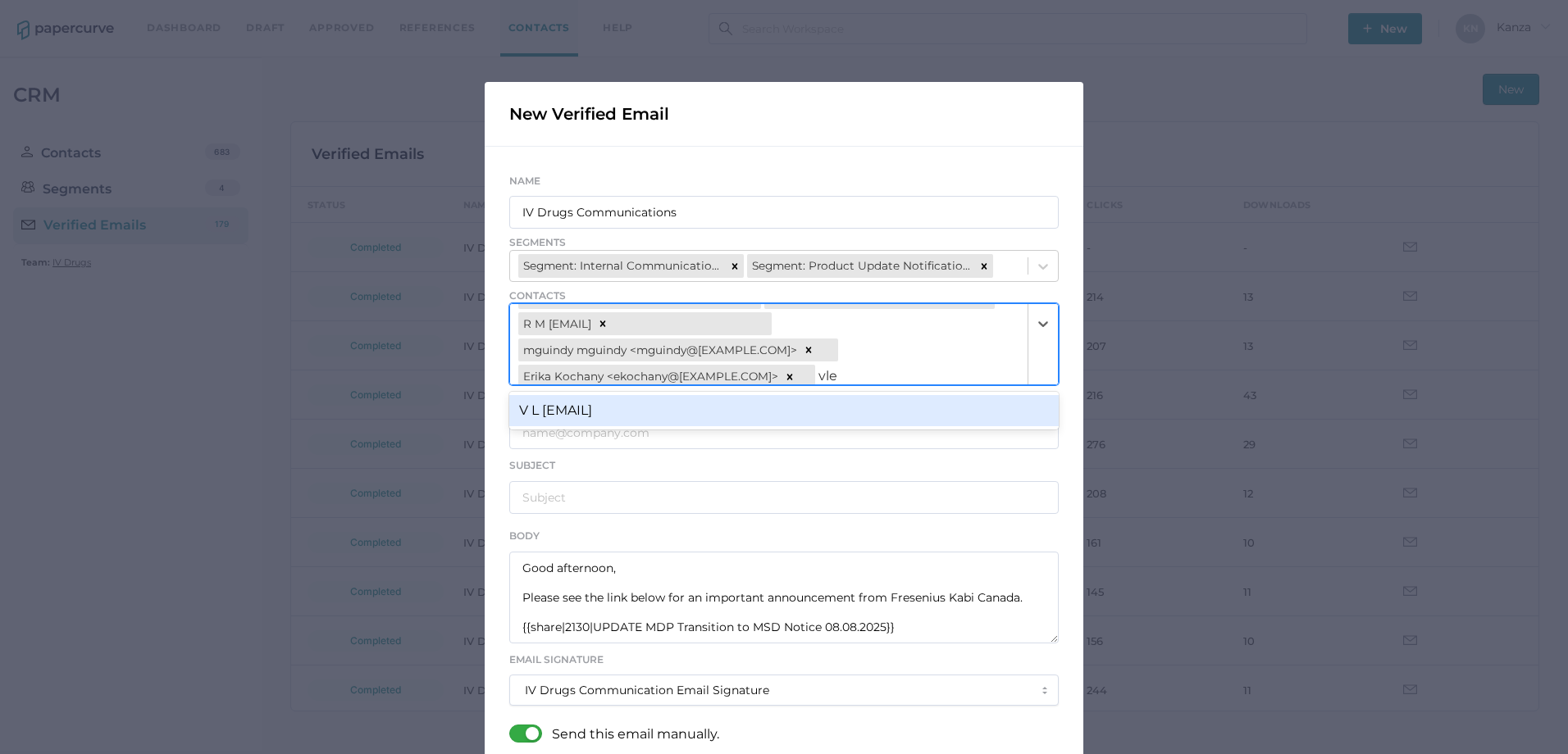 type on "vlee" 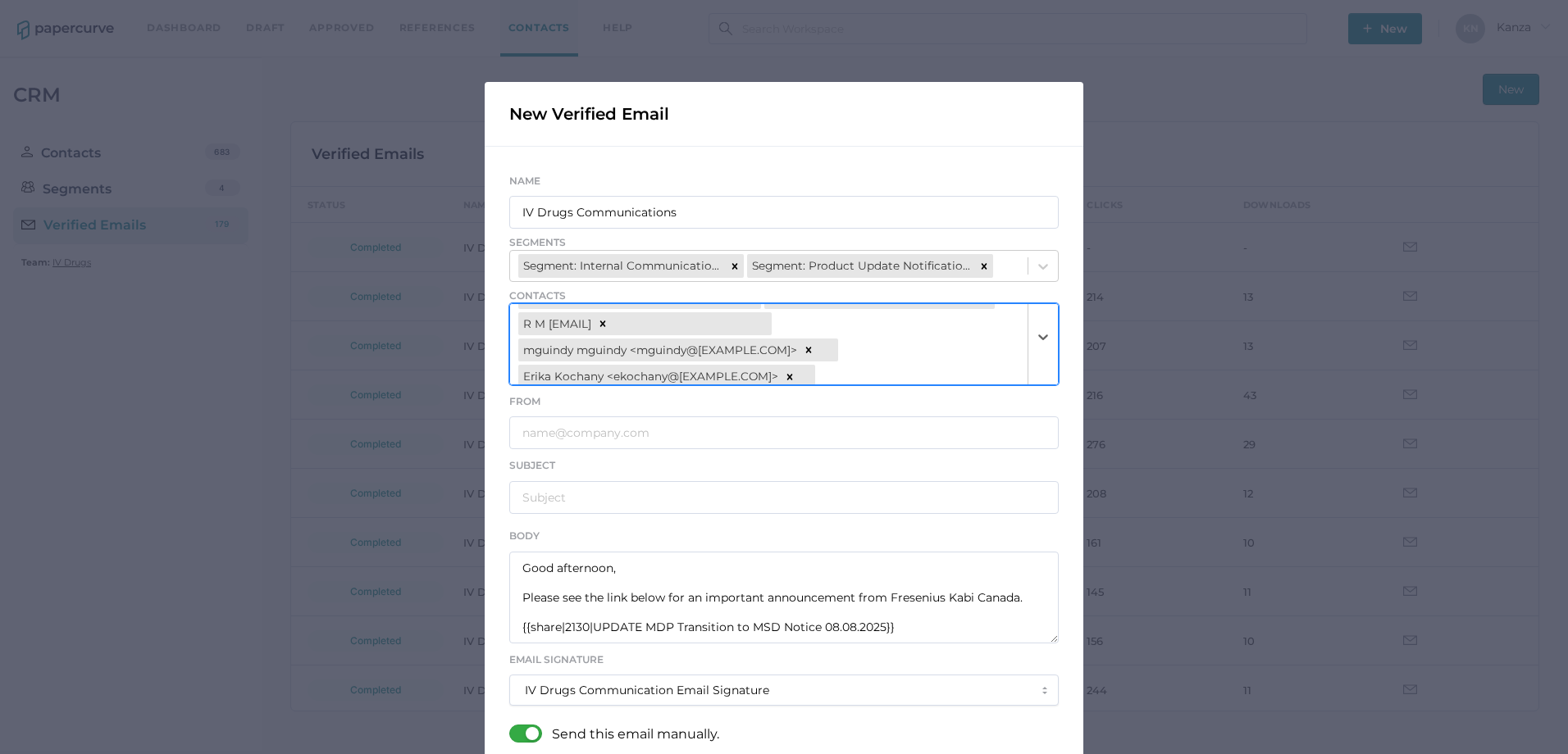 scroll, scrollTop: 75, scrollLeft: 0, axis: vertical 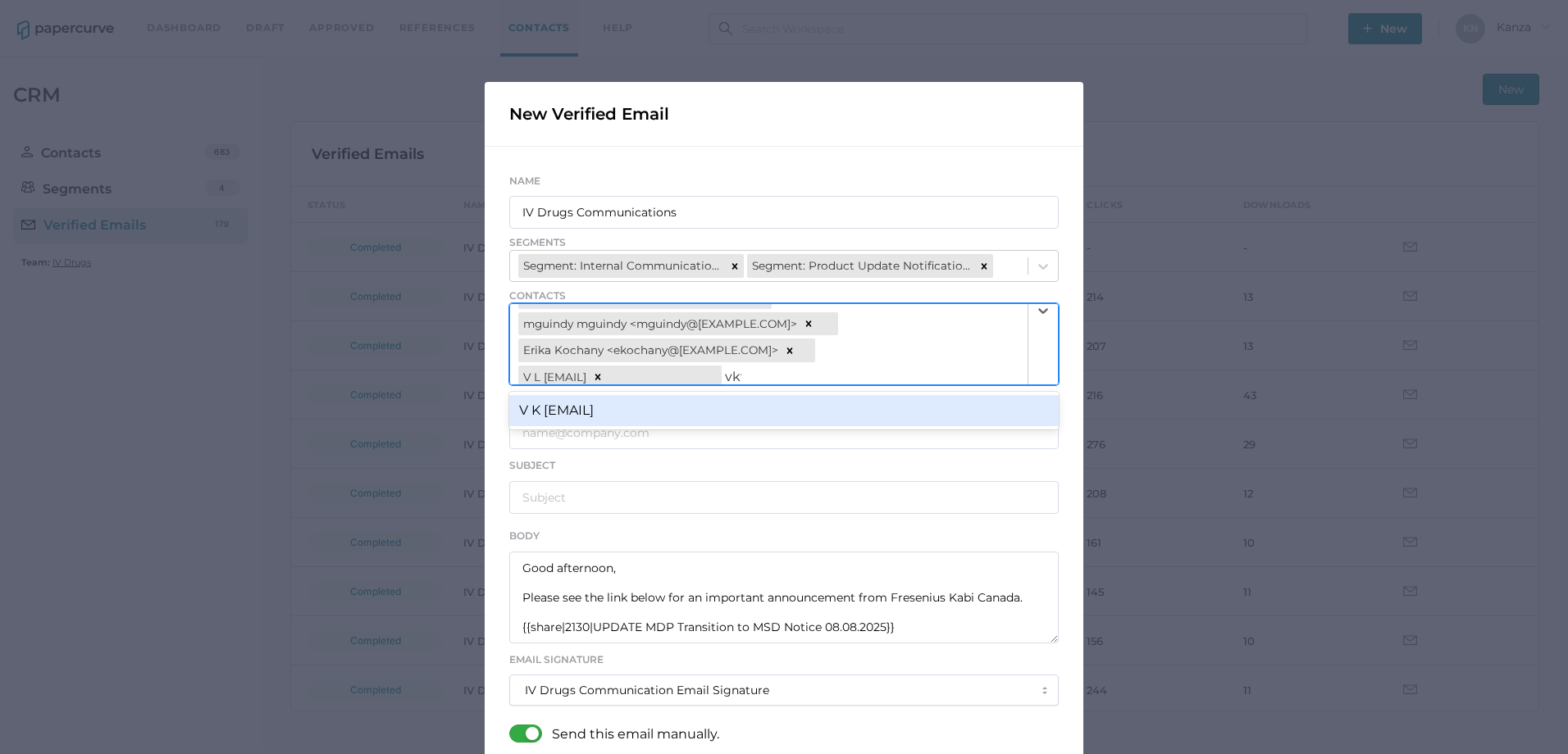 type on "vkwo" 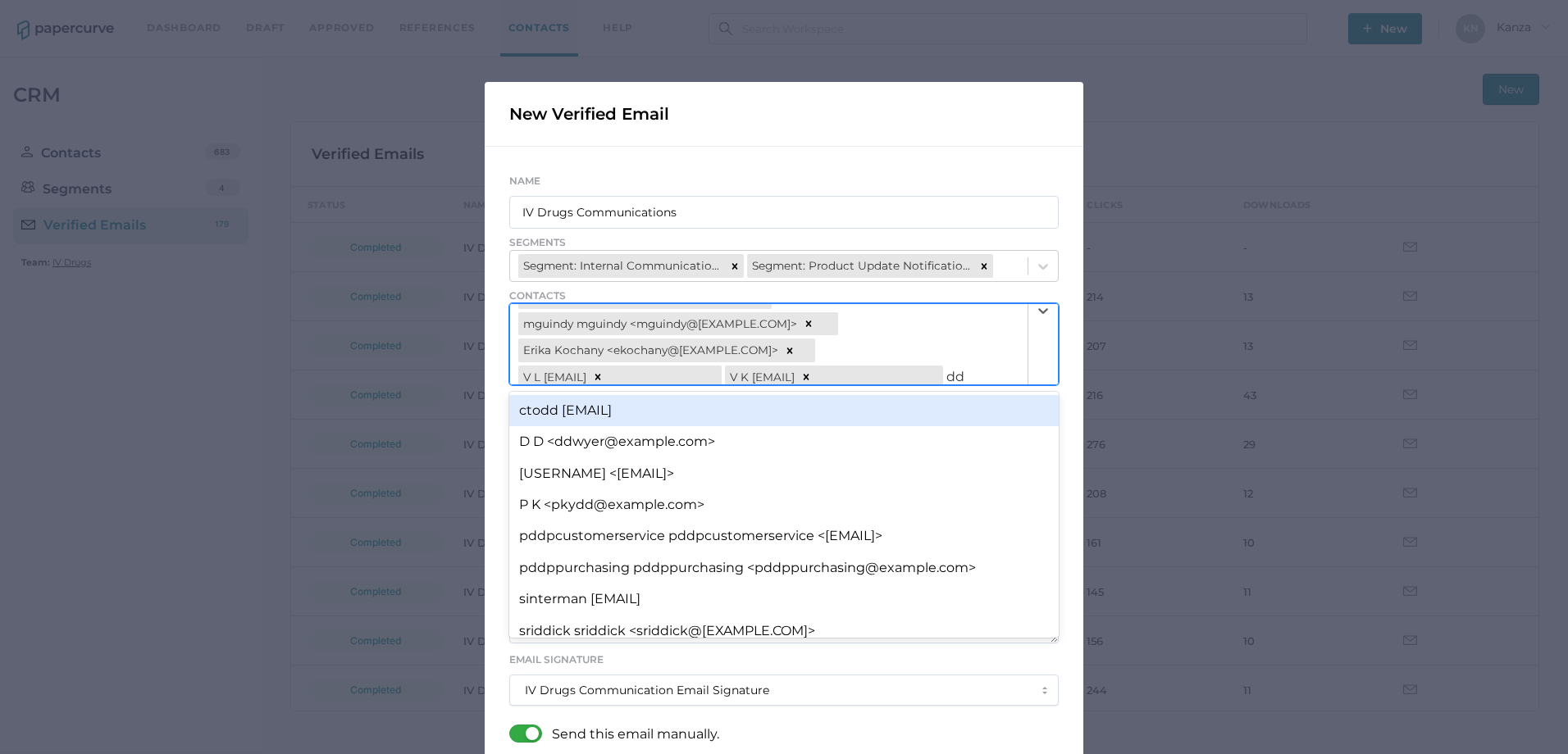 type on "ddw" 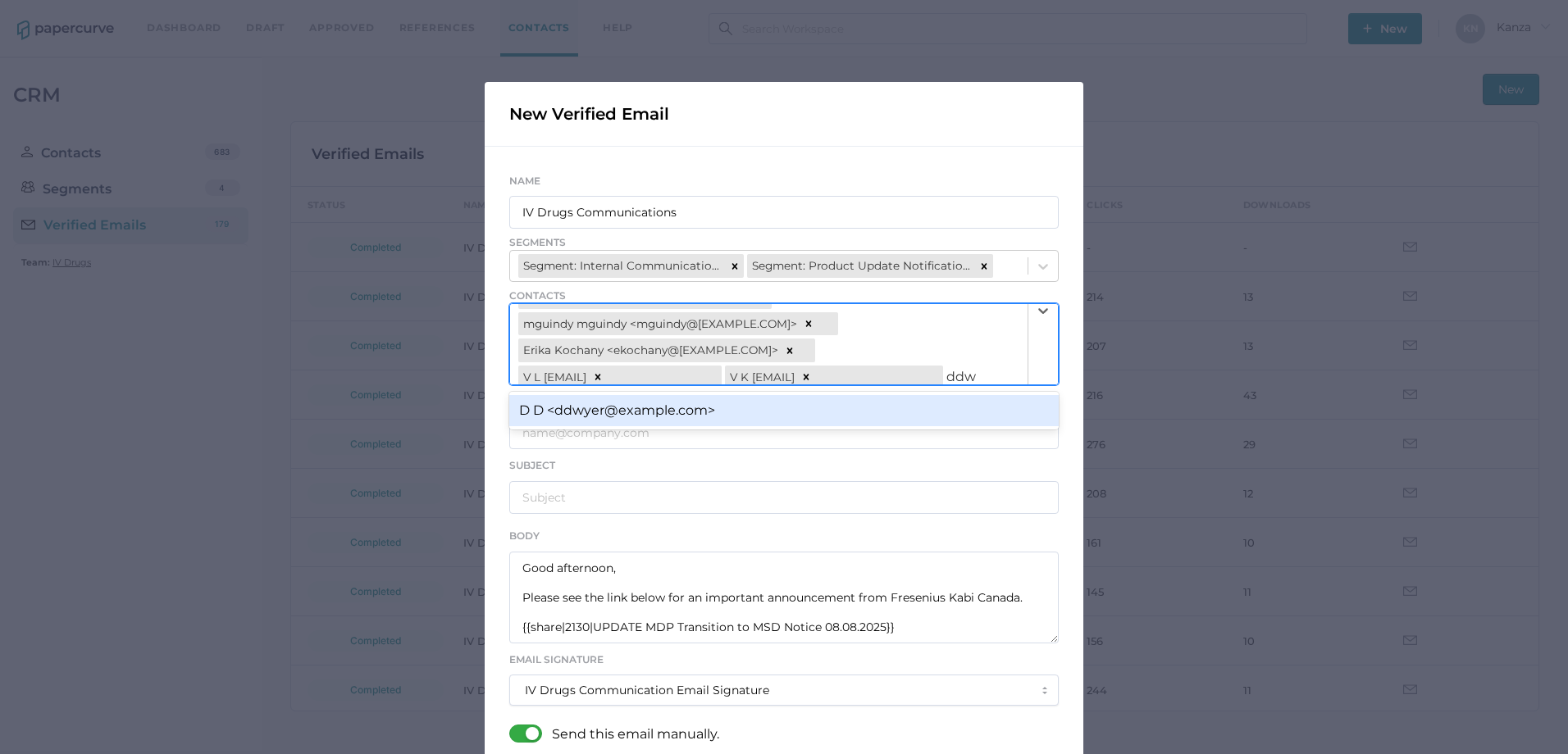 type 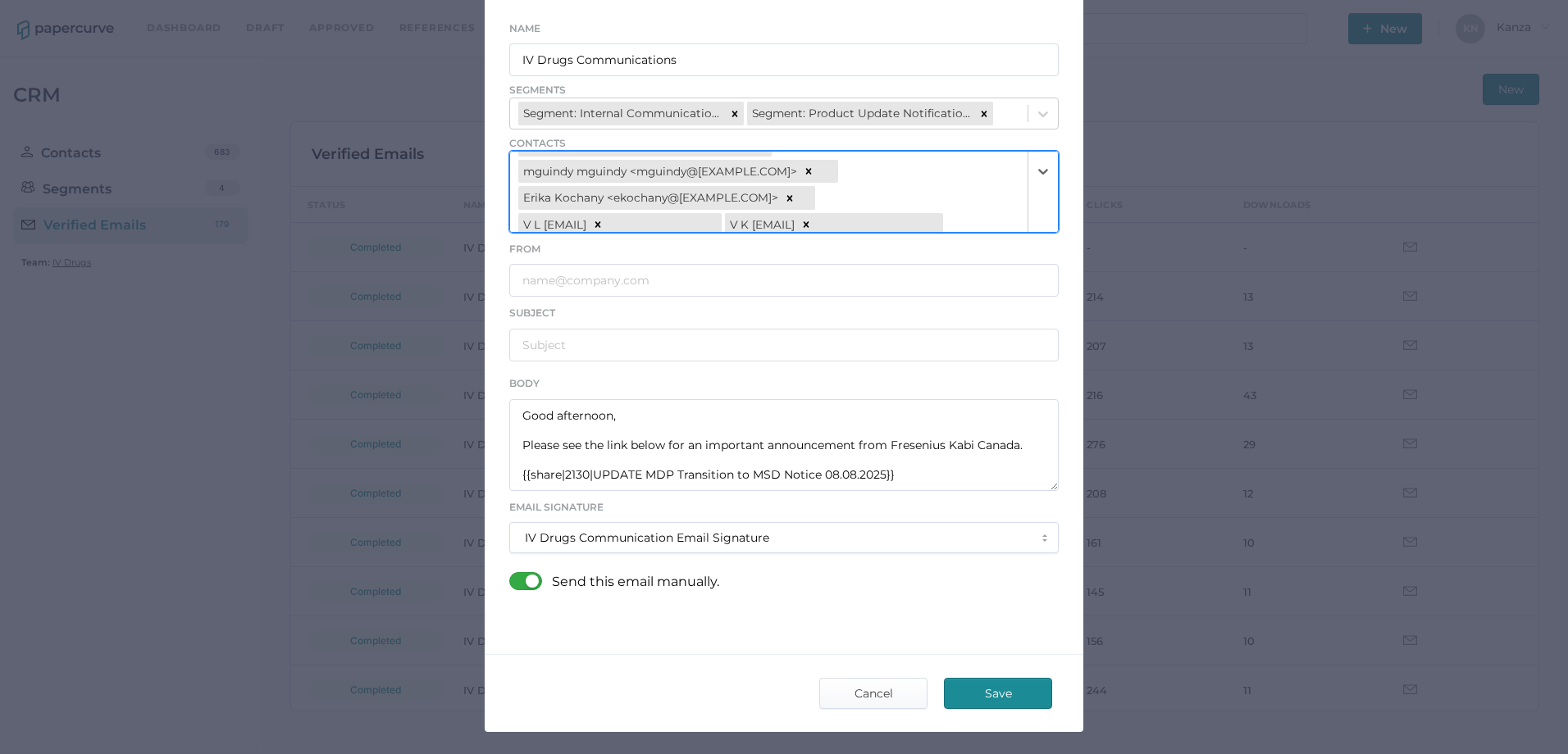 scroll, scrollTop: 153, scrollLeft: 0, axis: vertical 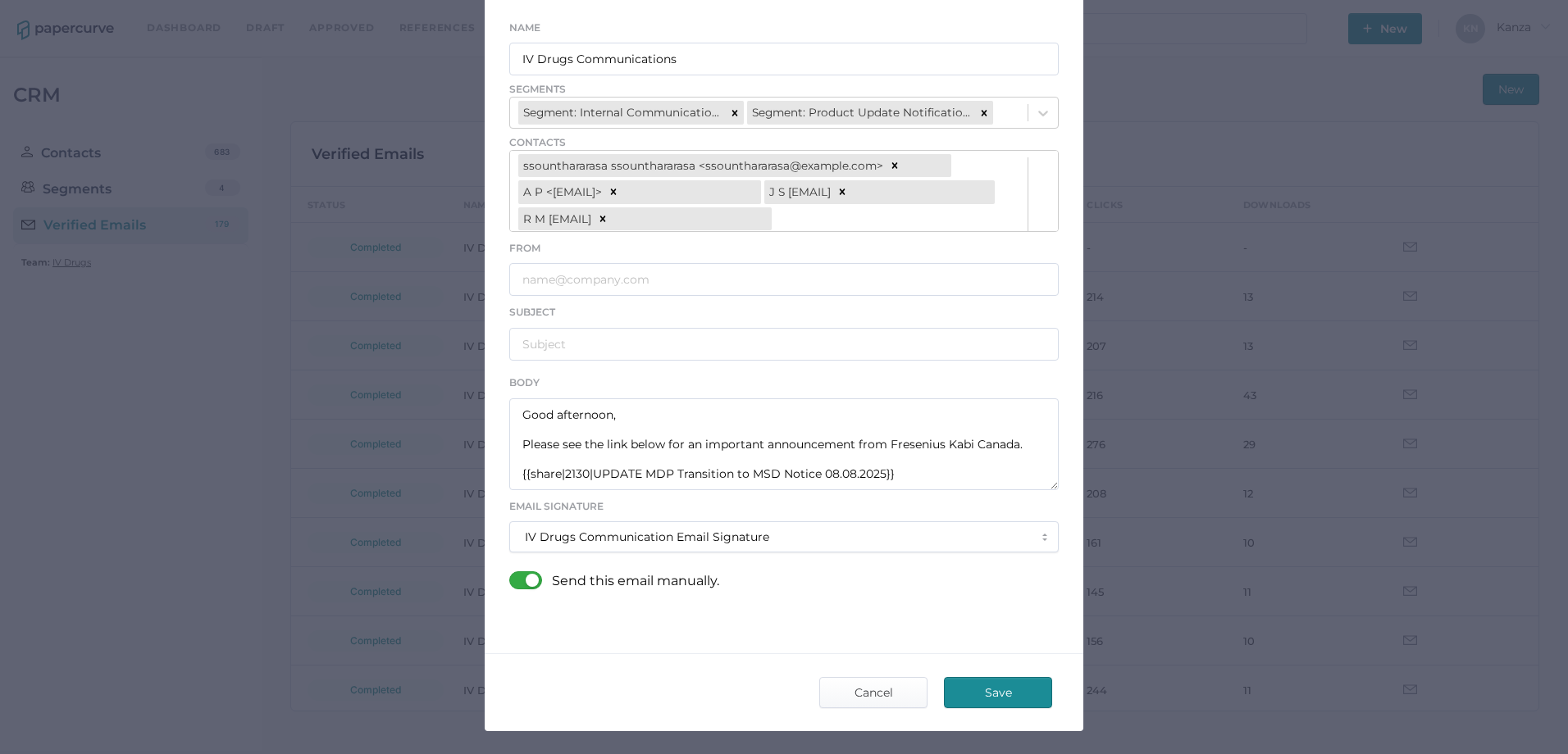 click at bounding box center (531, 580) 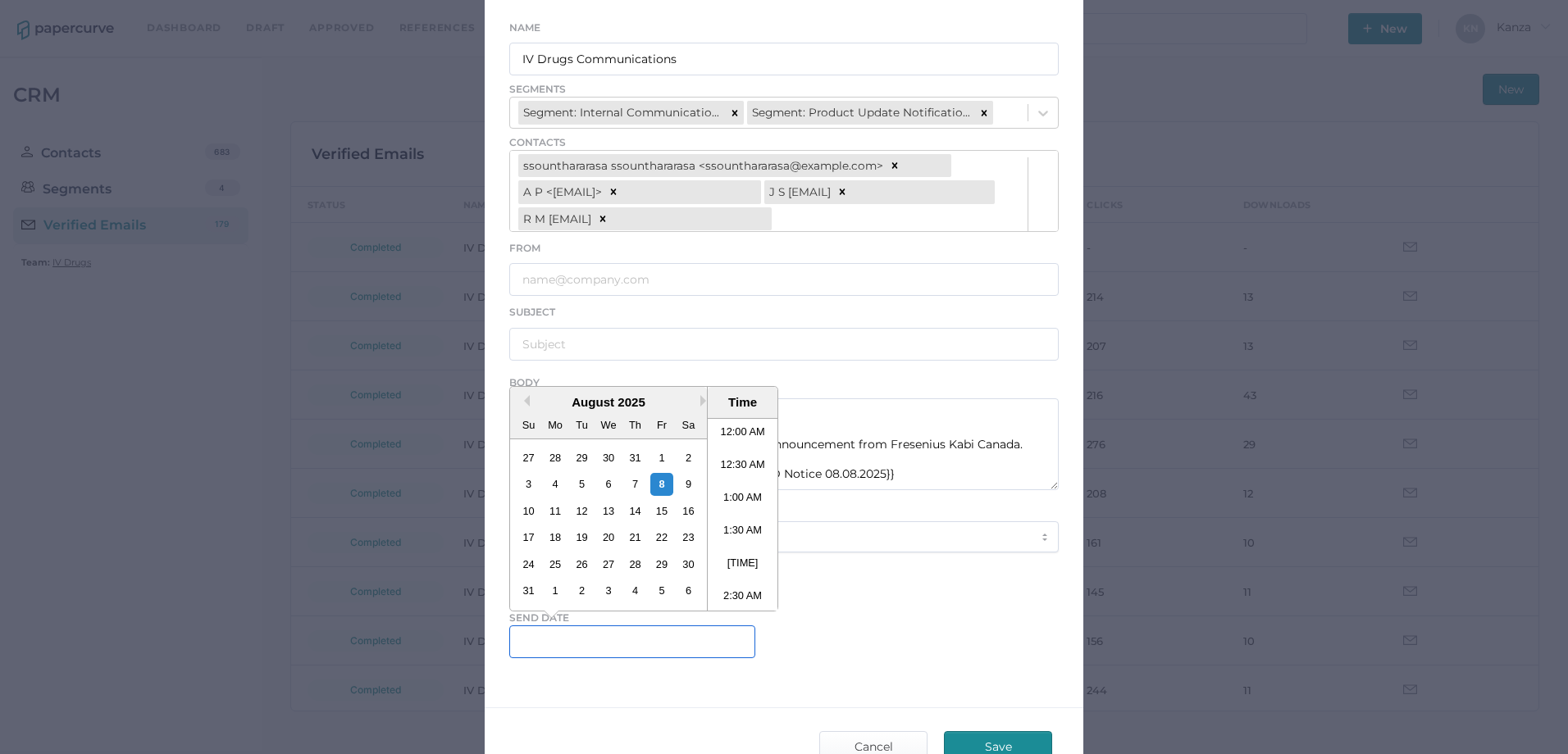 click at bounding box center [632, 642] 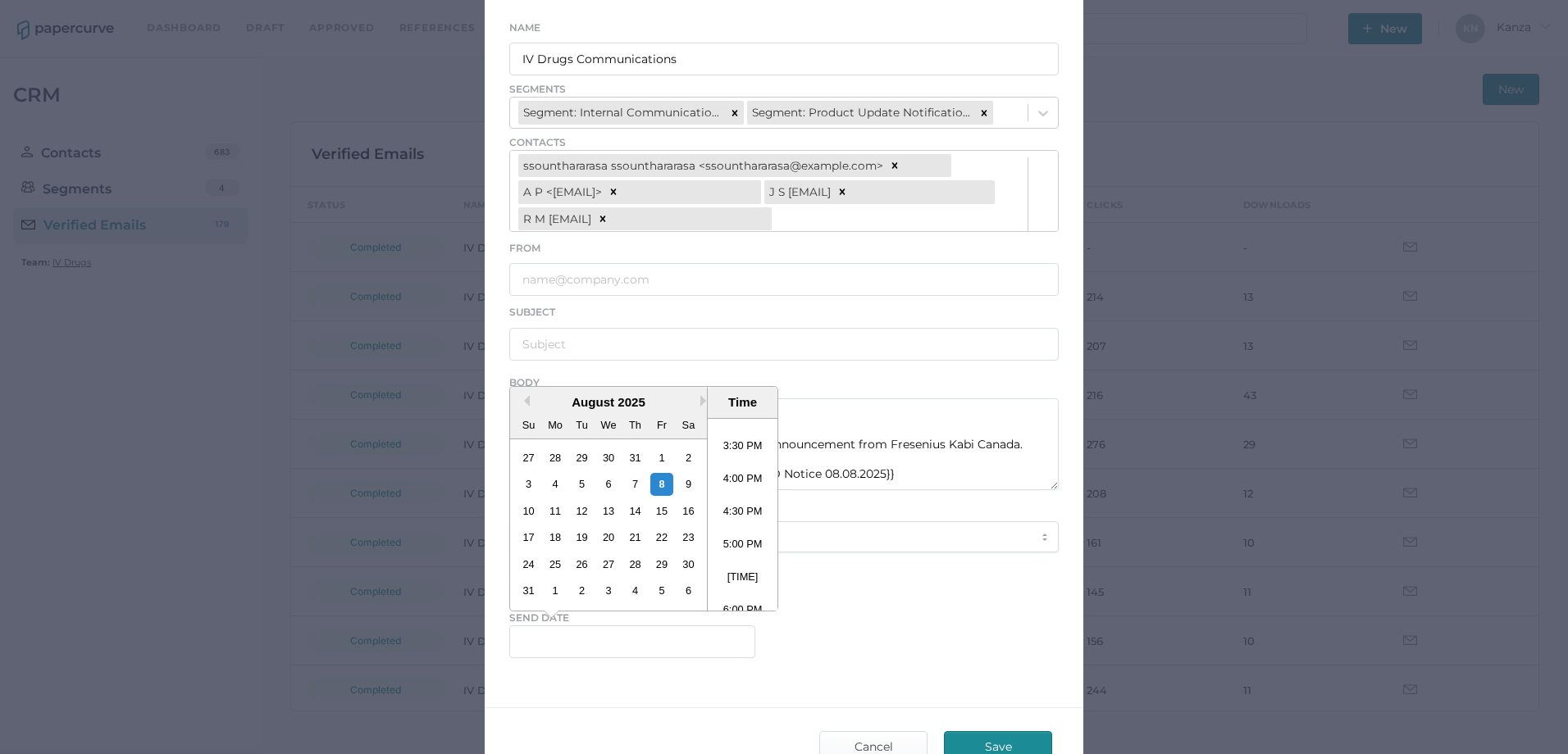 click on "5:00 PM" at bounding box center [742, 547] 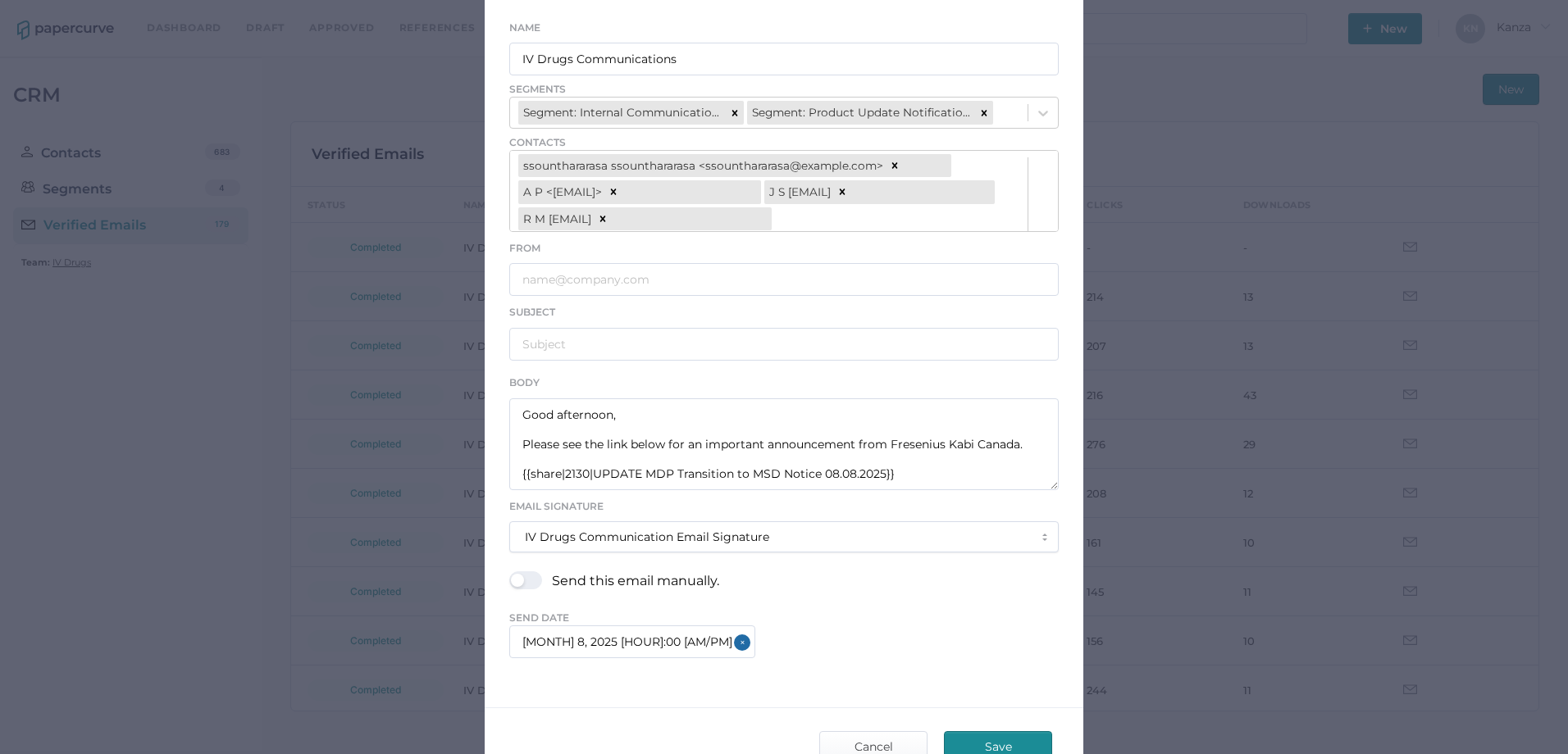 click on "Save Cancel" at bounding box center [784, 747] 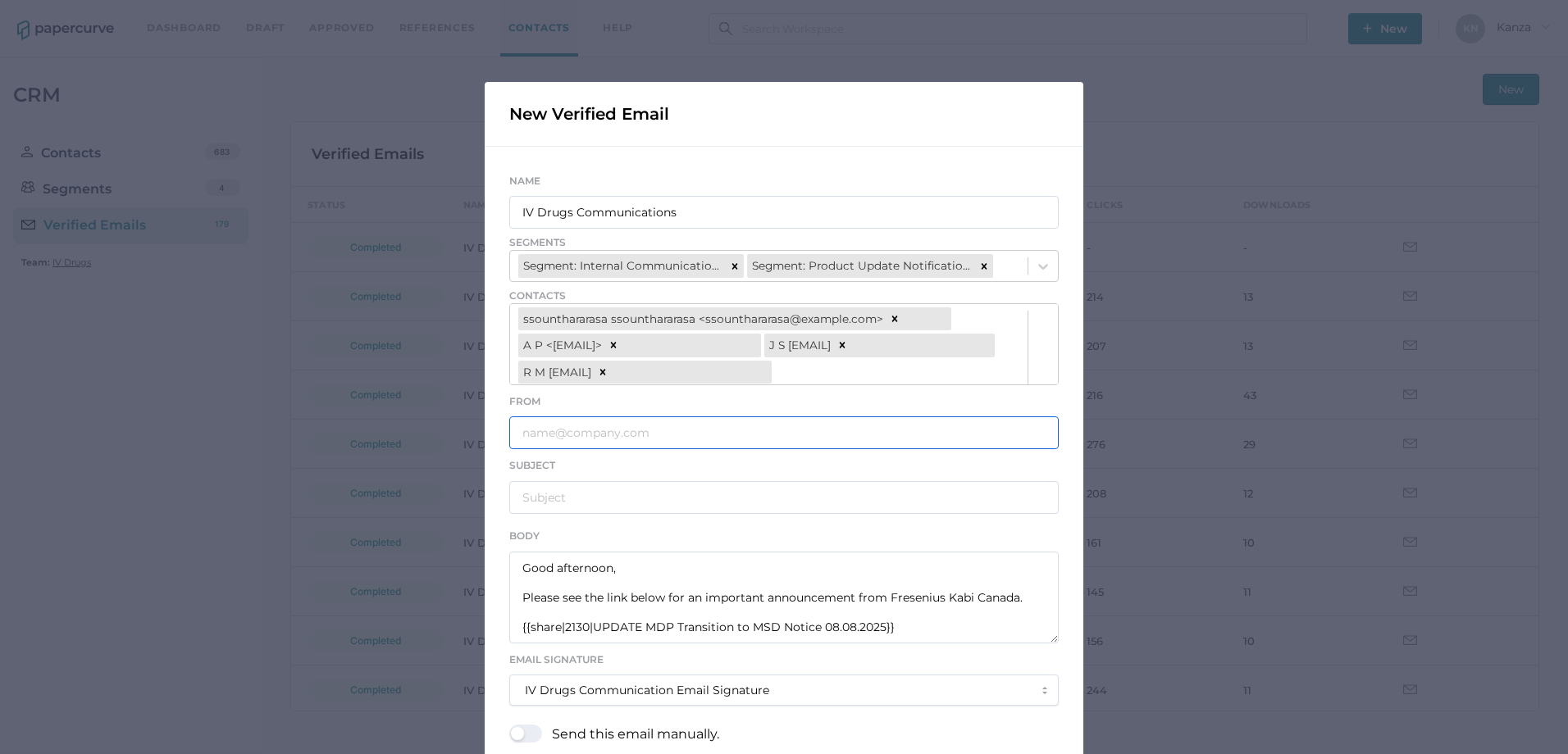 click at bounding box center [784, 433] 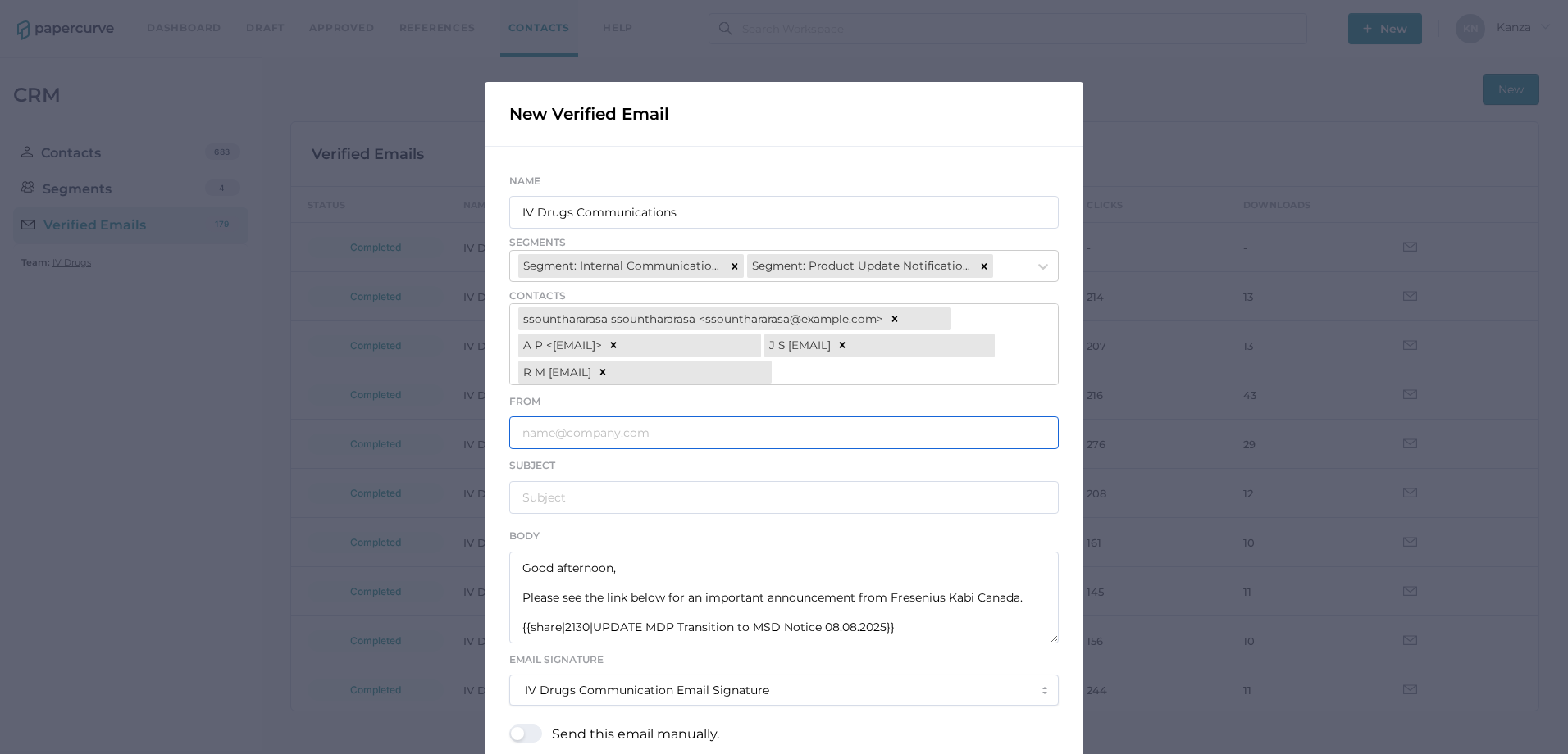 type on "<[EMAIL]>" 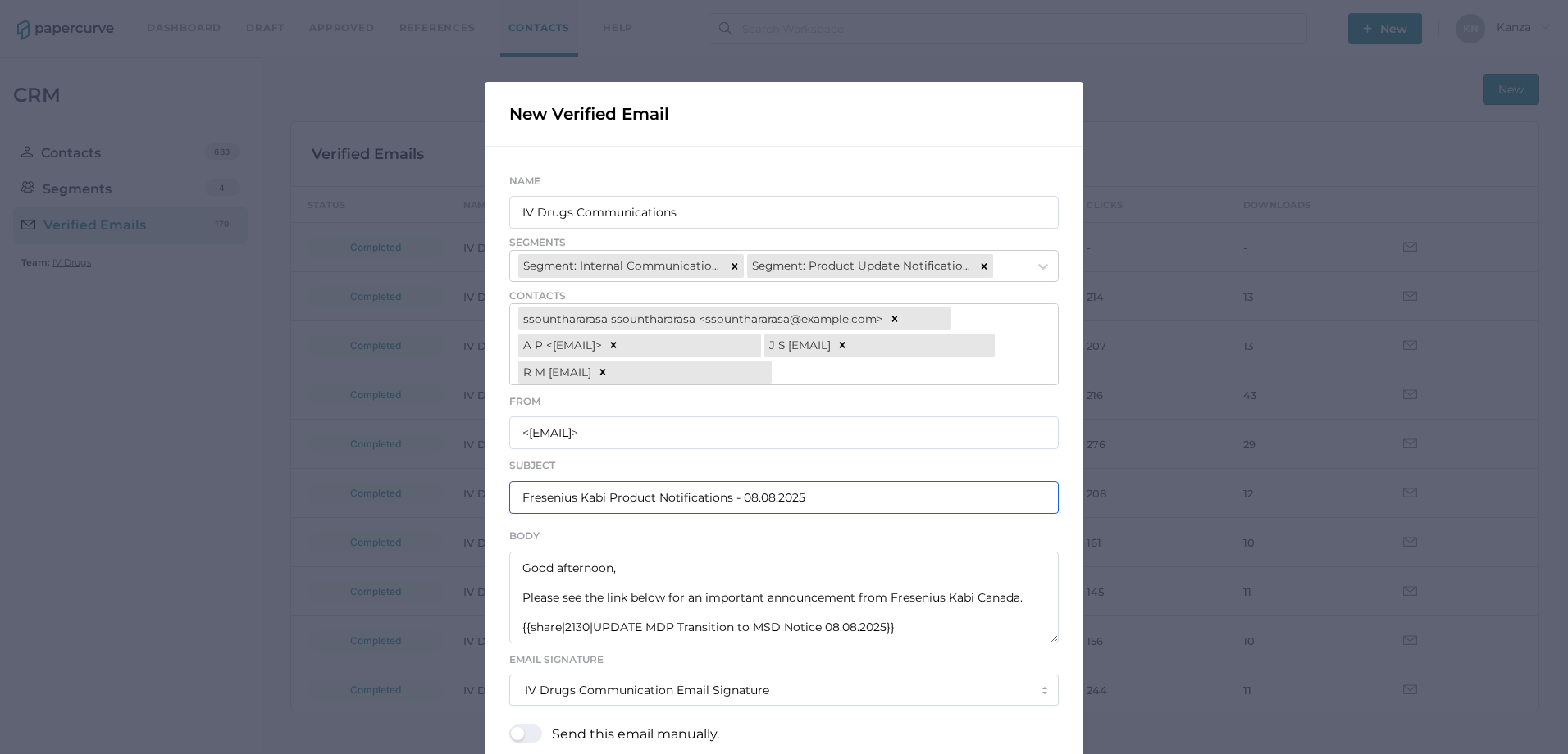 drag, startPoint x: 599, startPoint y: 499, endPoint x: 649, endPoint y: 497, distance: 50.039984 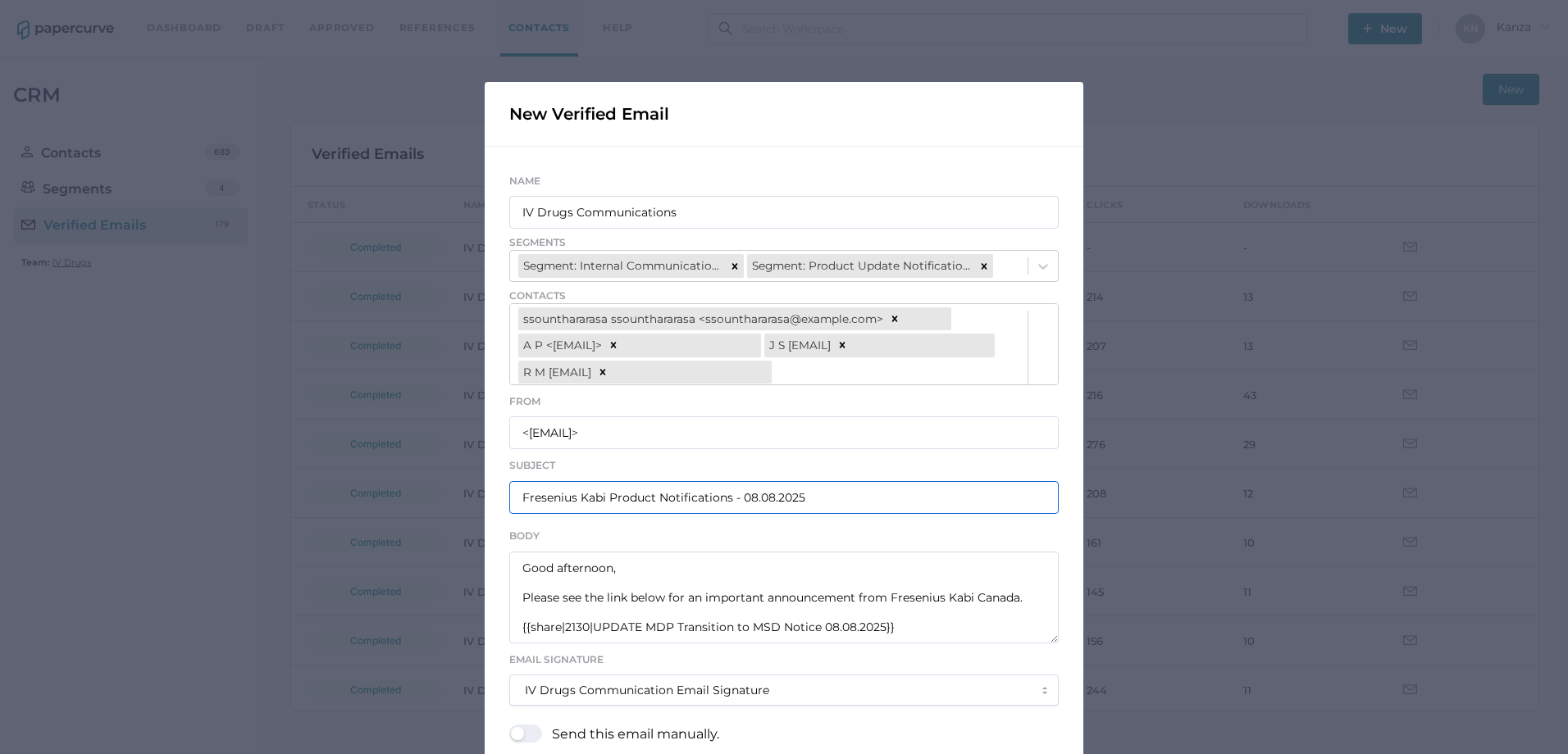 click on "Fresenius Kabi Product Notifications - 08.08.2025" at bounding box center [784, 497] 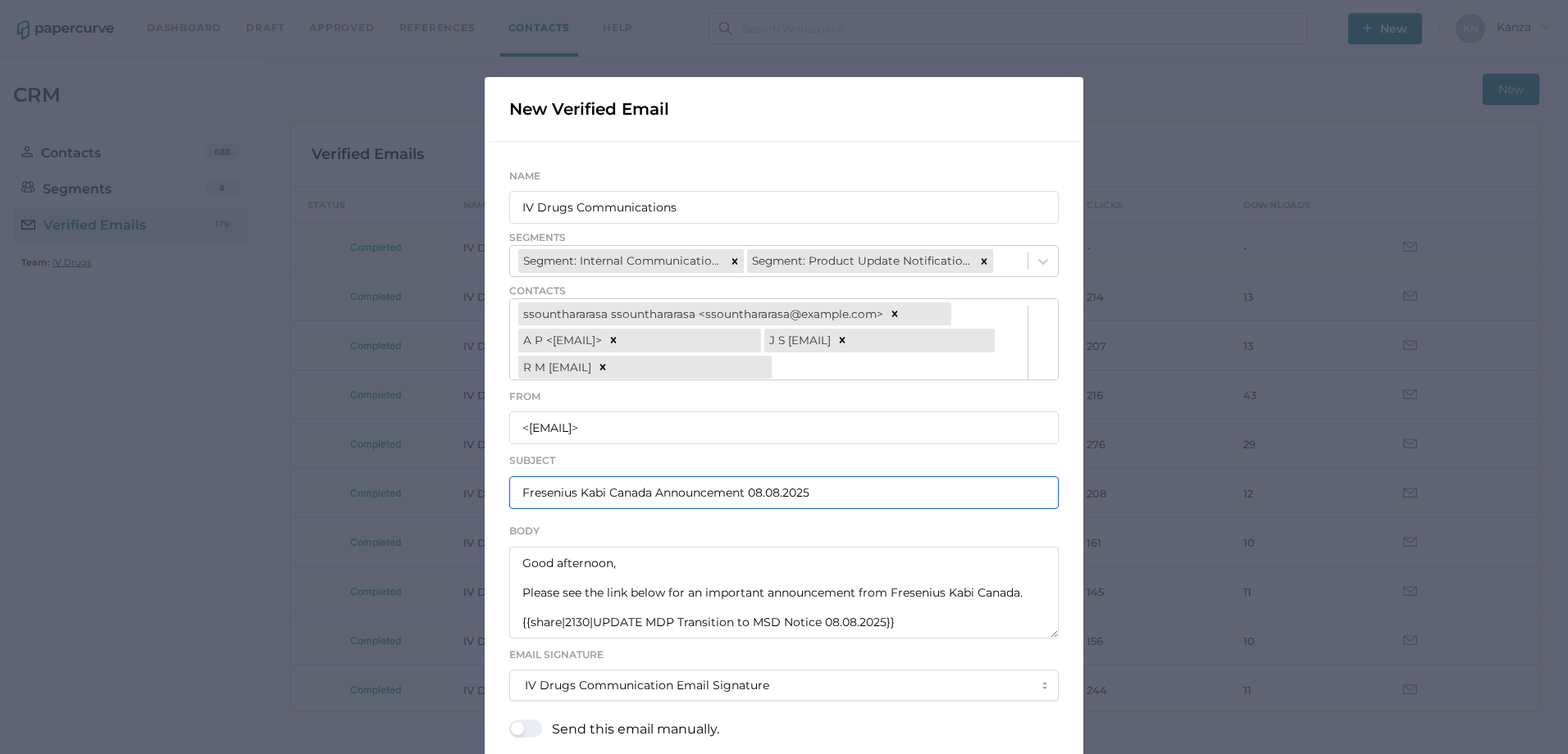 scroll, scrollTop: 0, scrollLeft: 0, axis: both 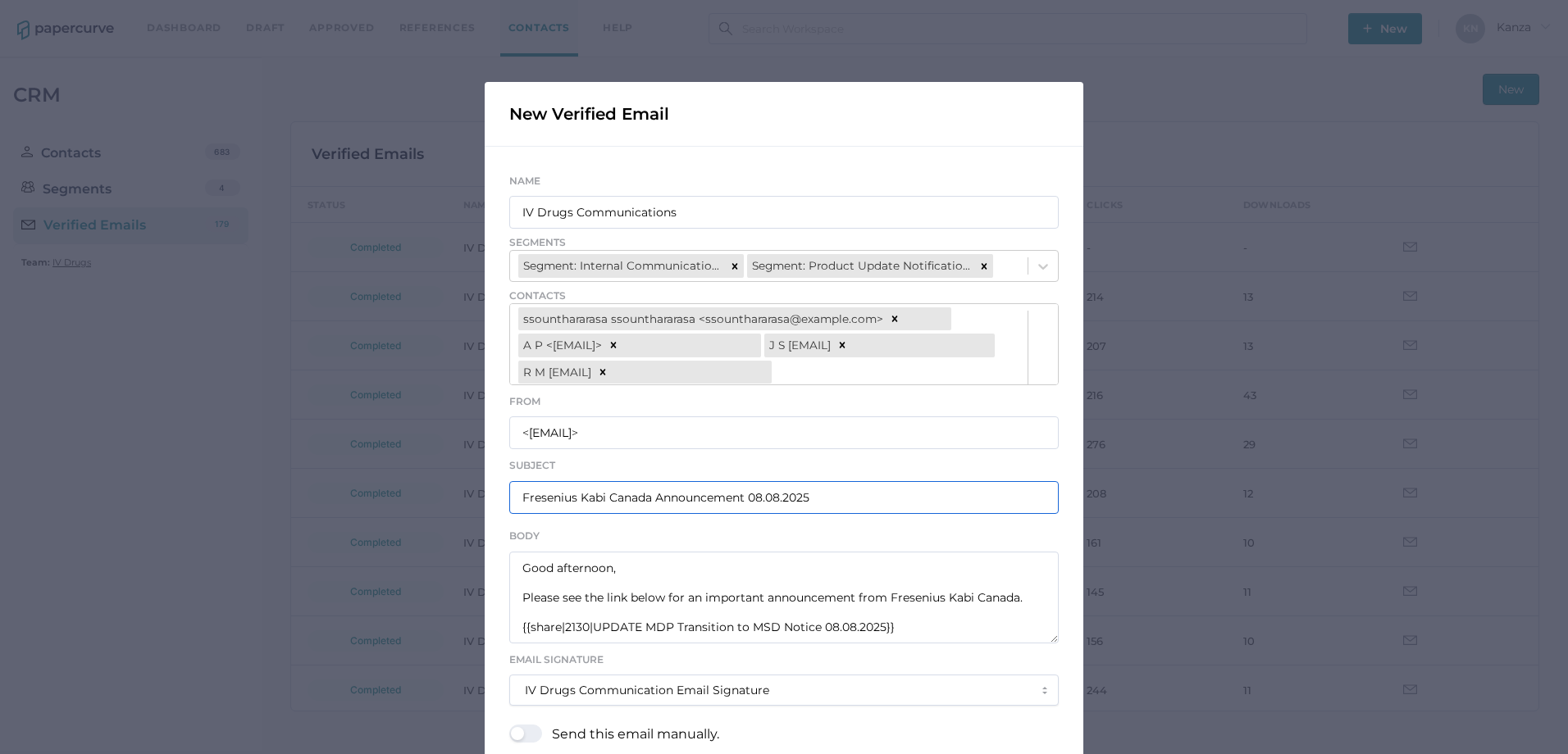 type on "Fresenius Kabi Canada Announcement 08.08.2025" 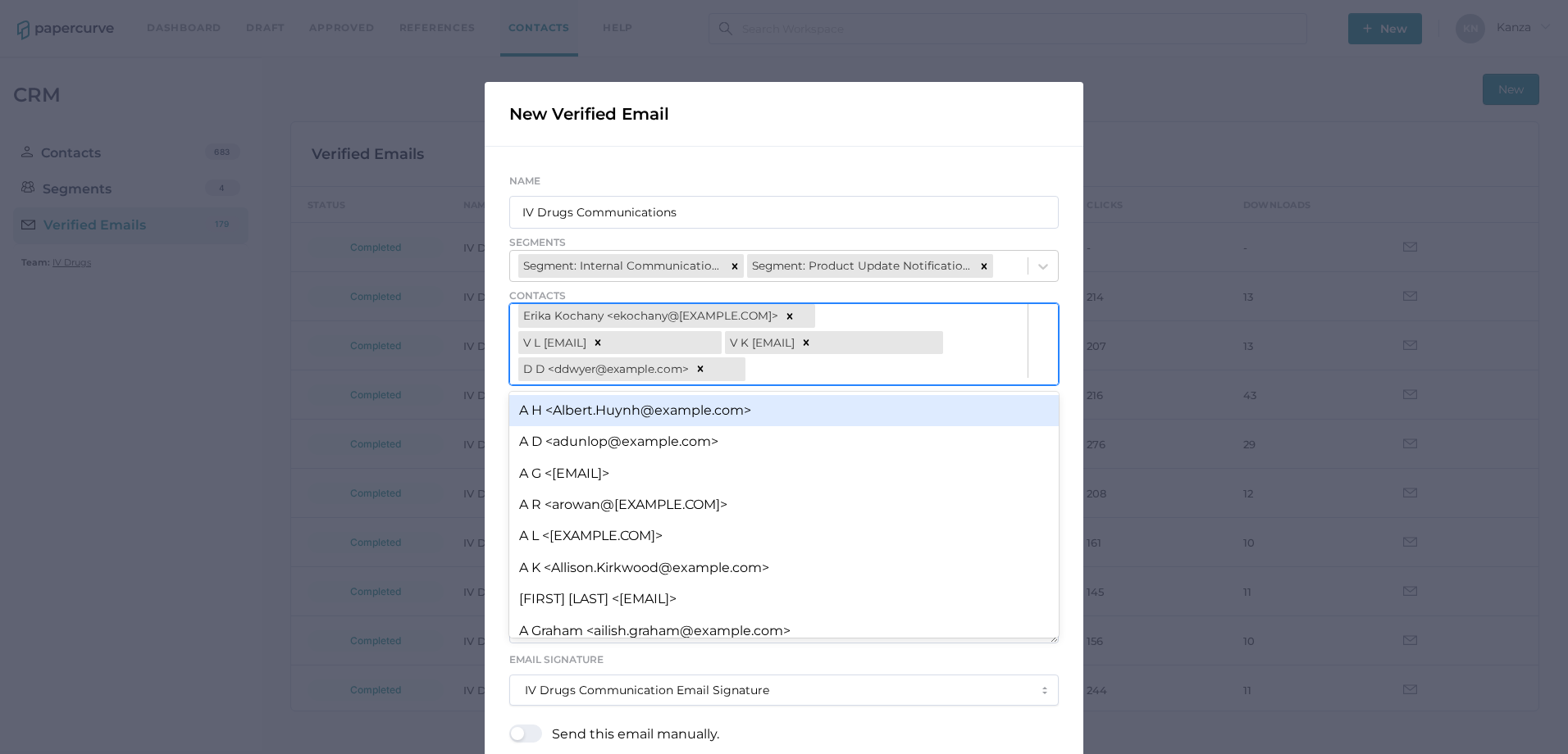 click on "ssounthararasa ssounthararasa <ssounthararasa@[EXAMPLE.COM]> A P <apalazzo@[EXAMPLE.COM]> J S <jsantos@[EXAMPLE.COM]> R M <rmacdonald@[EXAMPLE.COM]> mguindy mguindy <mguindy@[EXAMPLE.COM]> Erika Kochany <ekochany@[EXAMPLE.COM]> V L <vlee@[EXAMPLE.COM]> V K <vkwok@[EXAMPLE.COM]> D D <ddwyer@[EXAMPLE.COM]>" at bounding box center (768, 289) 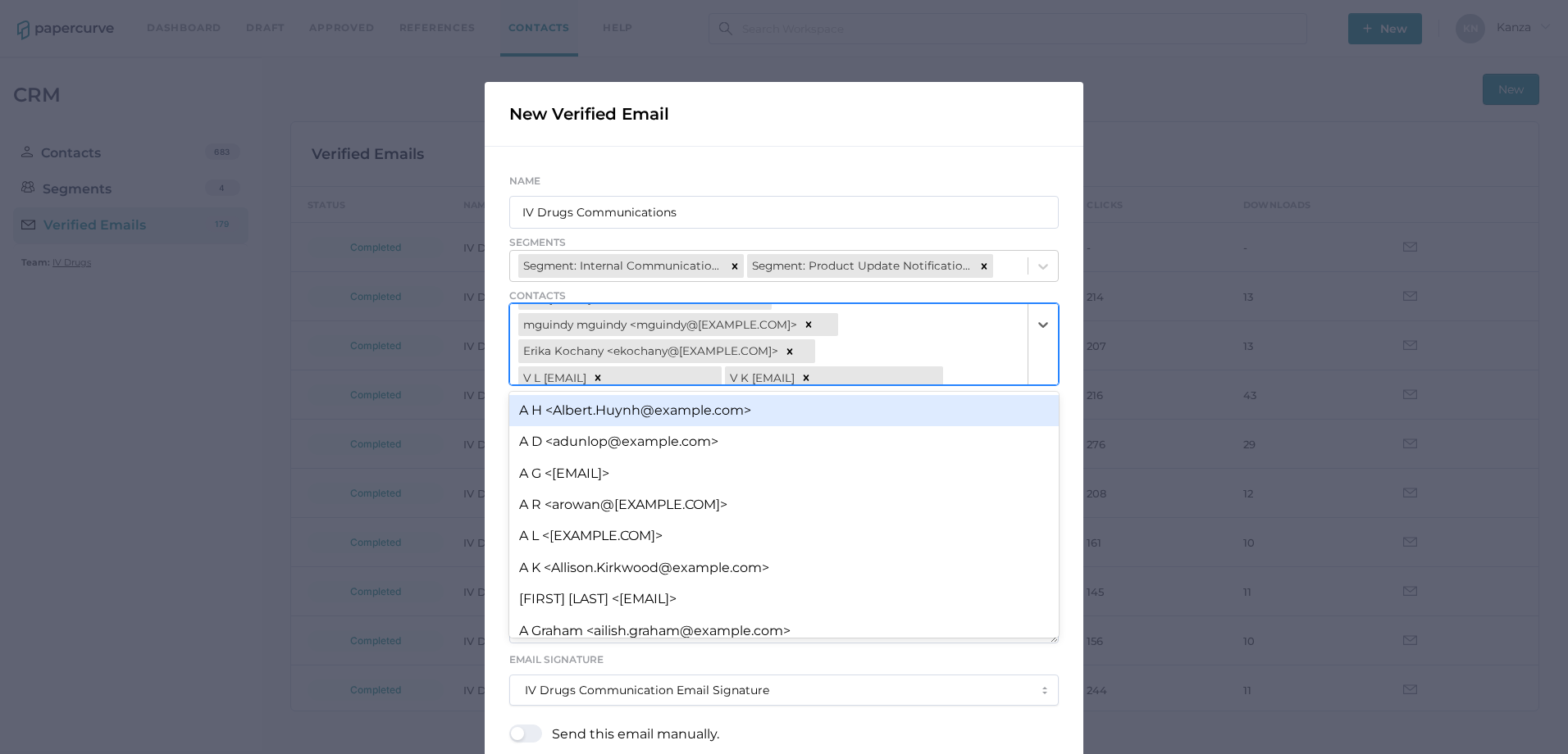 scroll, scrollTop: 19, scrollLeft: 0, axis: vertical 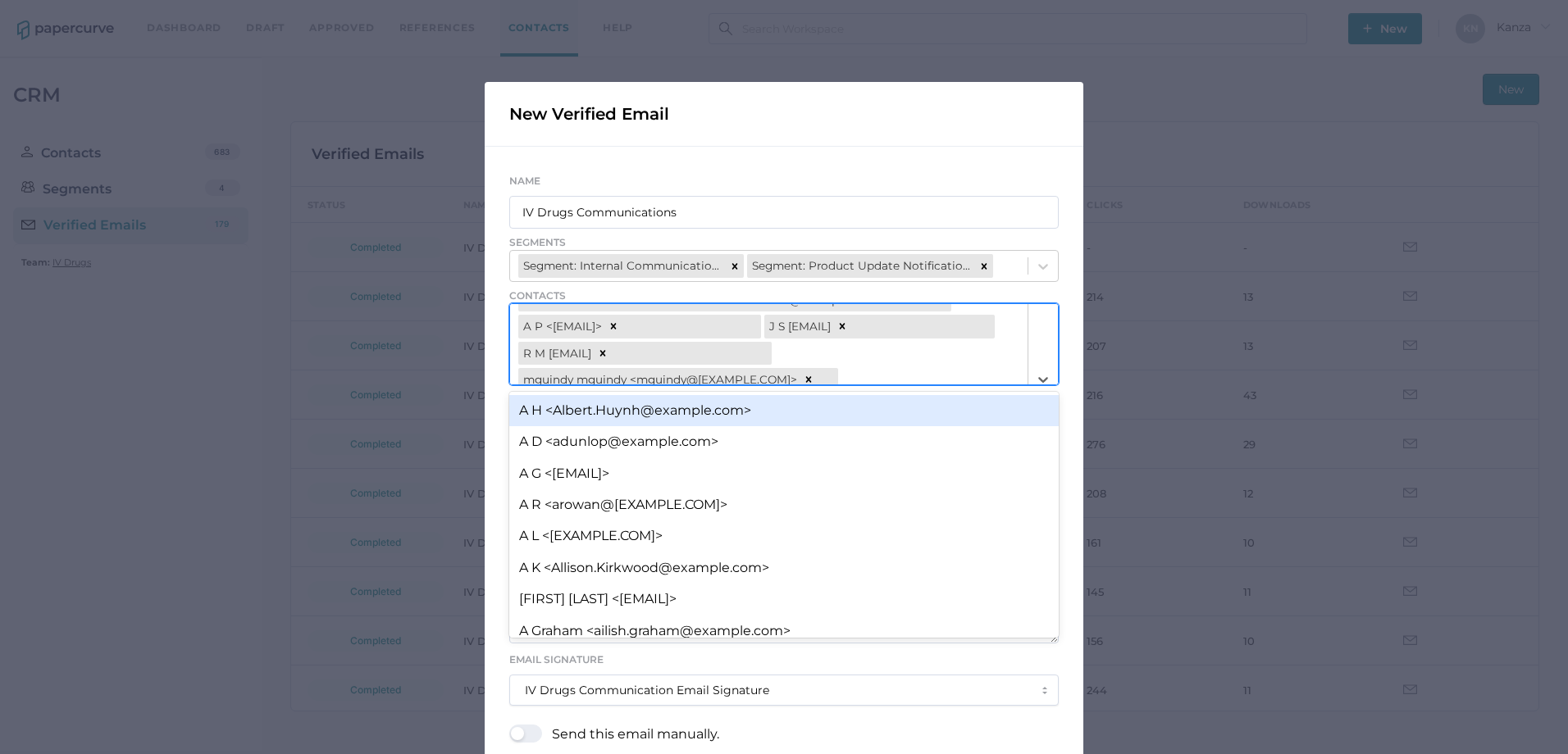 click on "Name IV Drugs Communications Segments Segment: Internal Communications Segment: Product Update Notifications Contacts option D D <ddwyer@[EXAMPLE.COM]>, selected. option A H <Albert.Huynh@[EXAMPLE.COM]> focused, 1 of 683. 674 results available. Use Up and Down to choose options, press Enter to select the currently focused option, press Escape to exit the menu, press Tab to select the option and exit the menu. ssounthararasa ssounthararasa <ssounthararasa@[EXAMPLE.COM]> A P <apalazzo@[EXAMPLE.COM]> J S <jsantos@[EXAMPLE.COM]> R M <rmacdonald@[EXAMPLE.COM]> mguindy mguindy <mguindy@[EXAMPLE.COM]> Erika Kochany <ekochany@[EXAMPLE.COM]> V L <vlee@[EXAMPLE.COM]> V K <vkwok@[EXAMPLE.COM]> D D <ddwyer@[EXAMPLE.COM]> A H <Albert.Huynh@[EXAMPLE.COM]> A D <adunlop@[EXAMPLE.COM]> A G <agujral@[EXAMPLE.COM]> A R <arowan@[EXAMPLE.COM]> A L <alarman@[EXAMPLE.COM]> A K <Allison.Kirkwood@[EXAMPLE.COM]> A S <Audrey.smycniuk@[EXAMPLE.COM]> A Graham <ailish.graham@[EXAMPLE.COM]> C S <cismith@[EXAMPLE.COM]>" at bounding box center (784, 491) 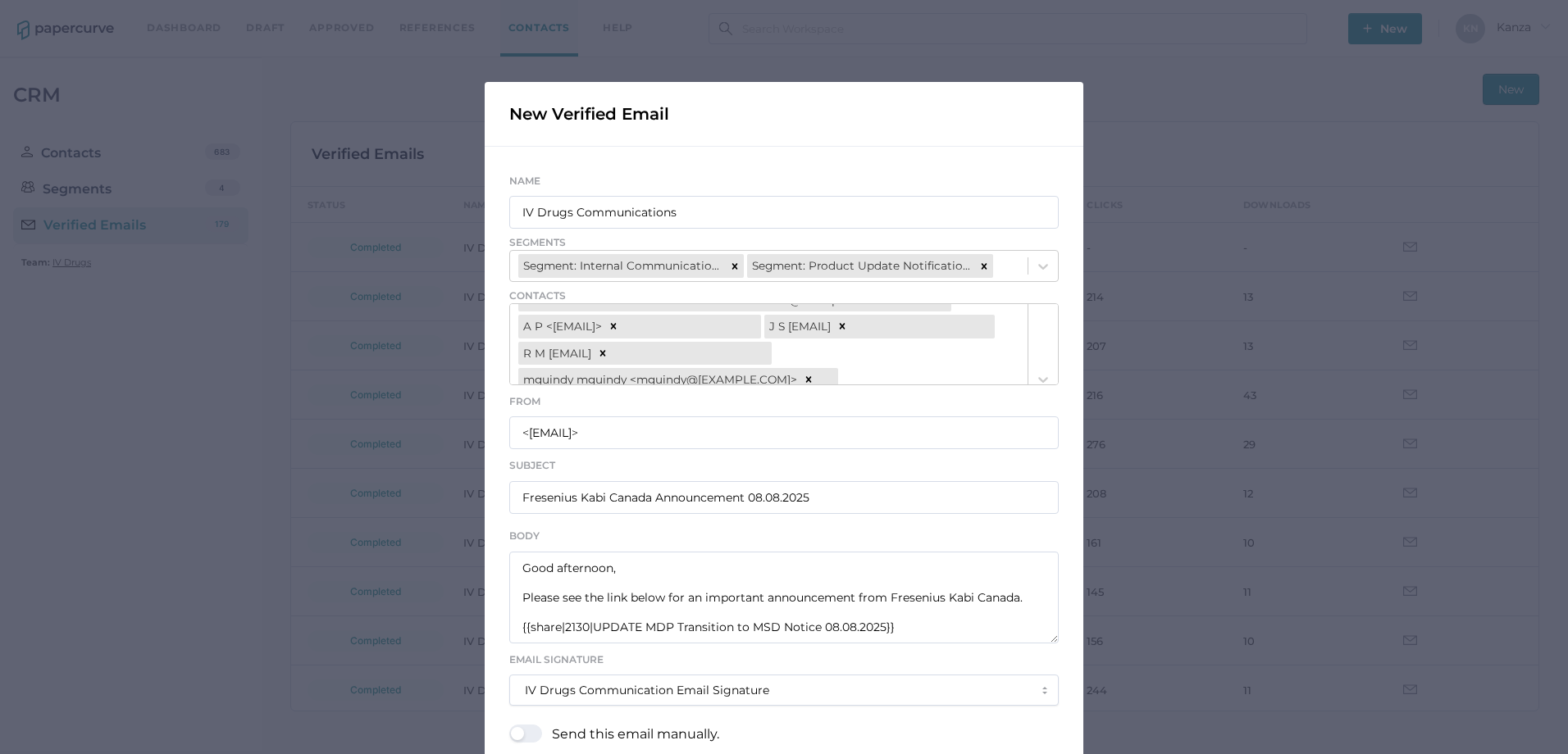 click on "Name IV Drugs Communications Segments Segment: Internal Communications Segment: Product Update Notifications Contacts [LAST] [FIRST] <[EMAIL]> [FIRST] [LAST] <[EMAIL]> [FIRST] [LAST] <[EMAIL]> [LAST] [FIRST] <[EMAIL]> [FIRST] [FIRST] <[EMAIL]> [FIRST] [LAST] <[EMAIL]> [FIRST] [LAST] <[EMAIL]> [FIRST] [LAST] <[EMAIL]> From IVDrugsCommunications@fresenius-kabi.com Subject Fresenius Kabi Canada Announcement [MONTH].[DAY].[YEAR] Body Good afternoon,
Please see the link below for an important announcement from Fresenius Kabi Canada.
{{share|2130|UPDATE MDP Transition to MSD Notice [MONTH].[DAY].[YEAR]}} Email Signature IV Drugs Communication Email Signature Send this email manually. Send Date [MONTH] [DAY], [YEAR] 5:00 PM" at bounding box center [784, 491] 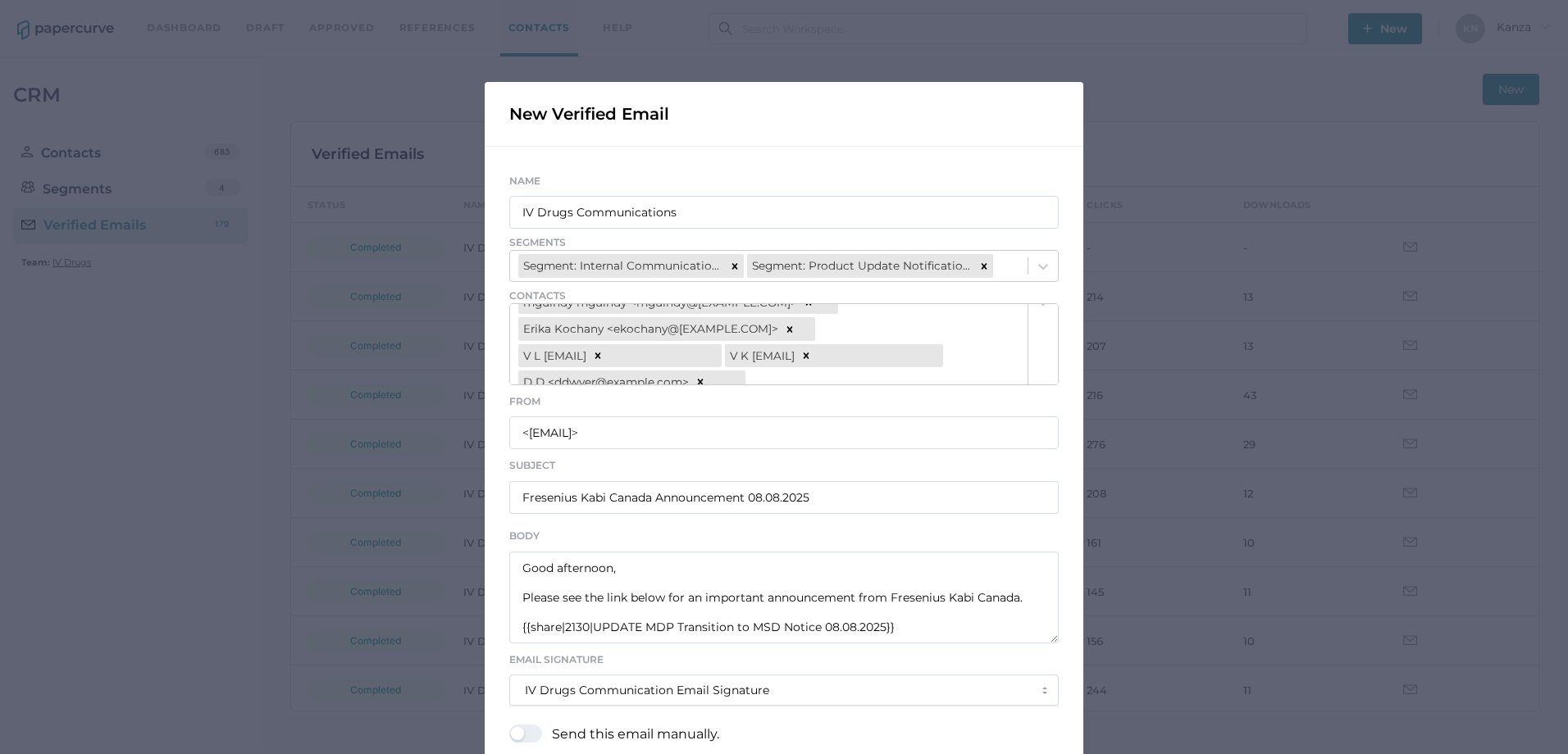 scroll, scrollTop: 109, scrollLeft: 0, axis: vertical 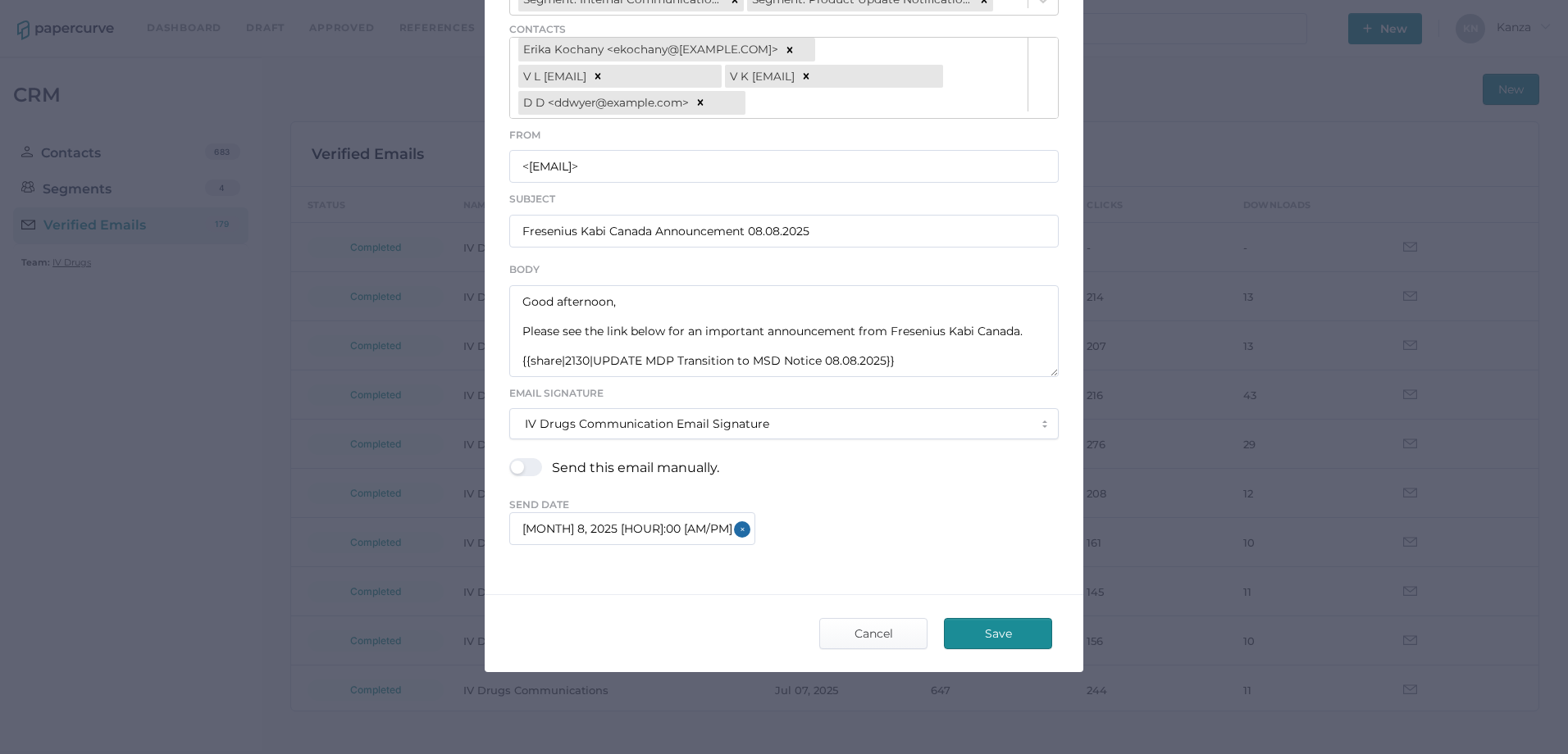 click on "Save" at bounding box center [998, 634] 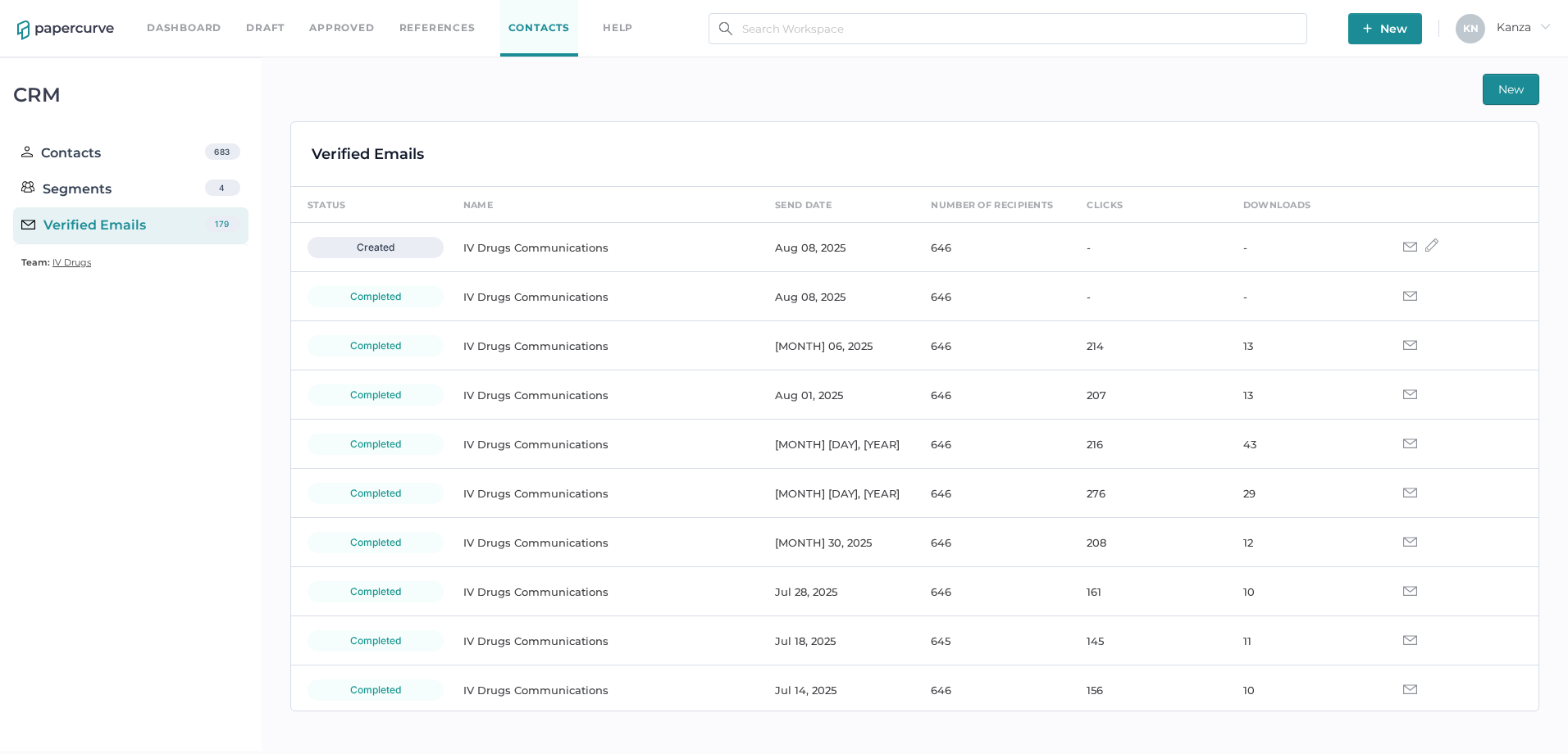click on "IV Drugs Communications" at bounding box center (603, 248) 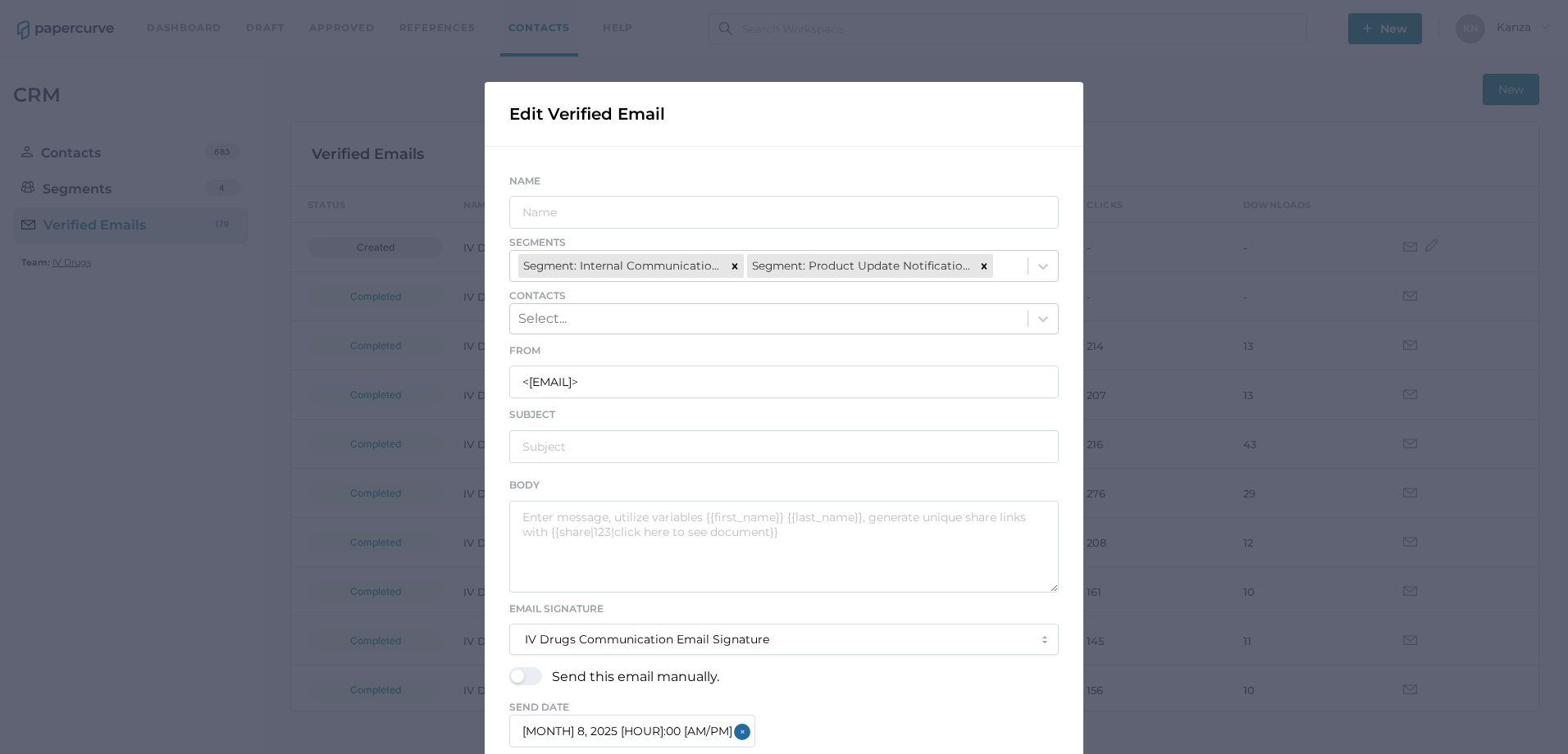 type on "IV Drugs Communications" 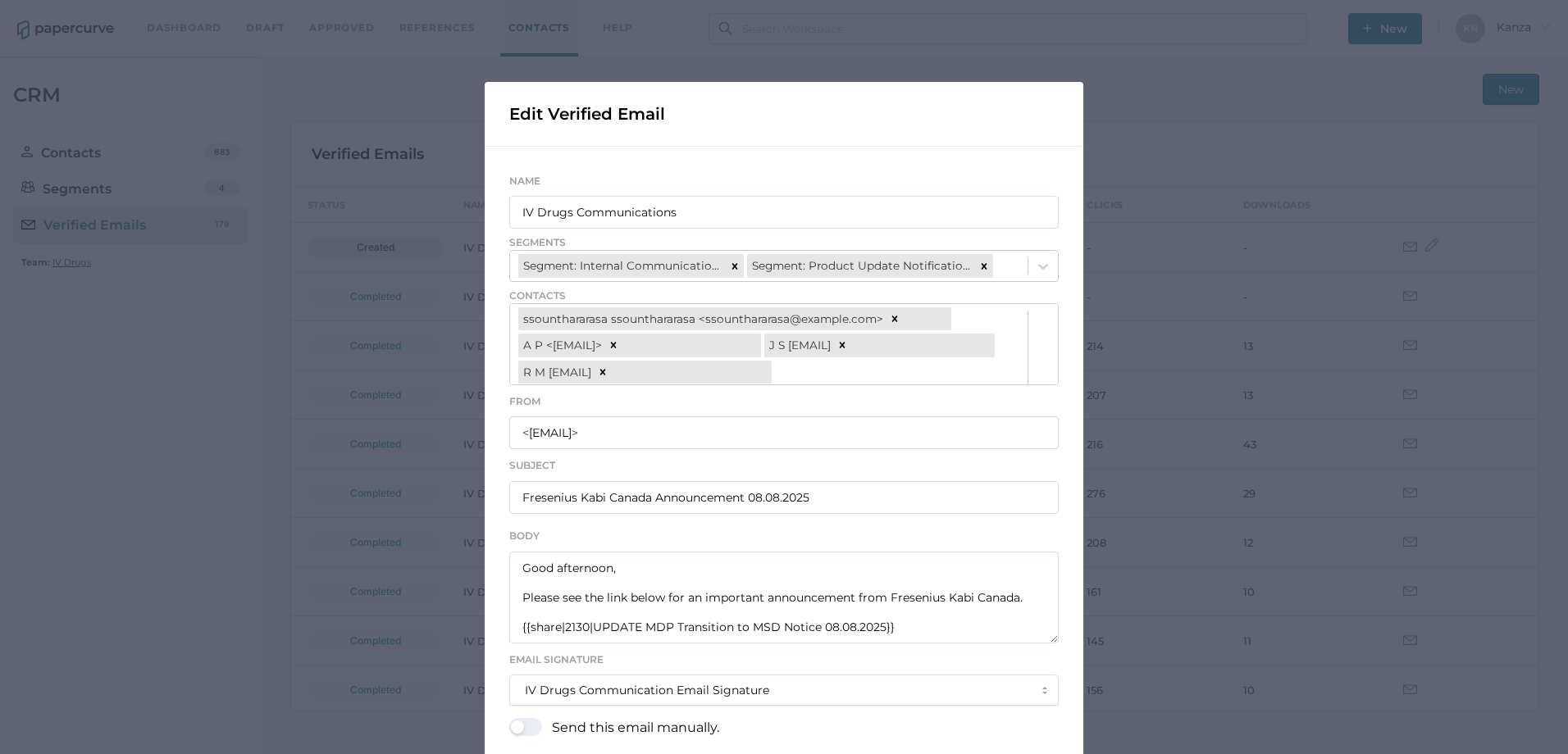 click on "Edit Verified Email Name IV Drugs Communications Segments Segment: Internal Communications Segment: Product Update Notifications Contacts [LAST] [FIRST] <[EMAIL]> [FIRST] [LAST] <[EMAIL]> [FIRST] [LAST] <[EMAIL]> [LAST] [FIRST] <[EMAIL]> [FIRST] [FIRST] <[EMAIL]> [FIRST] [LAST] <[EMAIL]> [FIRST] [LAST] <[EMAIL]> [FIRST] [LAST] <[EMAIL]> From IVDrugsCommunications@fresenius-kabi.com Subject Fresenius Kabi Canada Announcement [MONTH].[DAY].[YEAR] Body Good afternoon,
Please see the link below for an important announcement from Fresenius Kabi Canada.
{{share|2130|UPDATE MDP Transition to MSD Notice [MONTH].[DAY].[YEAR]}} Email Signature IV Drugs Communication Email Signature Send this email manually. Send Date [MONTH] [DAY], [YEAR] 5:00 PM Stop Save Cancel" at bounding box center [784, 377] 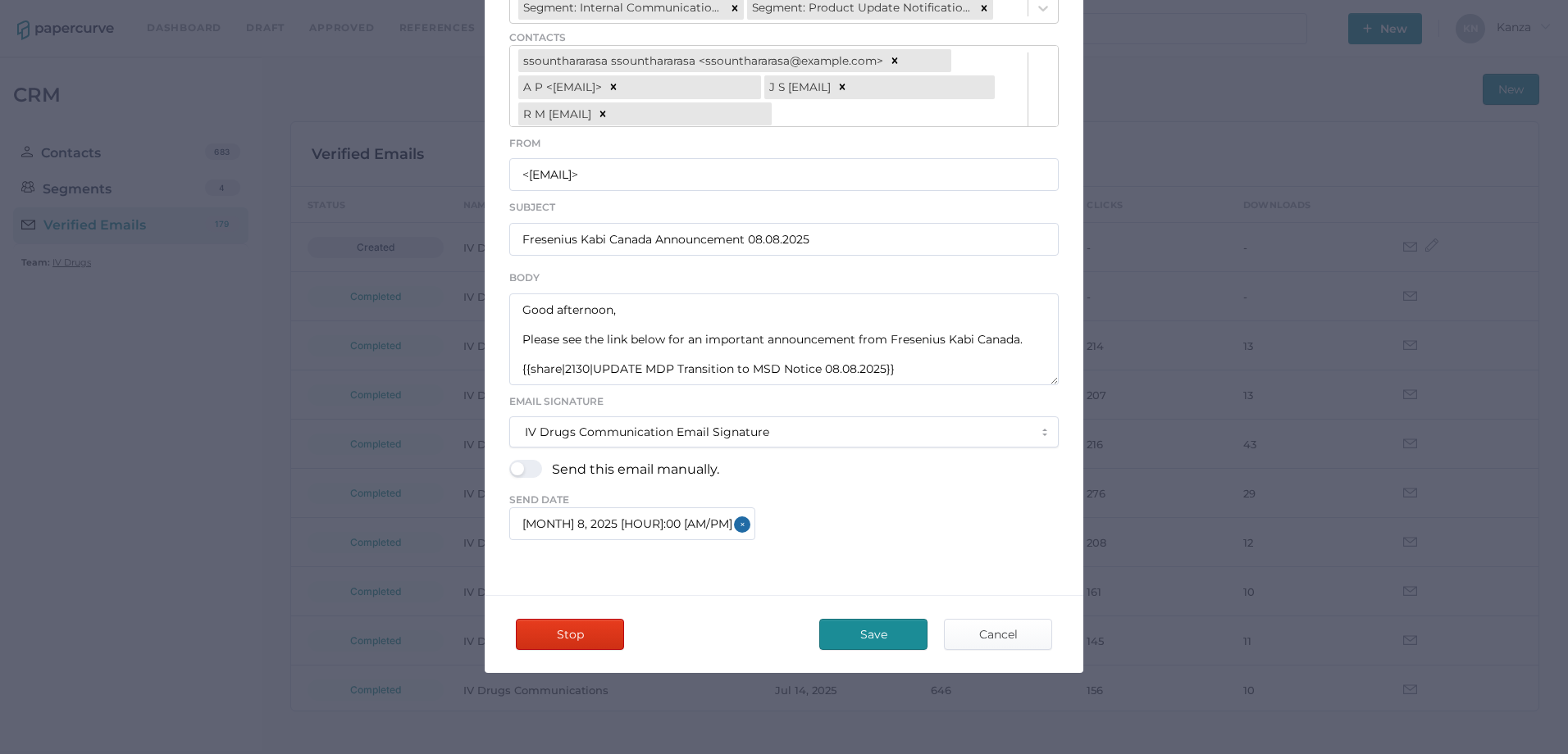 scroll, scrollTop: 259, scrollLeft: 0, axis: vertical 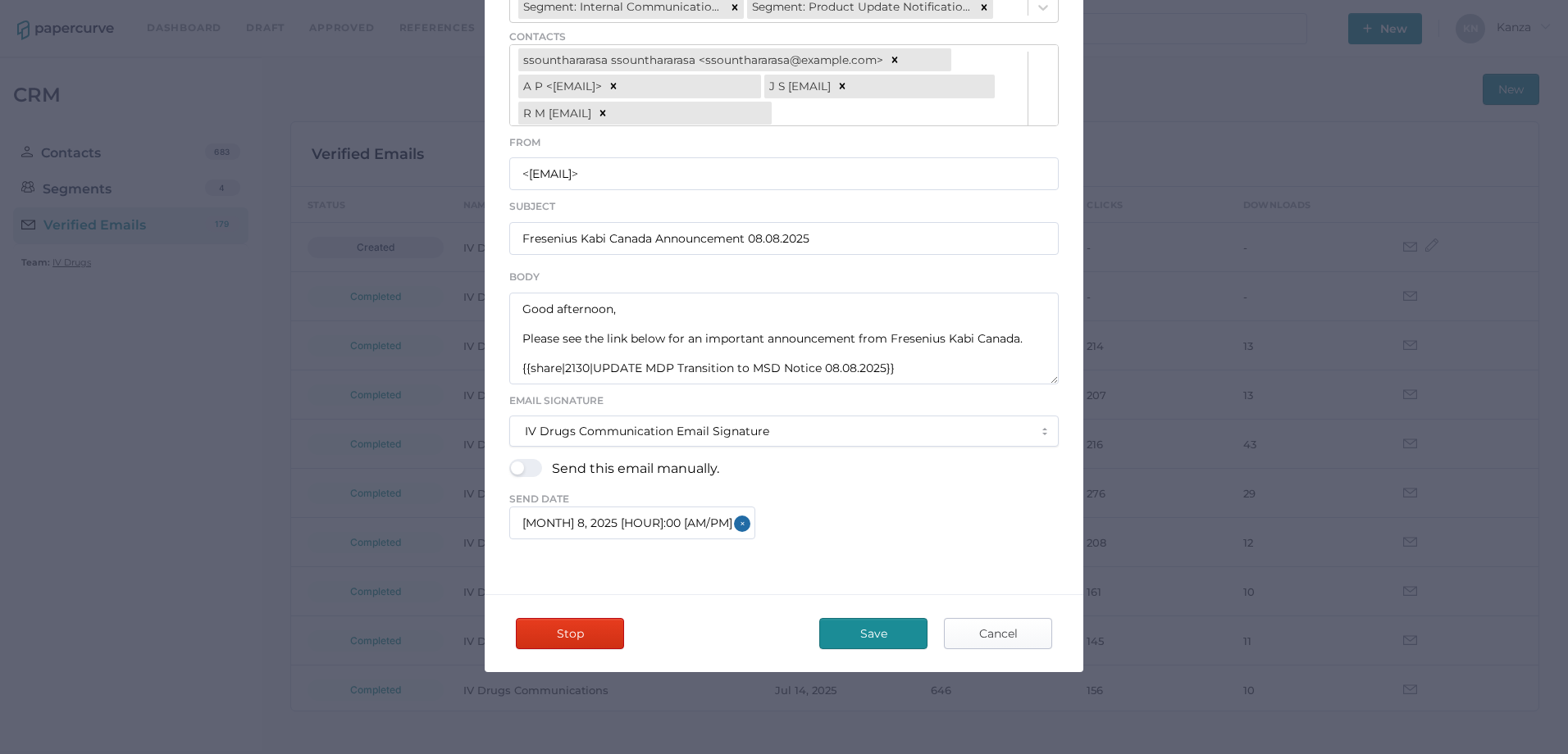 click on "Cancel" at bounding box center (998, 634) 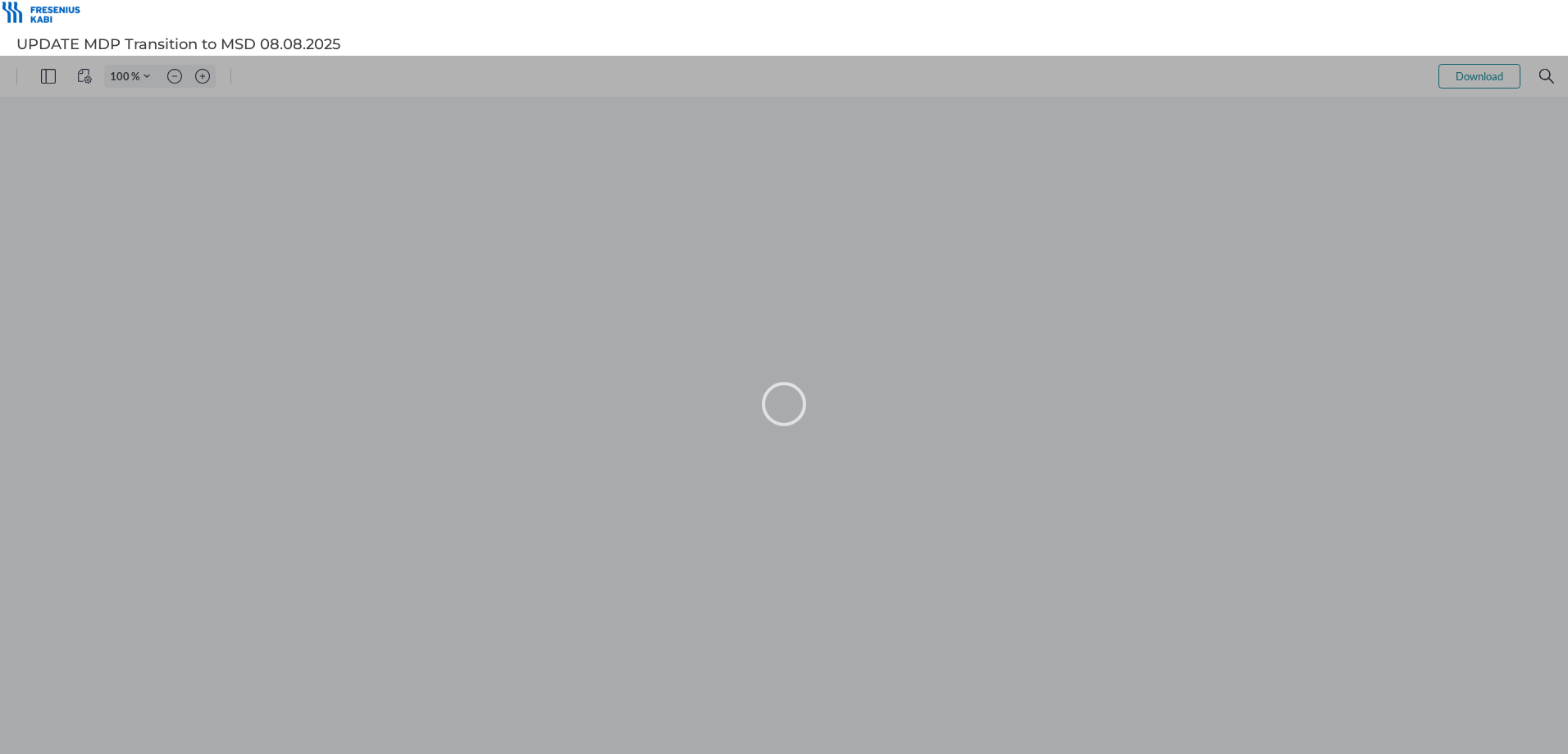 scroll, scrollTop: 0, scrollLeft: 0, axis: both 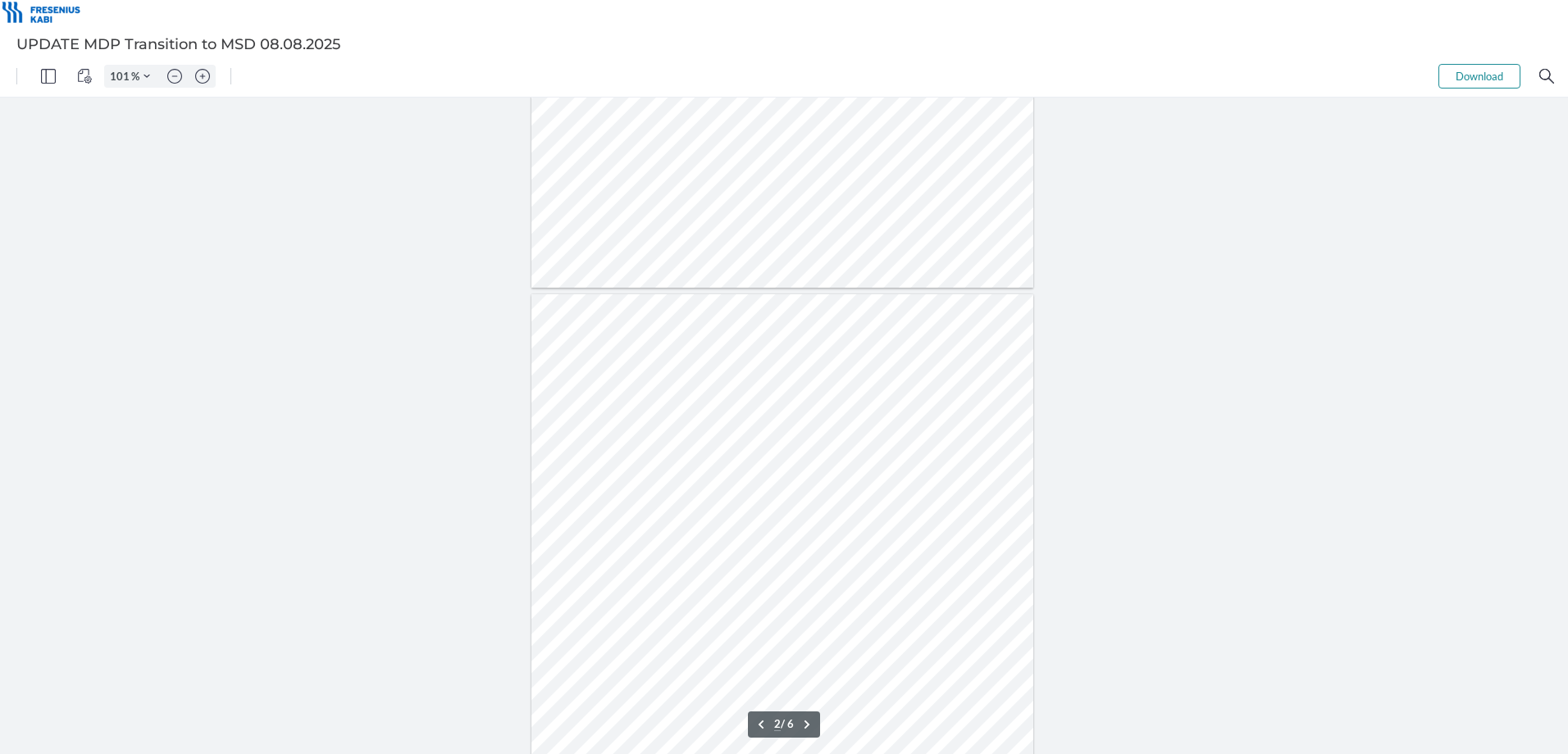type on "1" 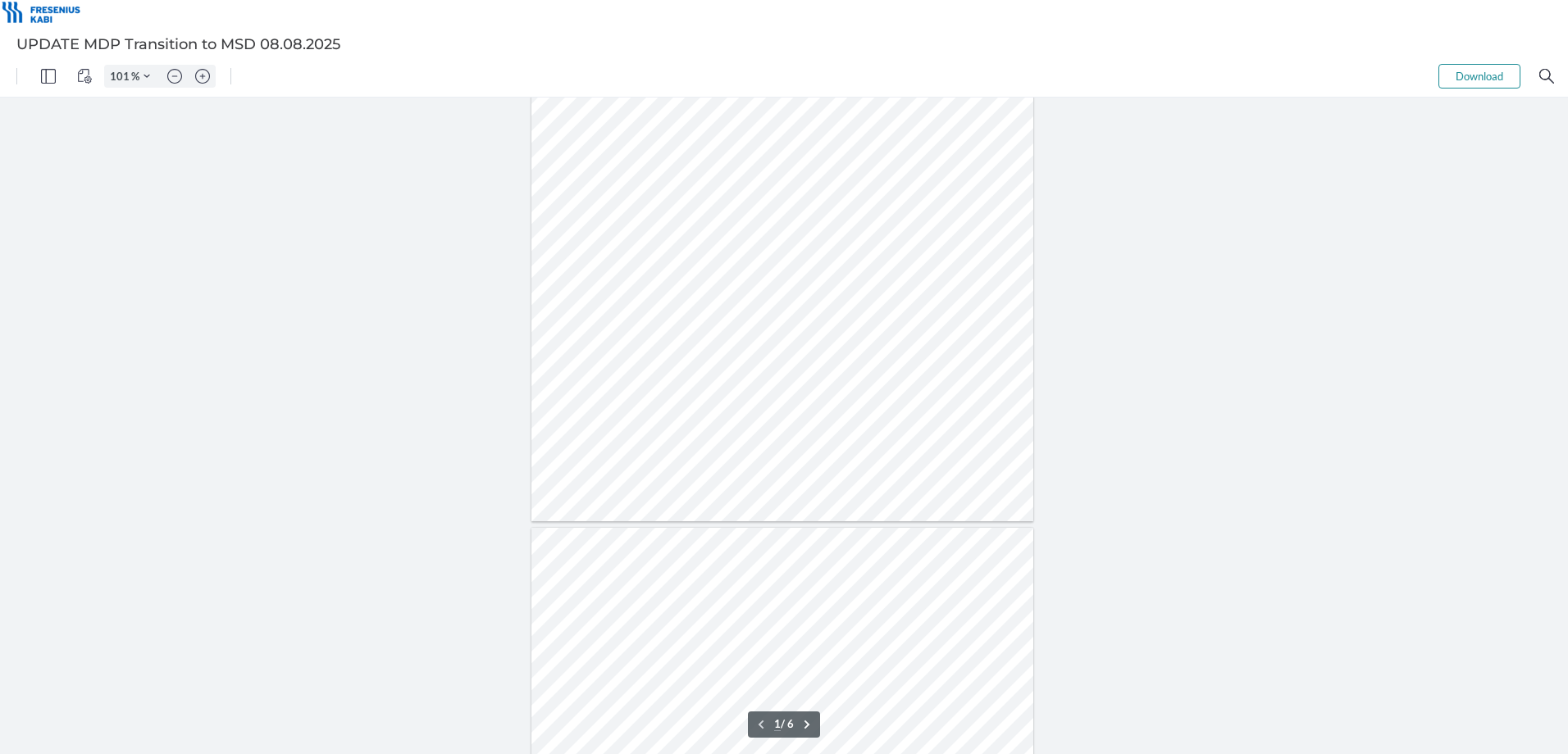 scroll, scrollTop: 0, scrollLeft: 0, axis: both 